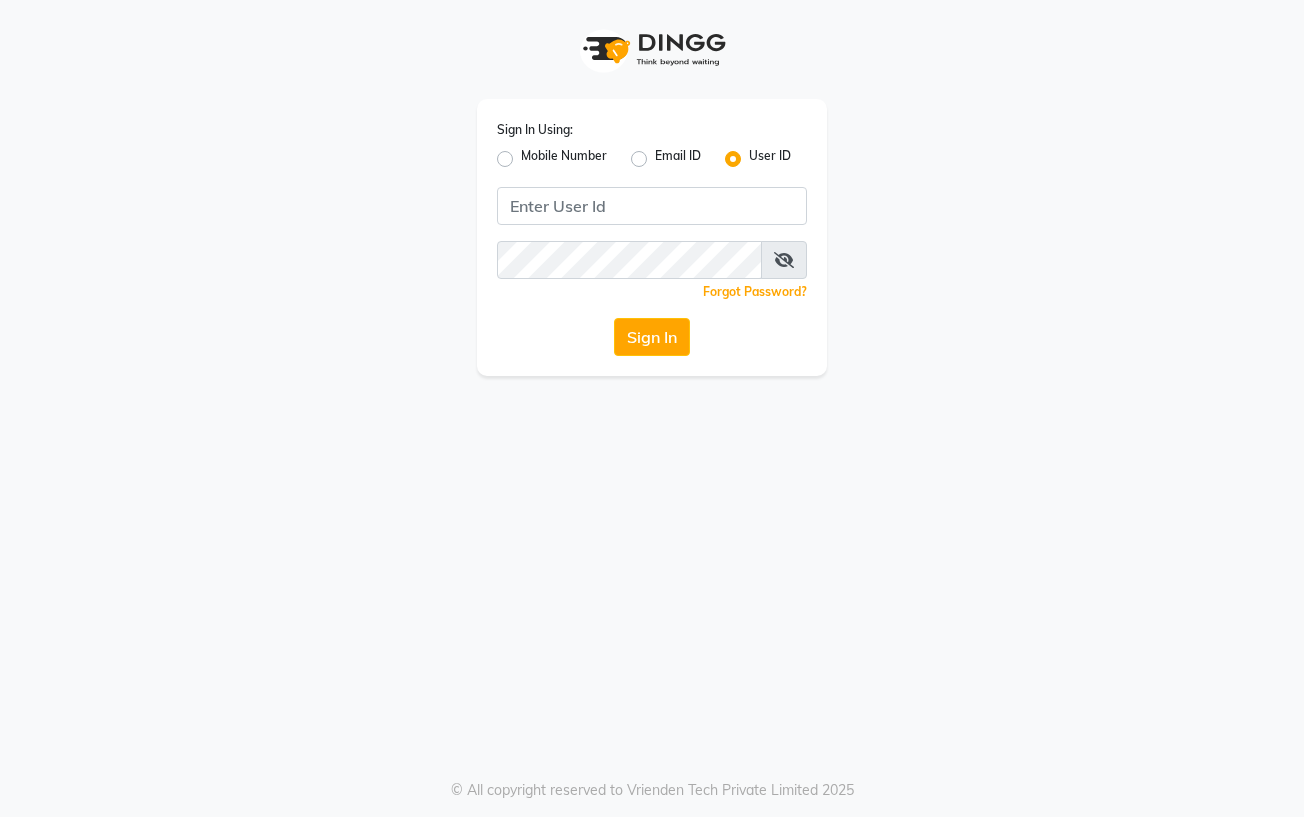 scroll, scrollTop: 0, scrollLeft: 0, axis: both 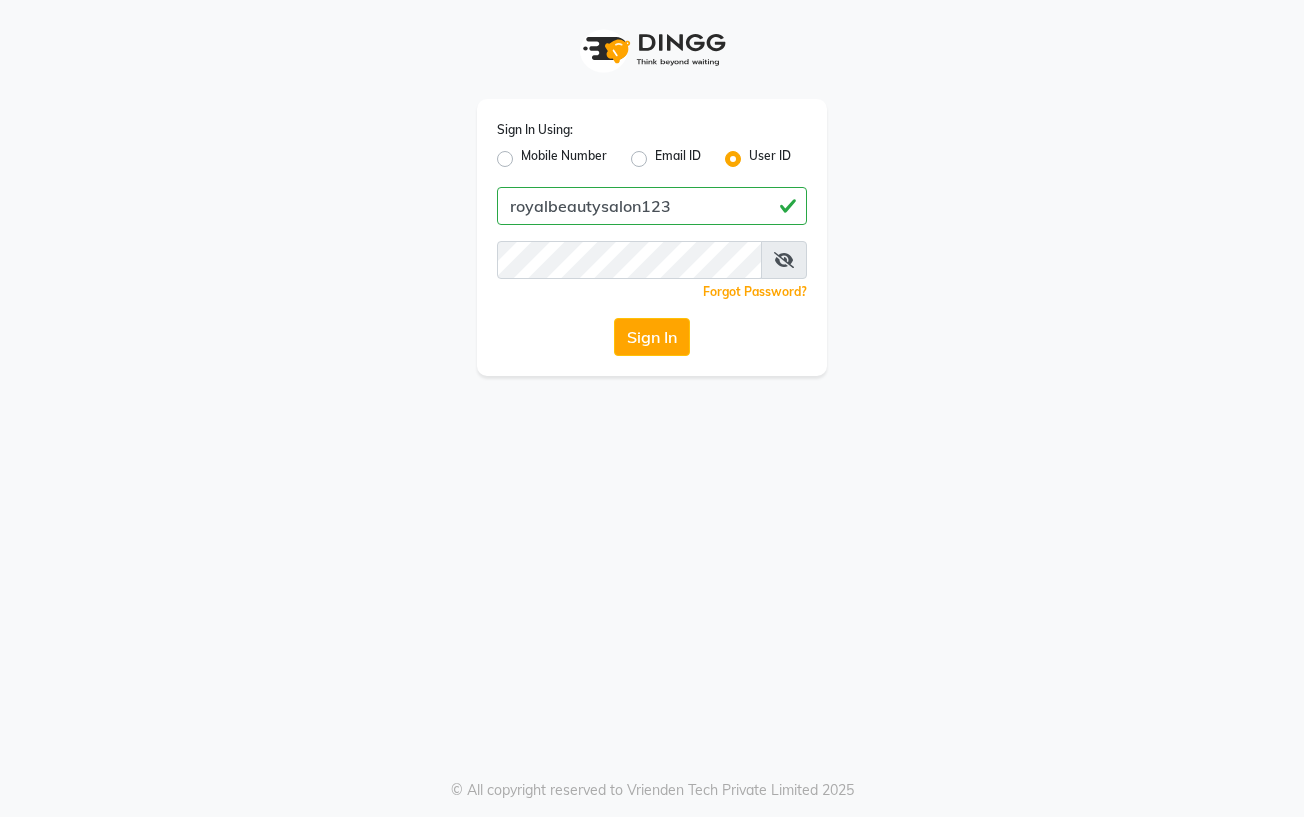 drag, startPoint x: 512, startPoint y: 211, endPoint x: 675, endPoint y: 206, distance: 163.07668 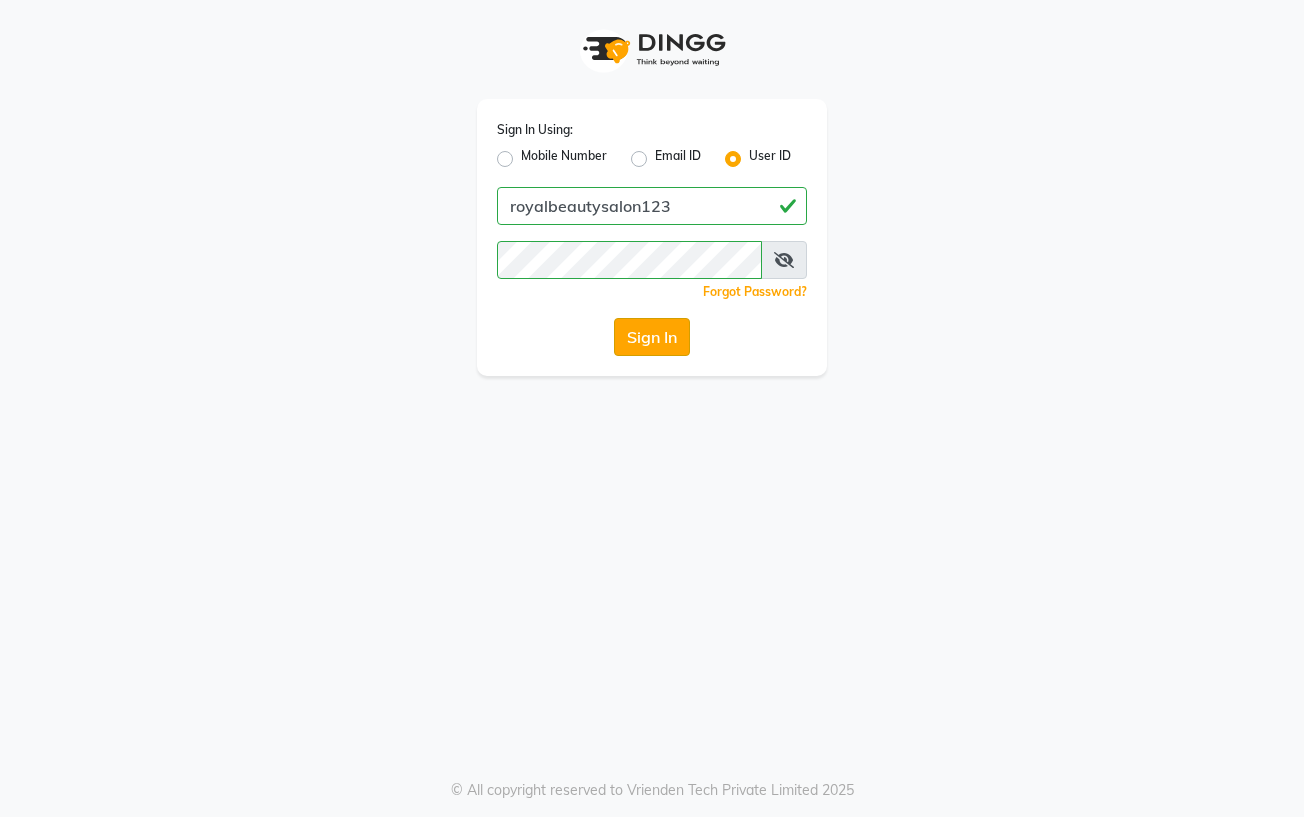 click on "Sign In" 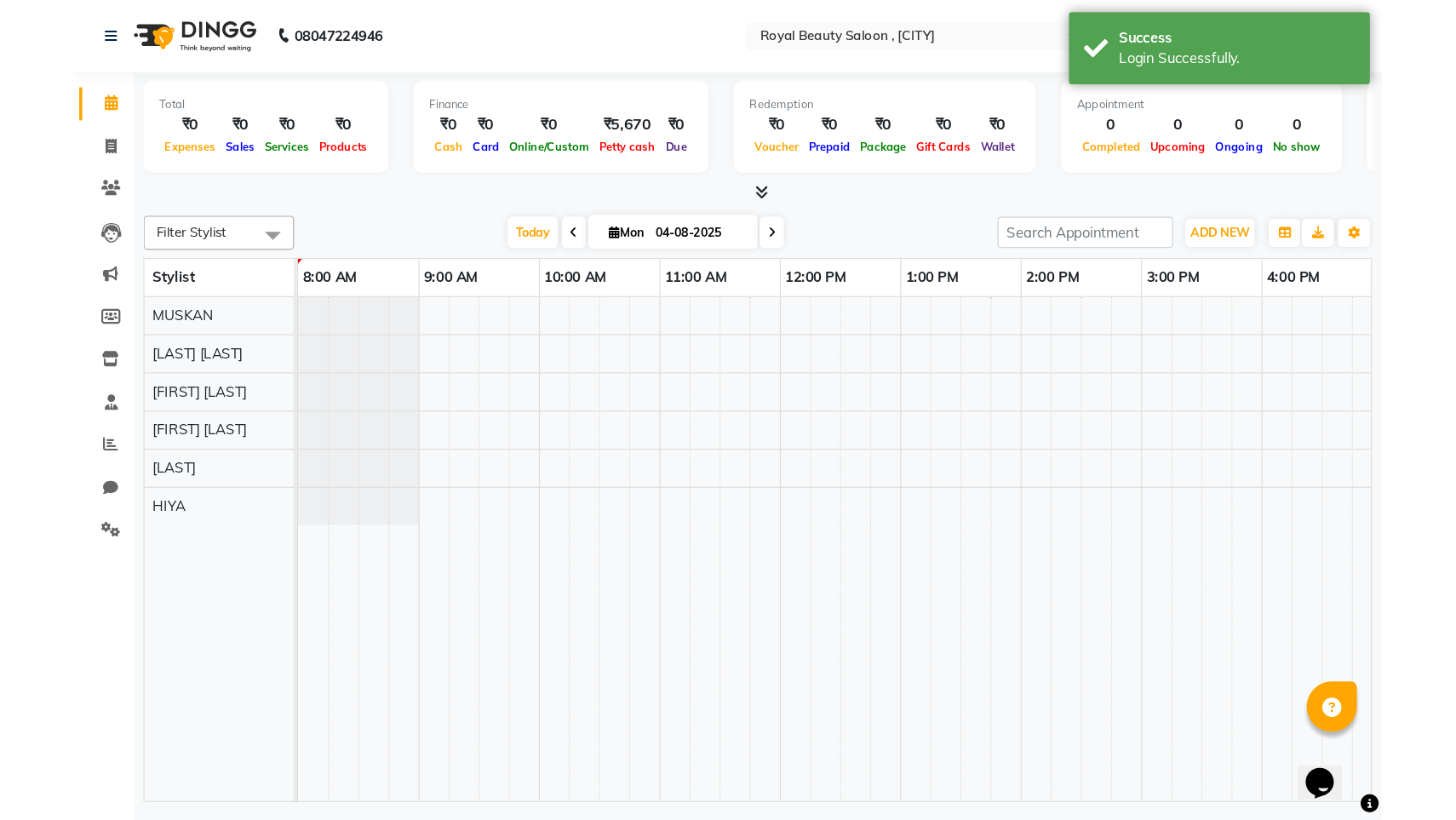 scroll, scrollTop: 0, scrollLeft: 0, axis: both 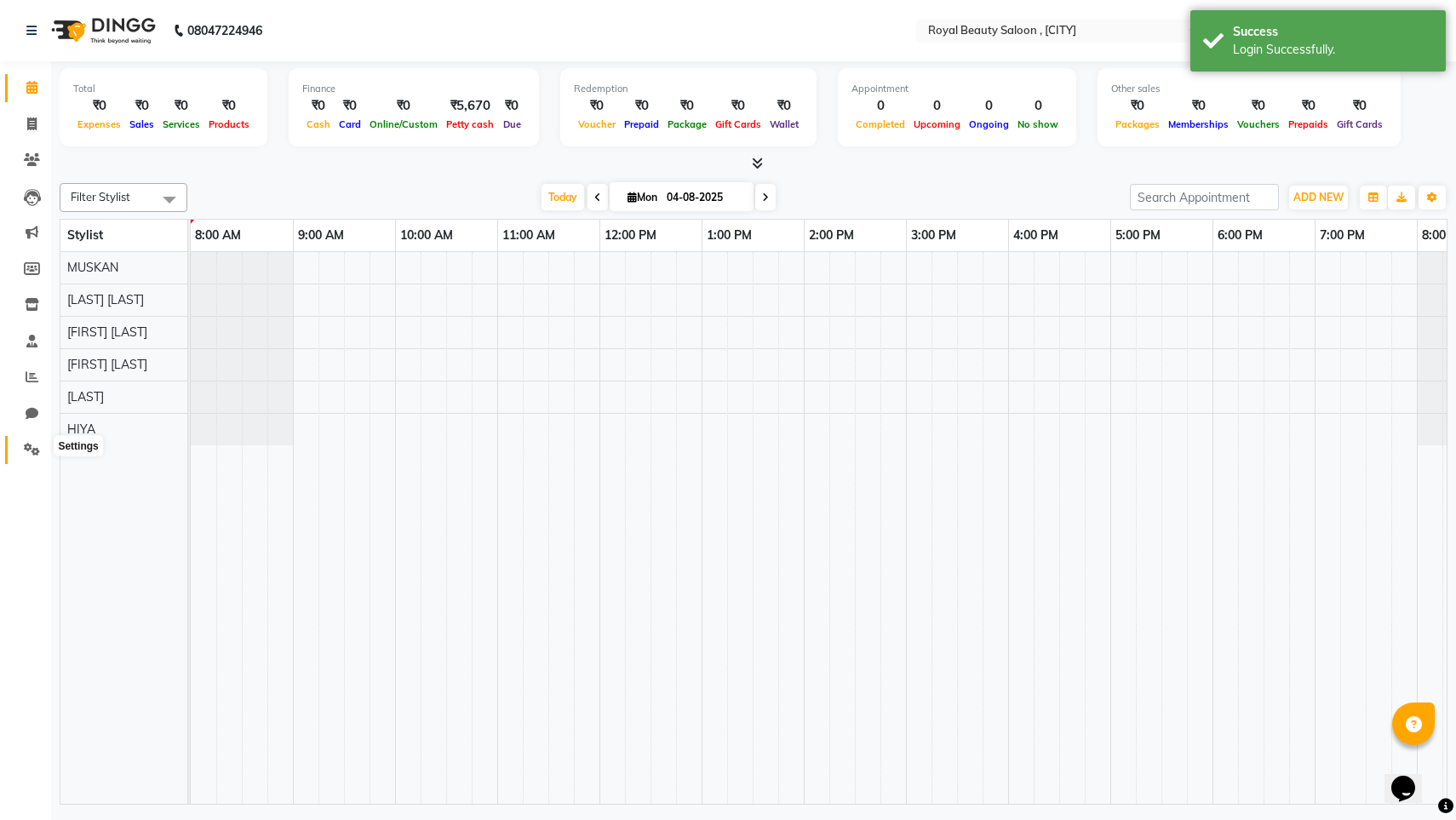 click 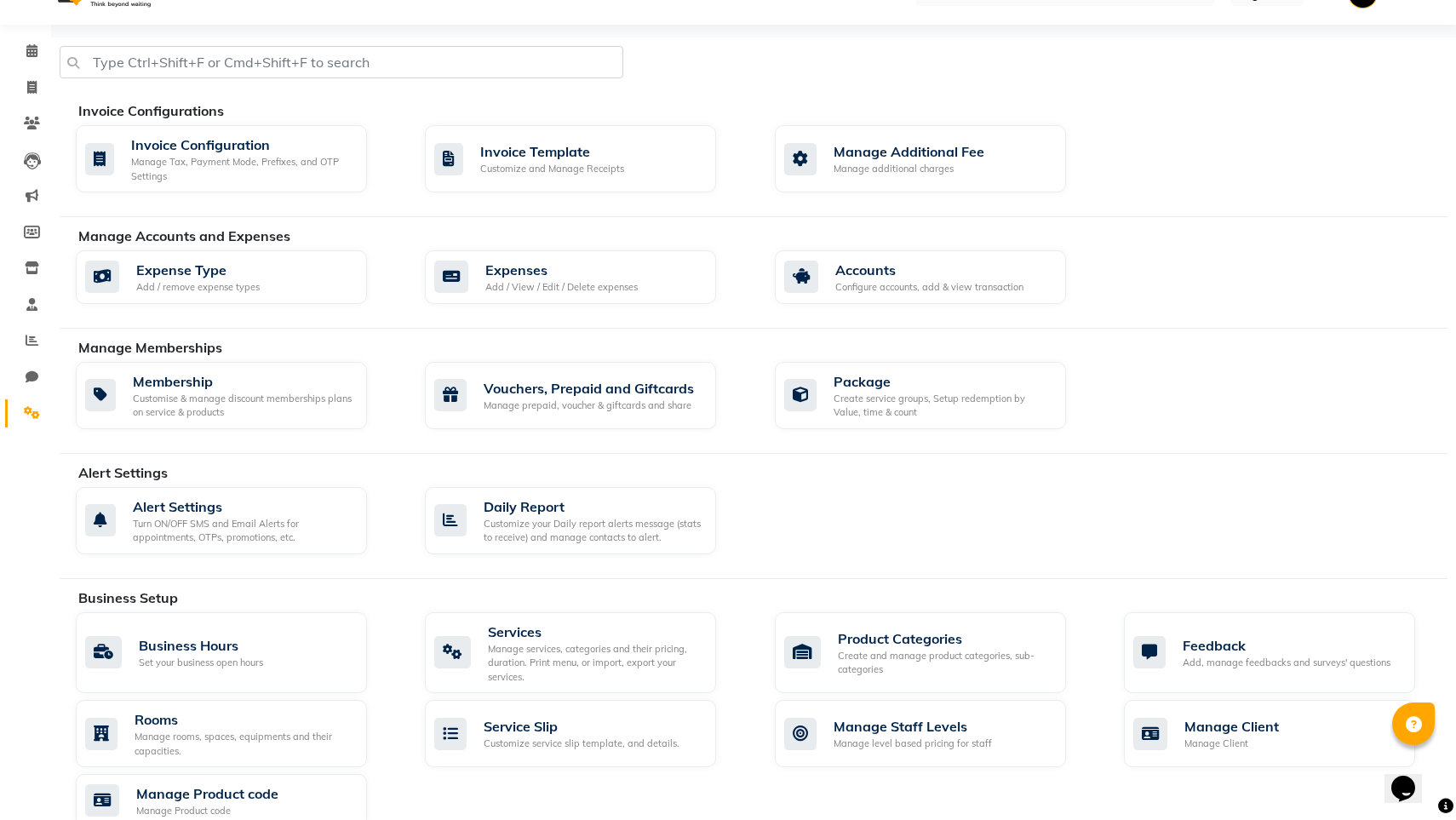 scroll, scrollTop: 38, scrollLeft: 0, axis: vertical 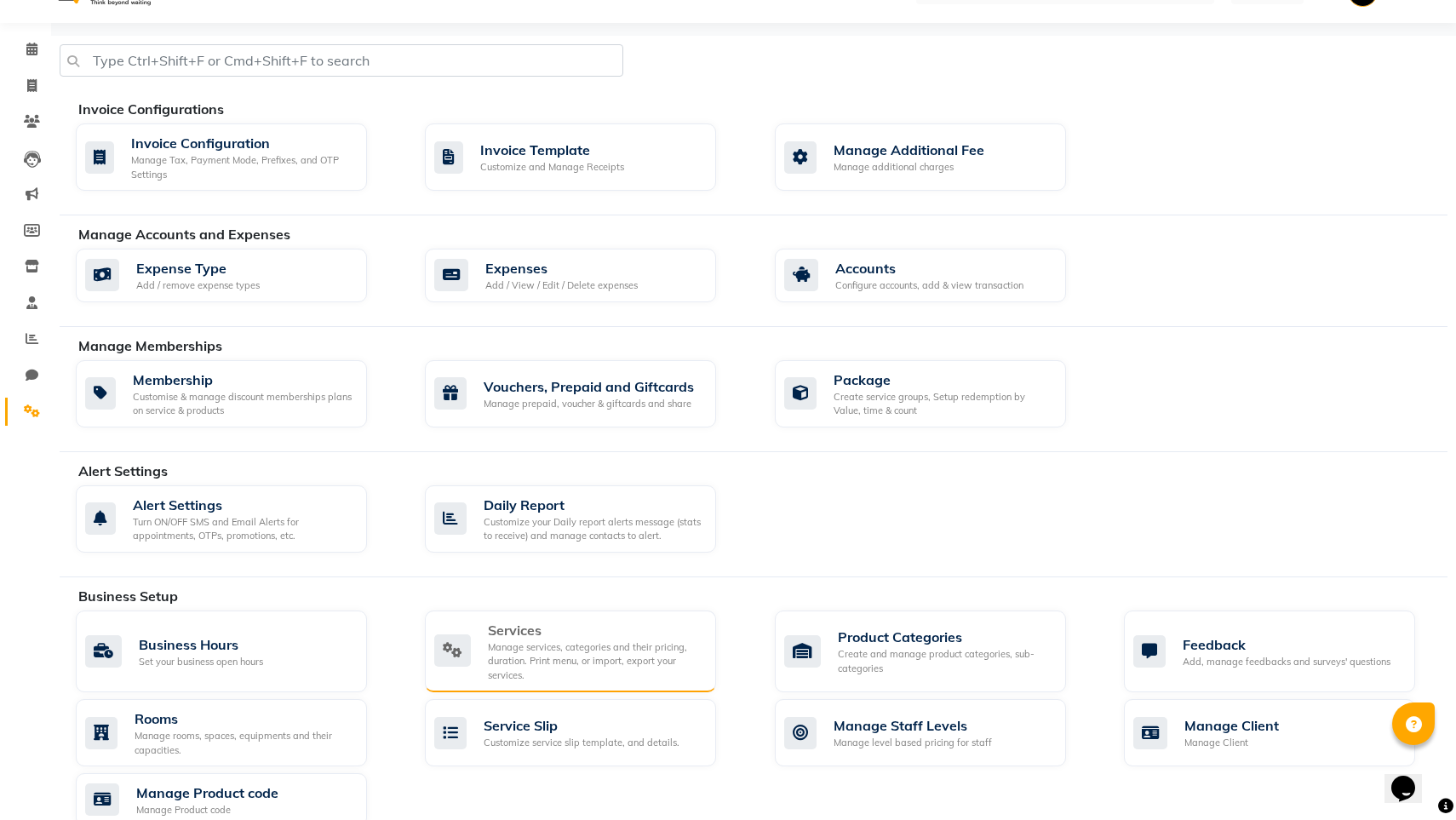click on "Manage services, categories and their pricing, duration. Print menu, or import, export your services." 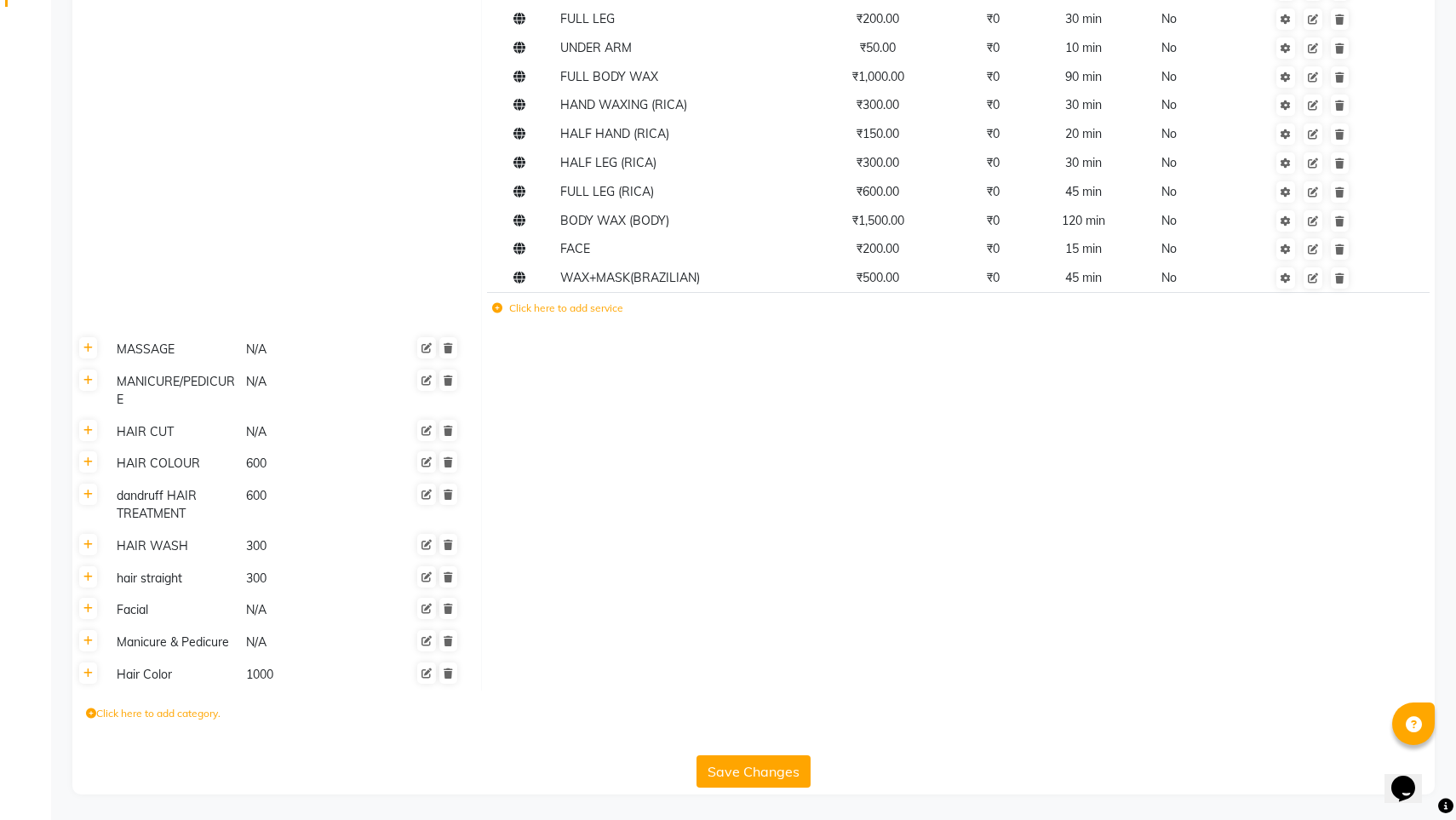 scroll, scrollTop: 457, scrollLeft: 0, axis: vertical 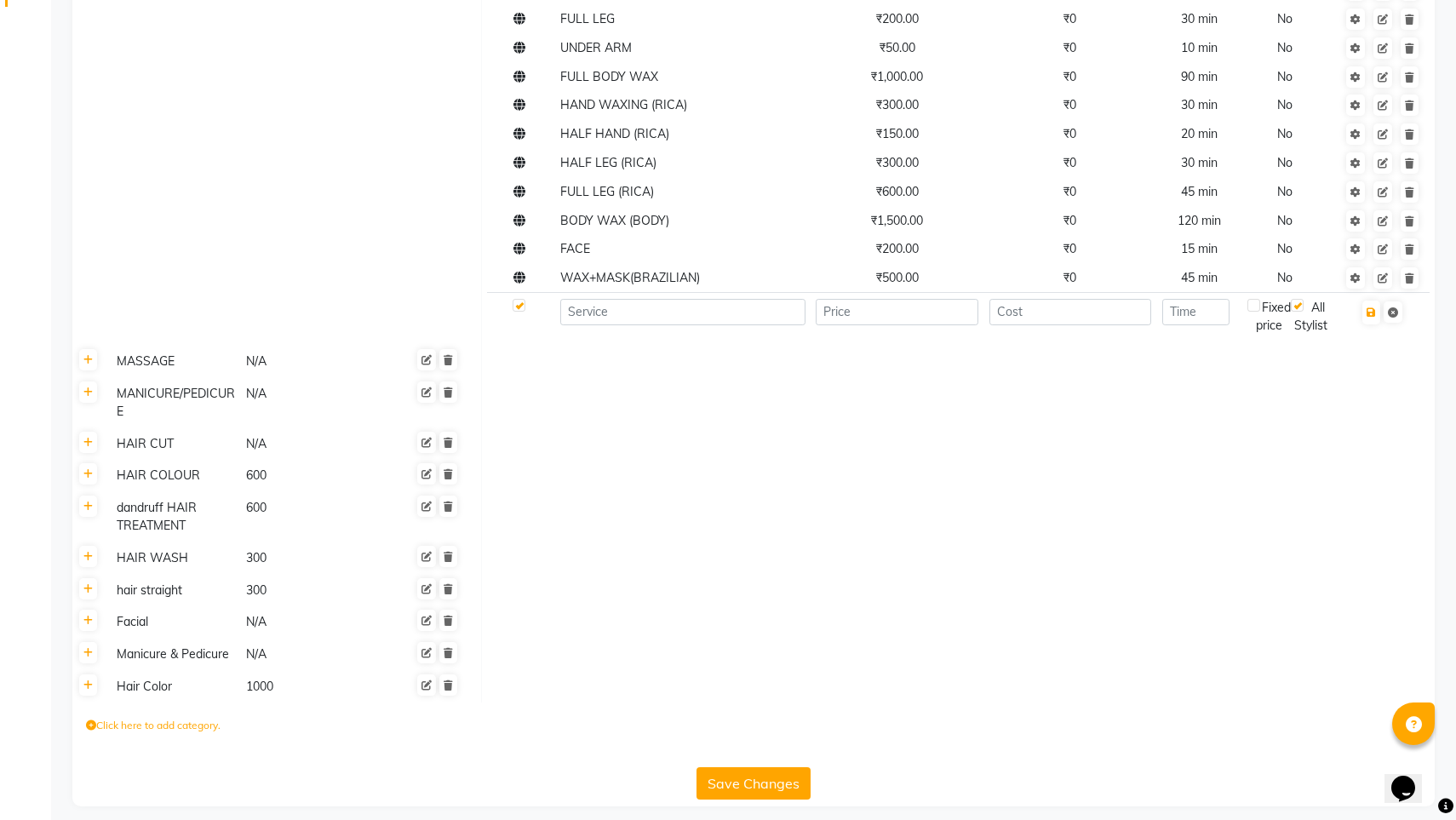 click 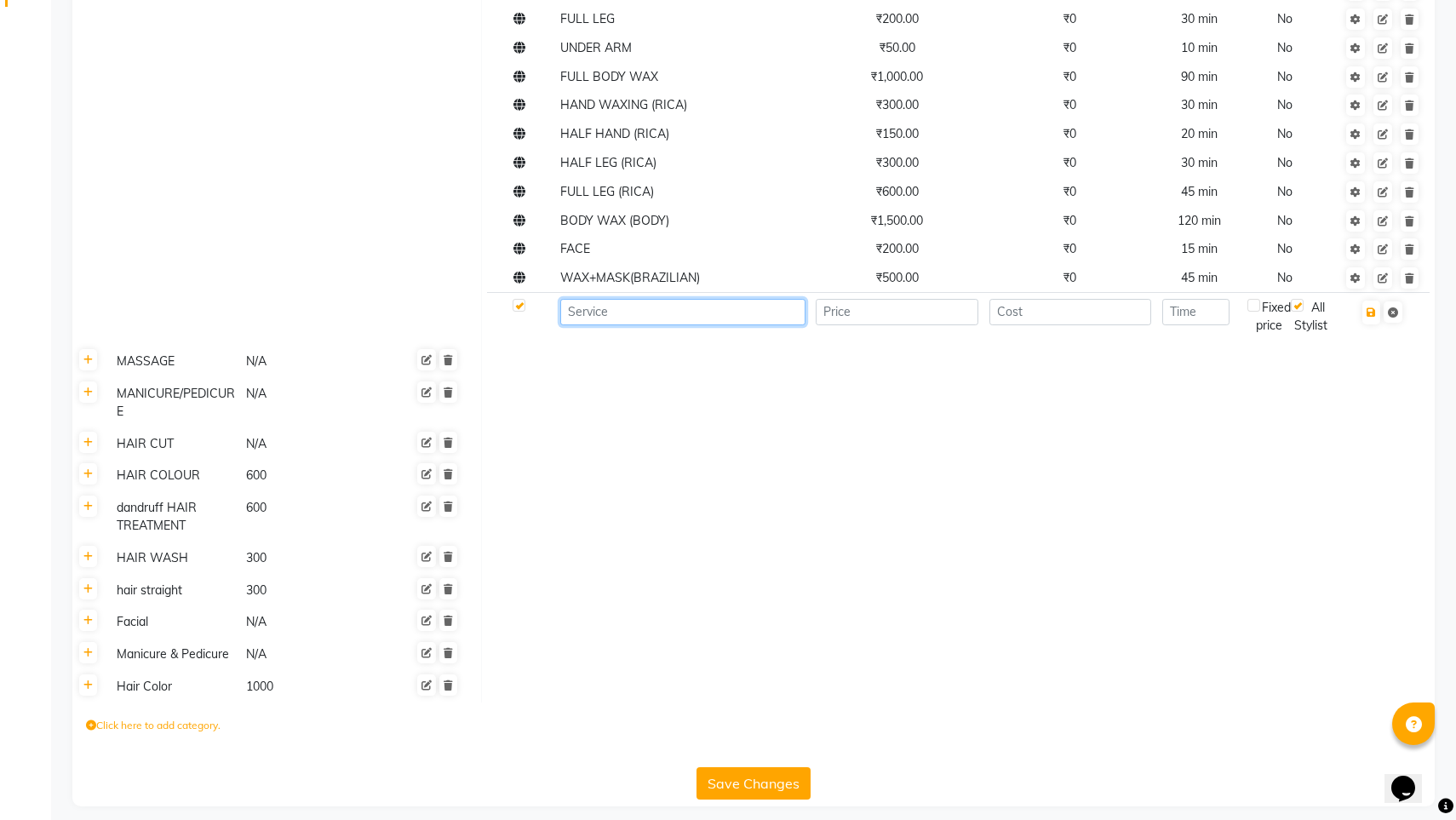 click 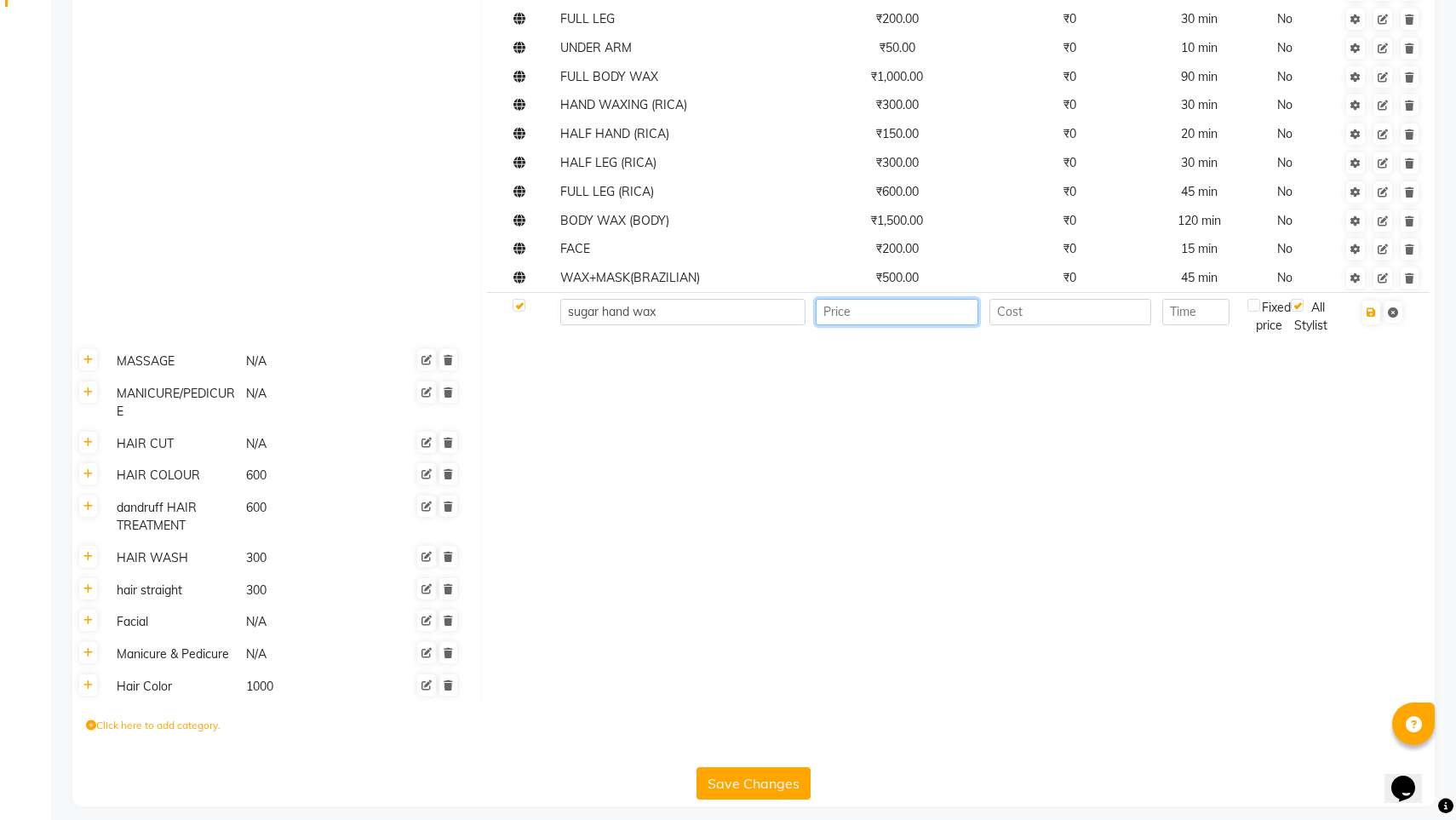 click 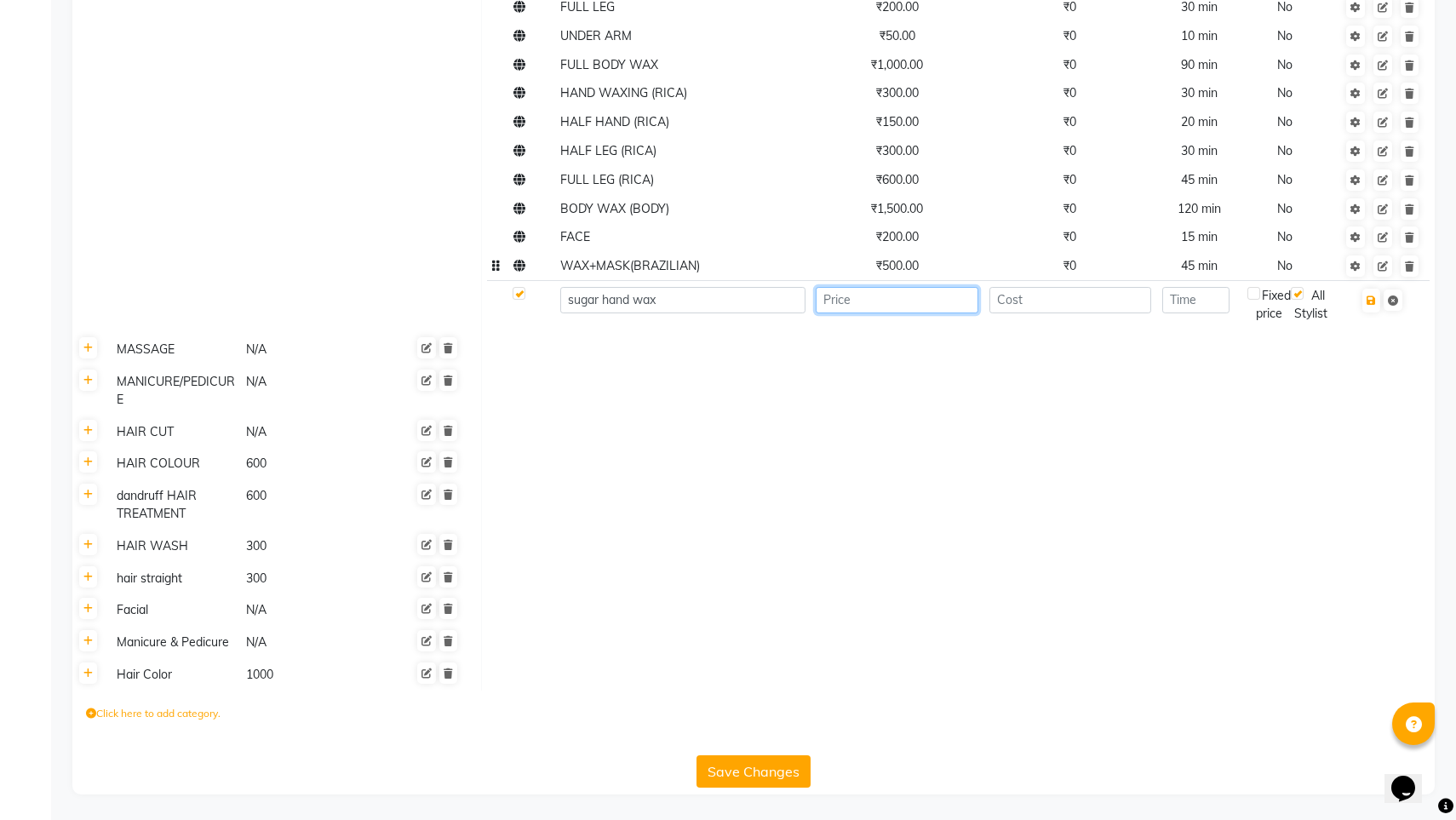 scroll, scrollTop: 469, scrollLeft: 0, axis: vertical 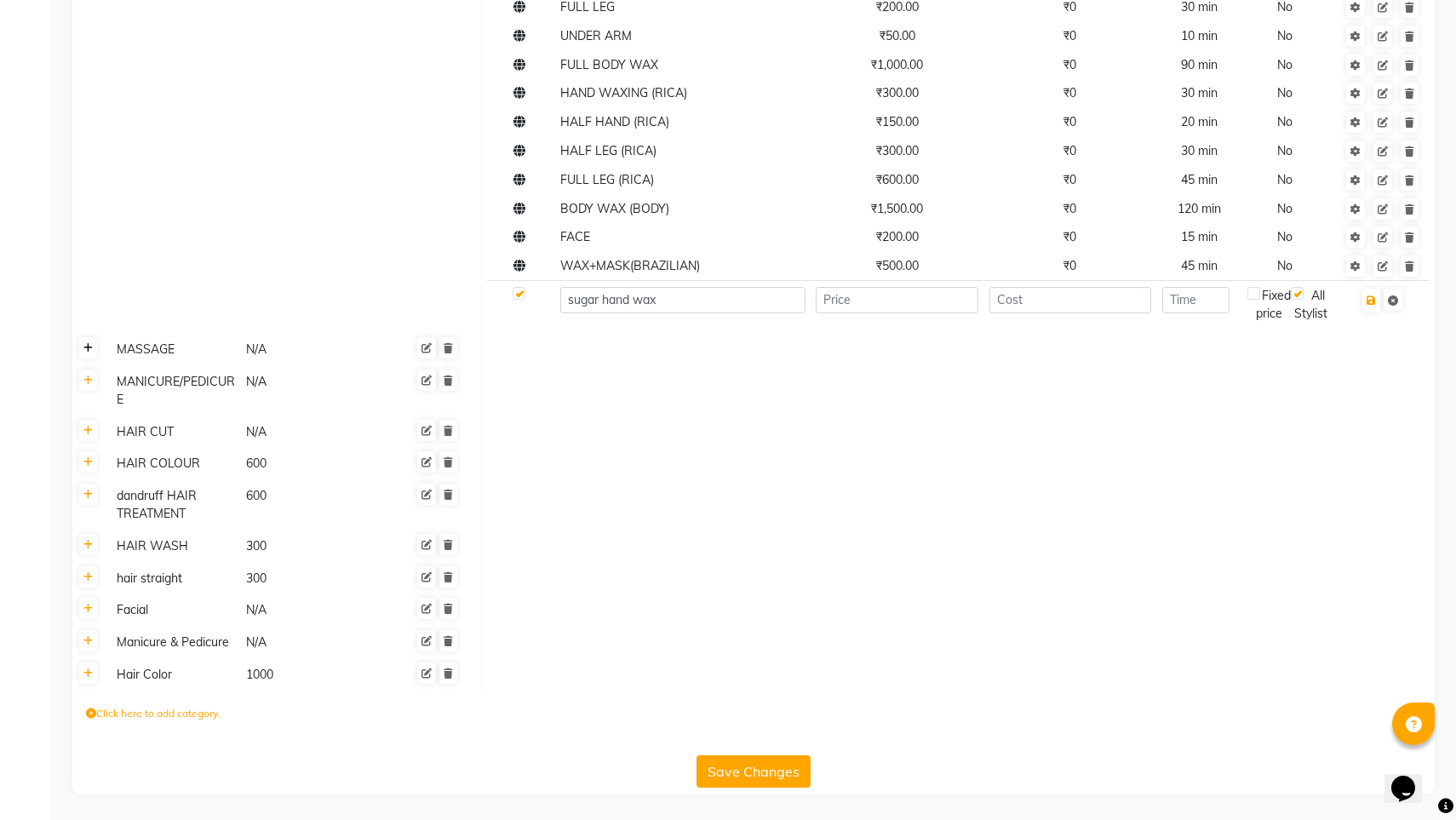 click 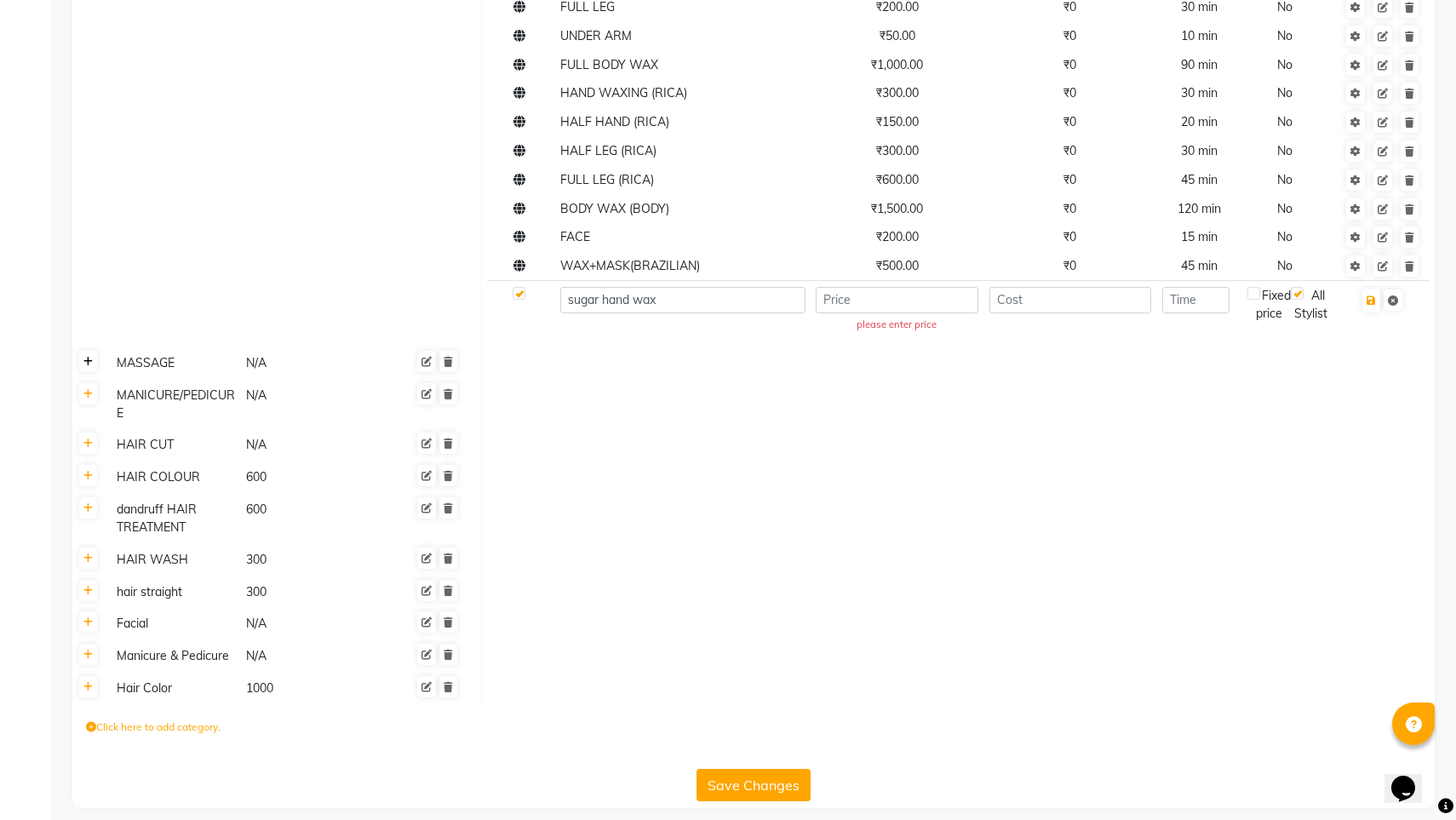 click 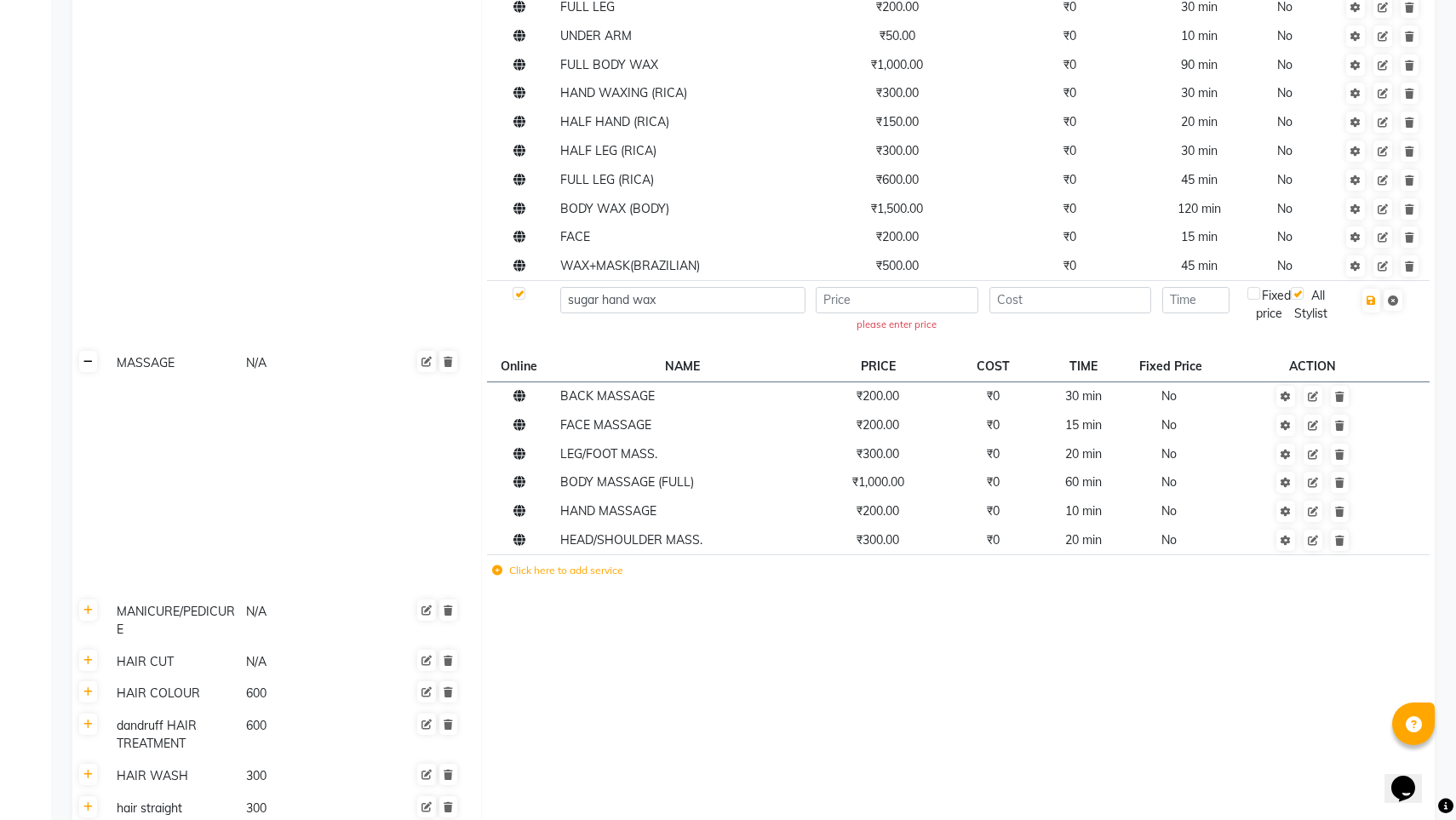 click 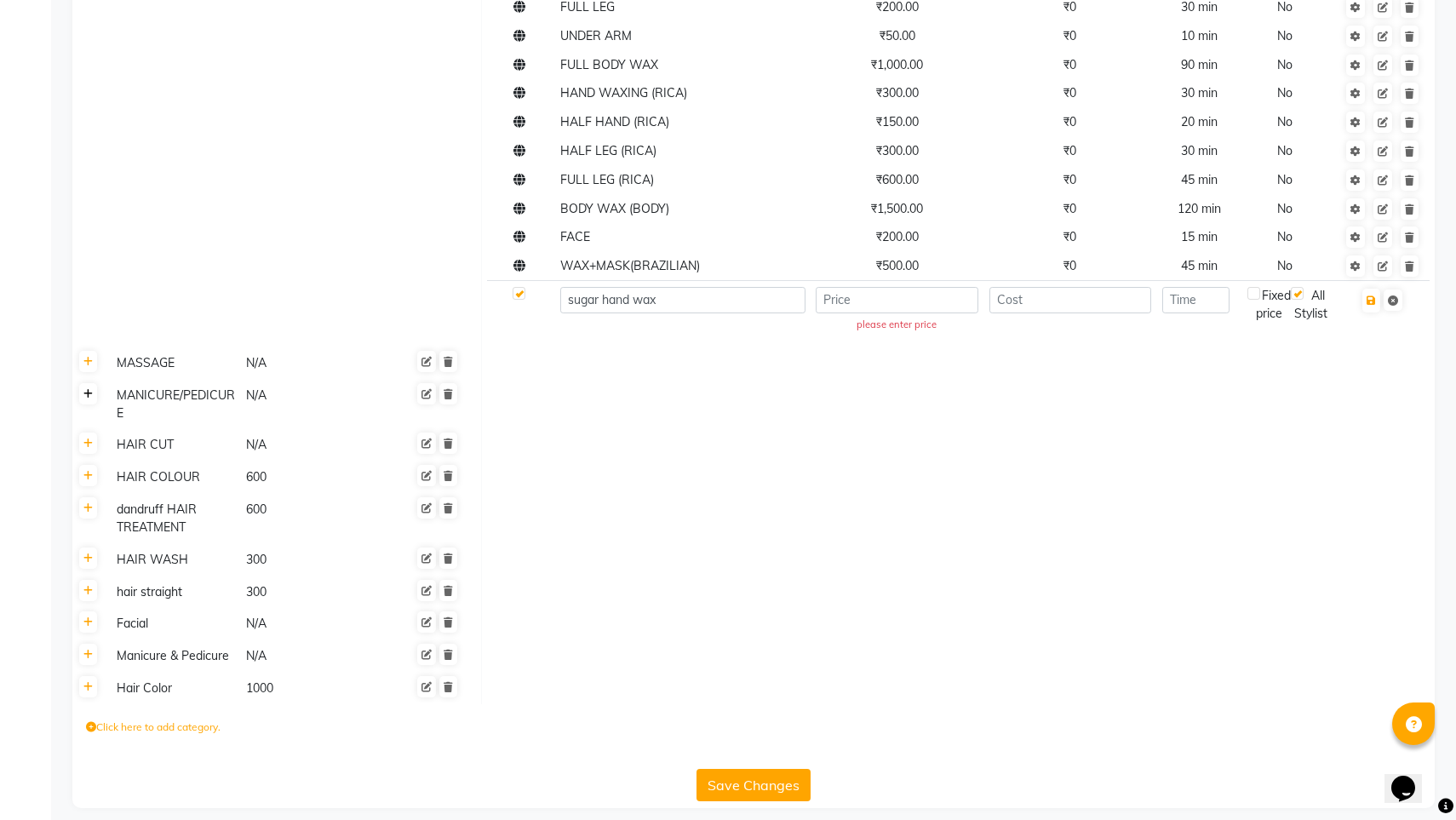 click 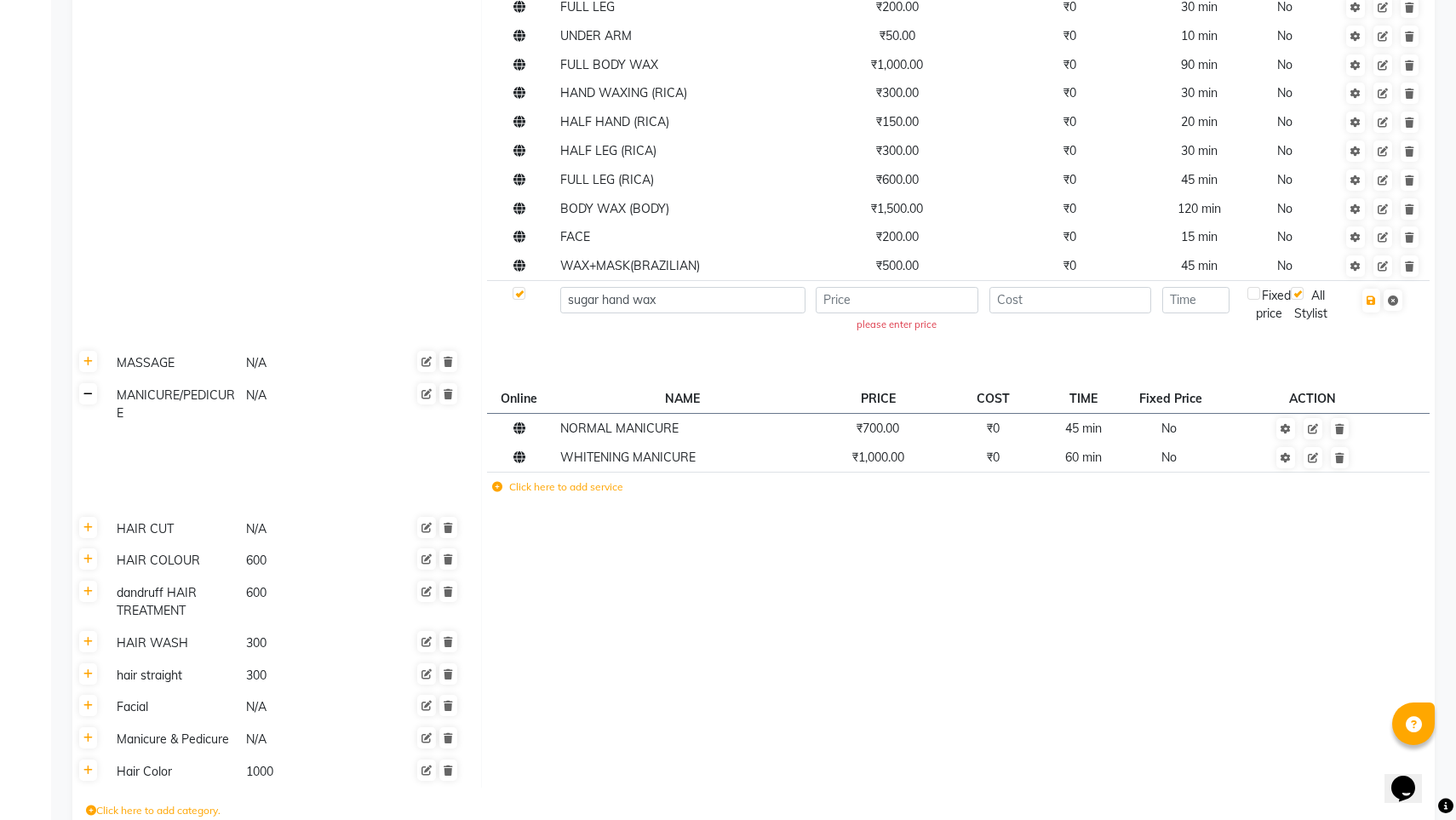 click 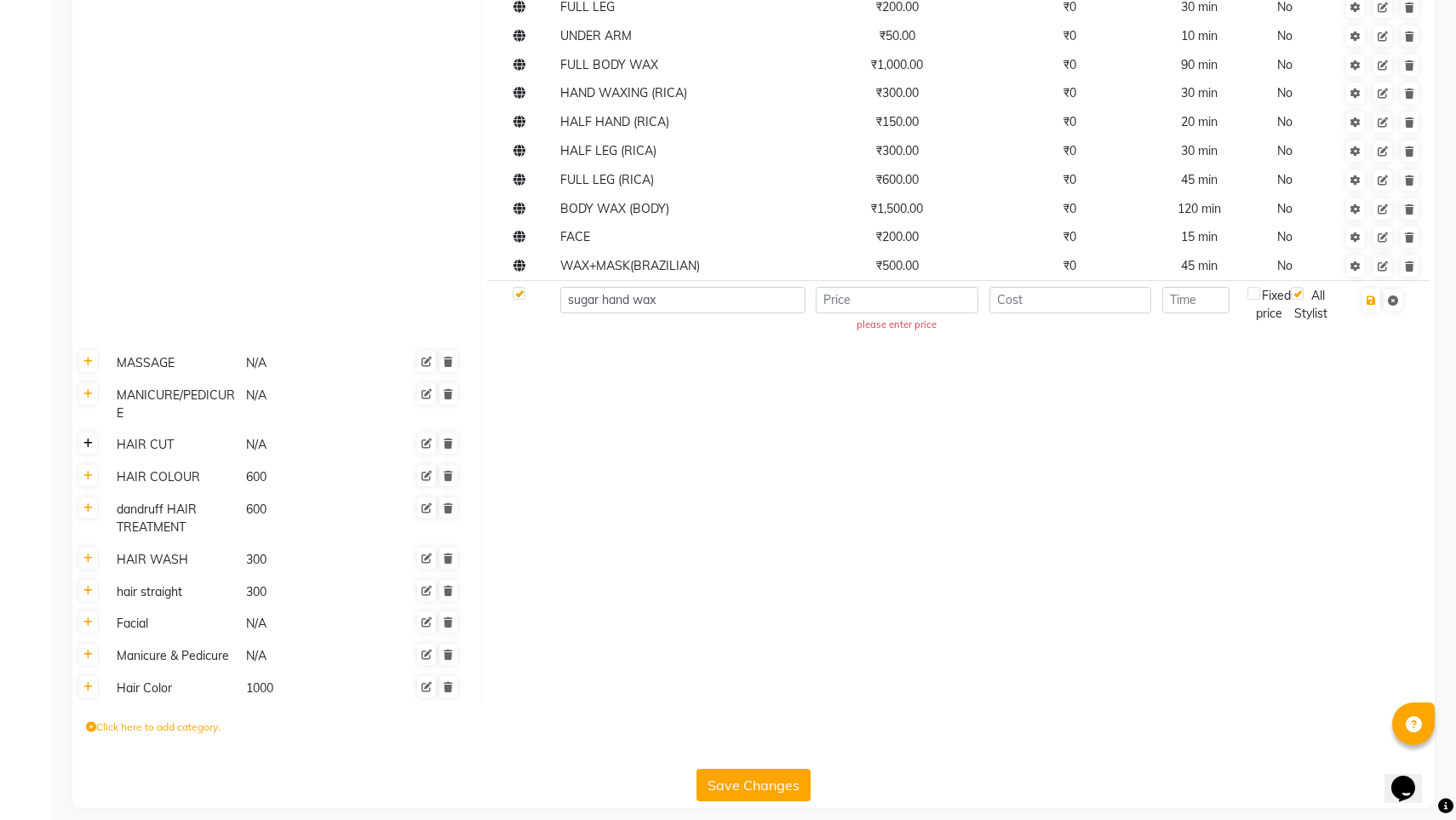 click 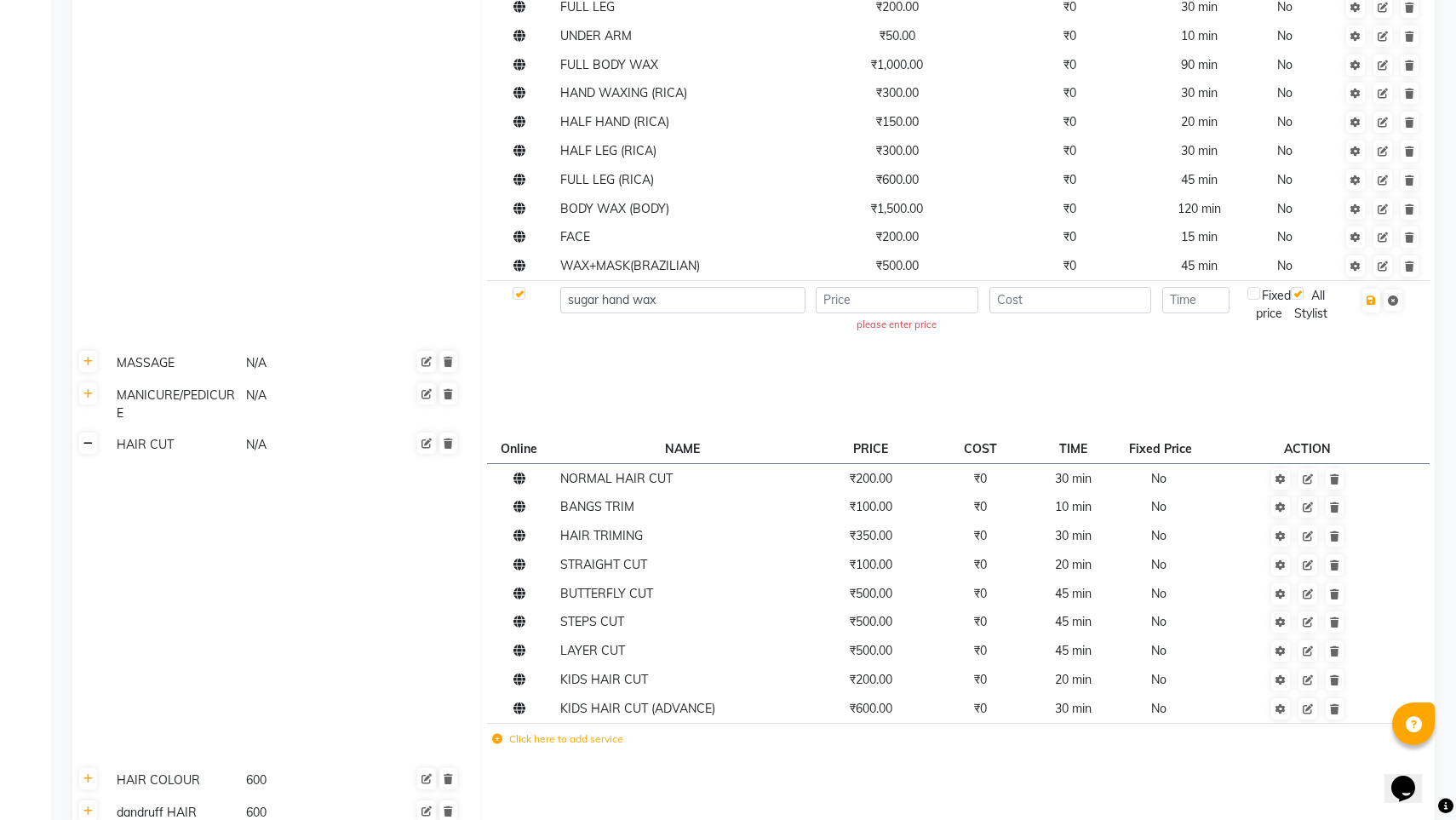 click 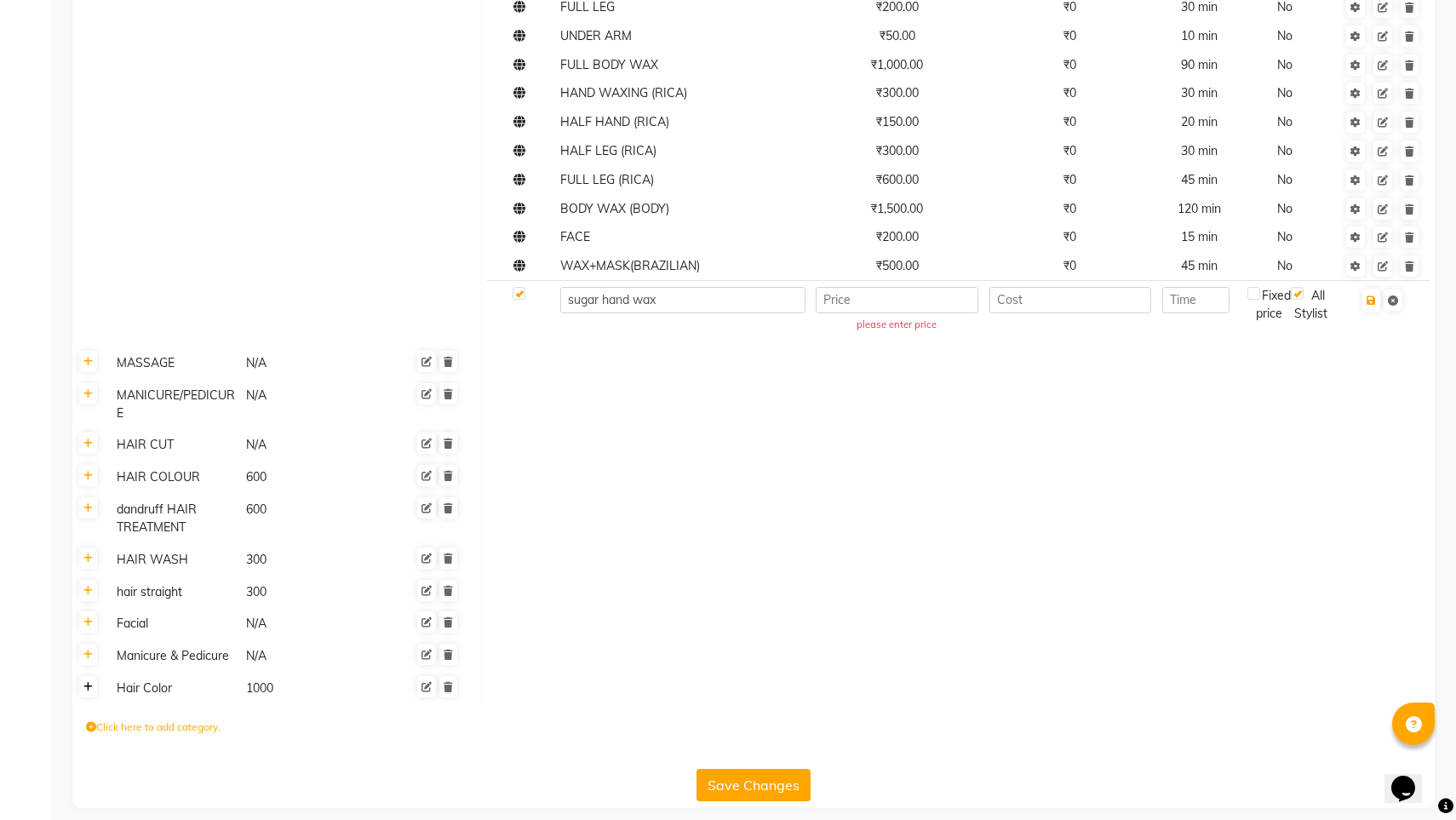 click 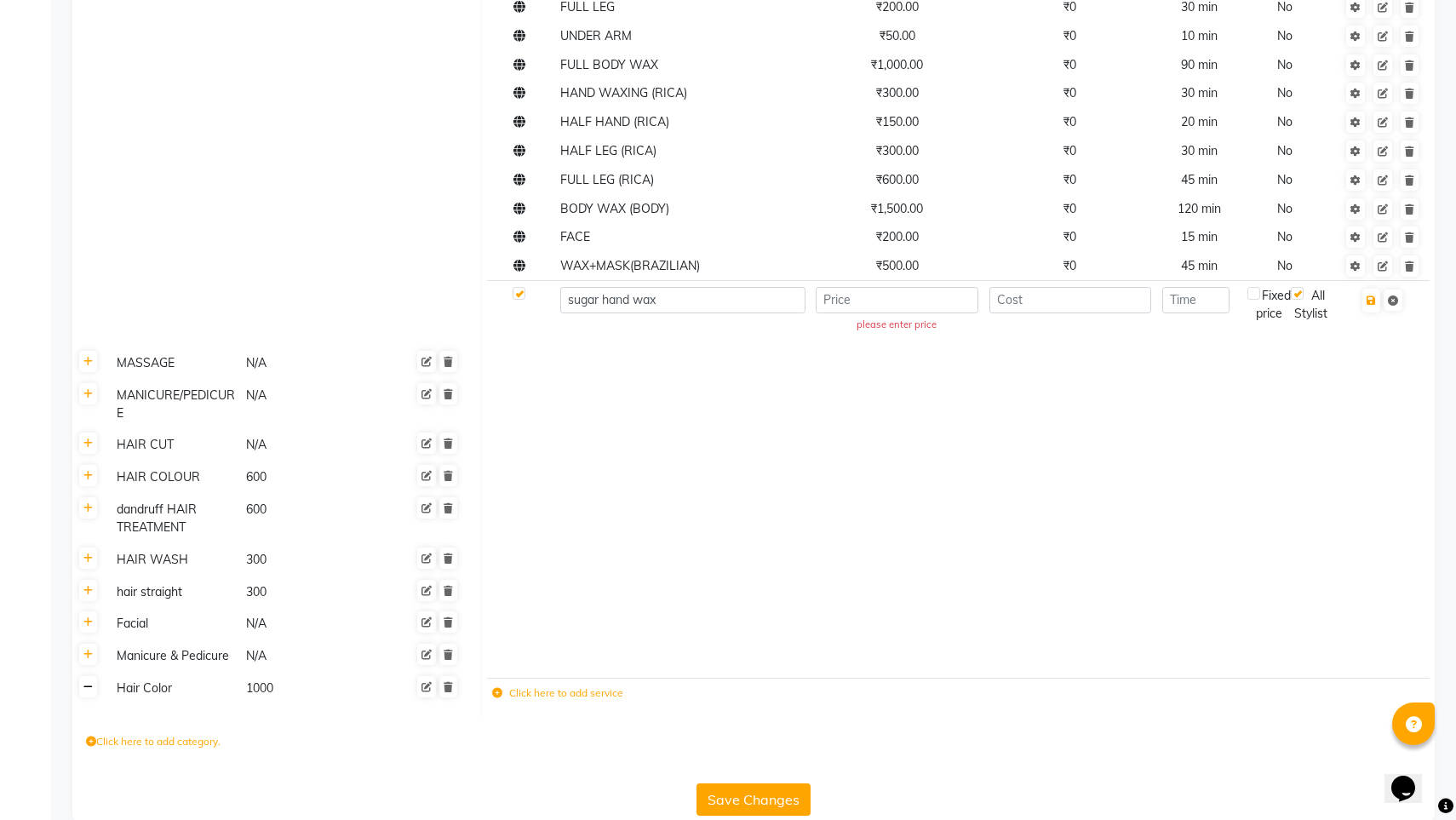 click 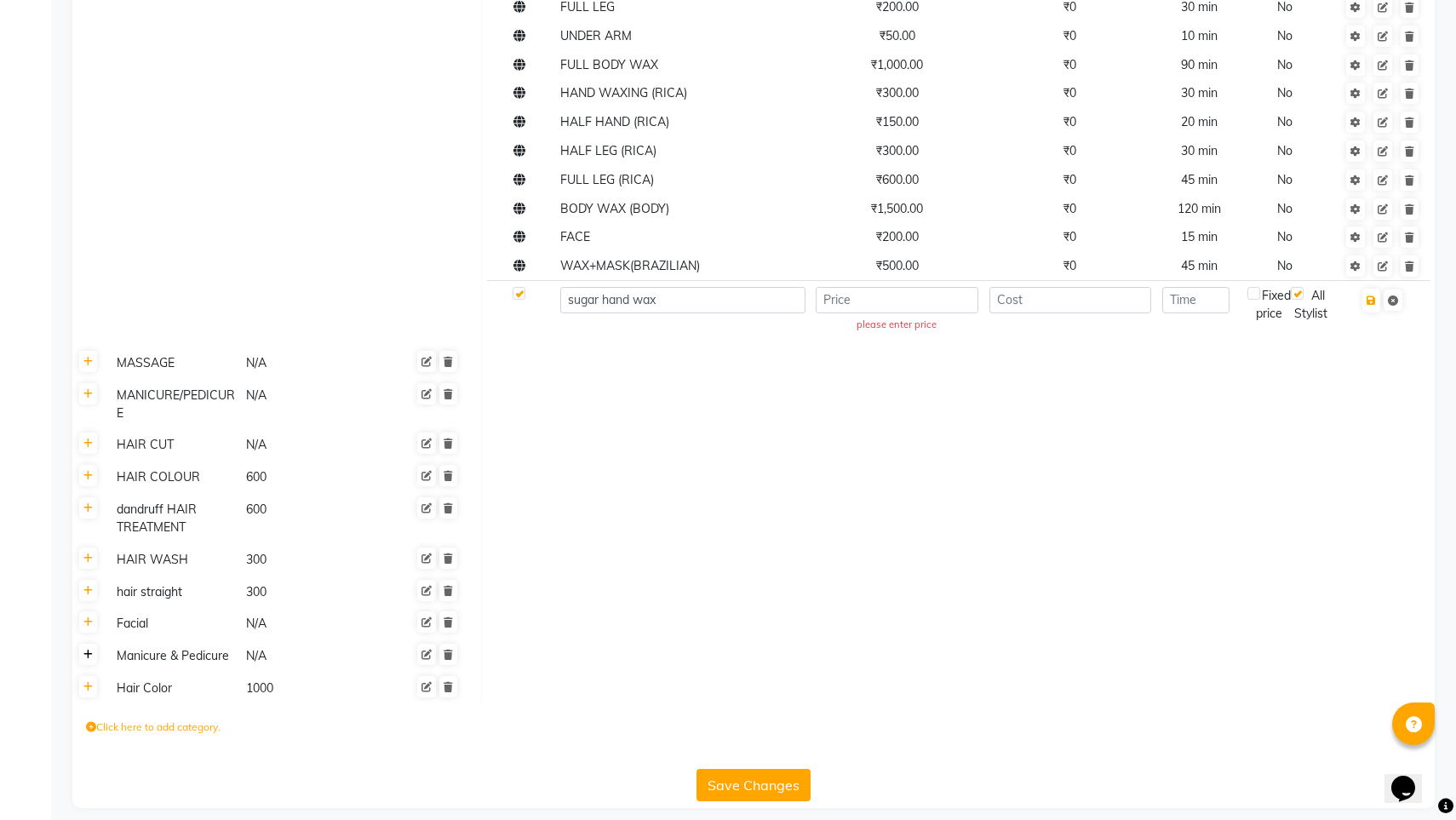 click 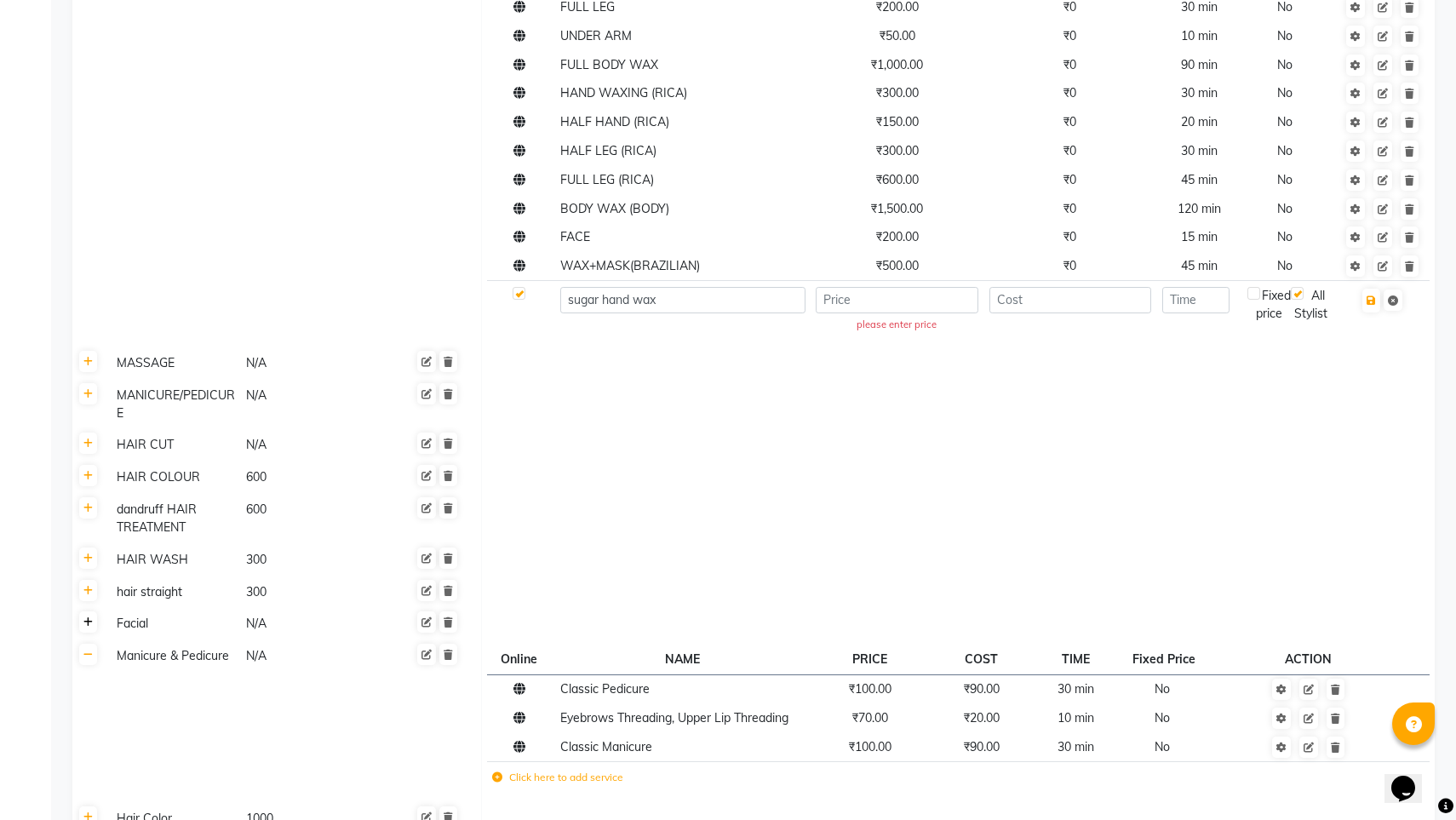 click 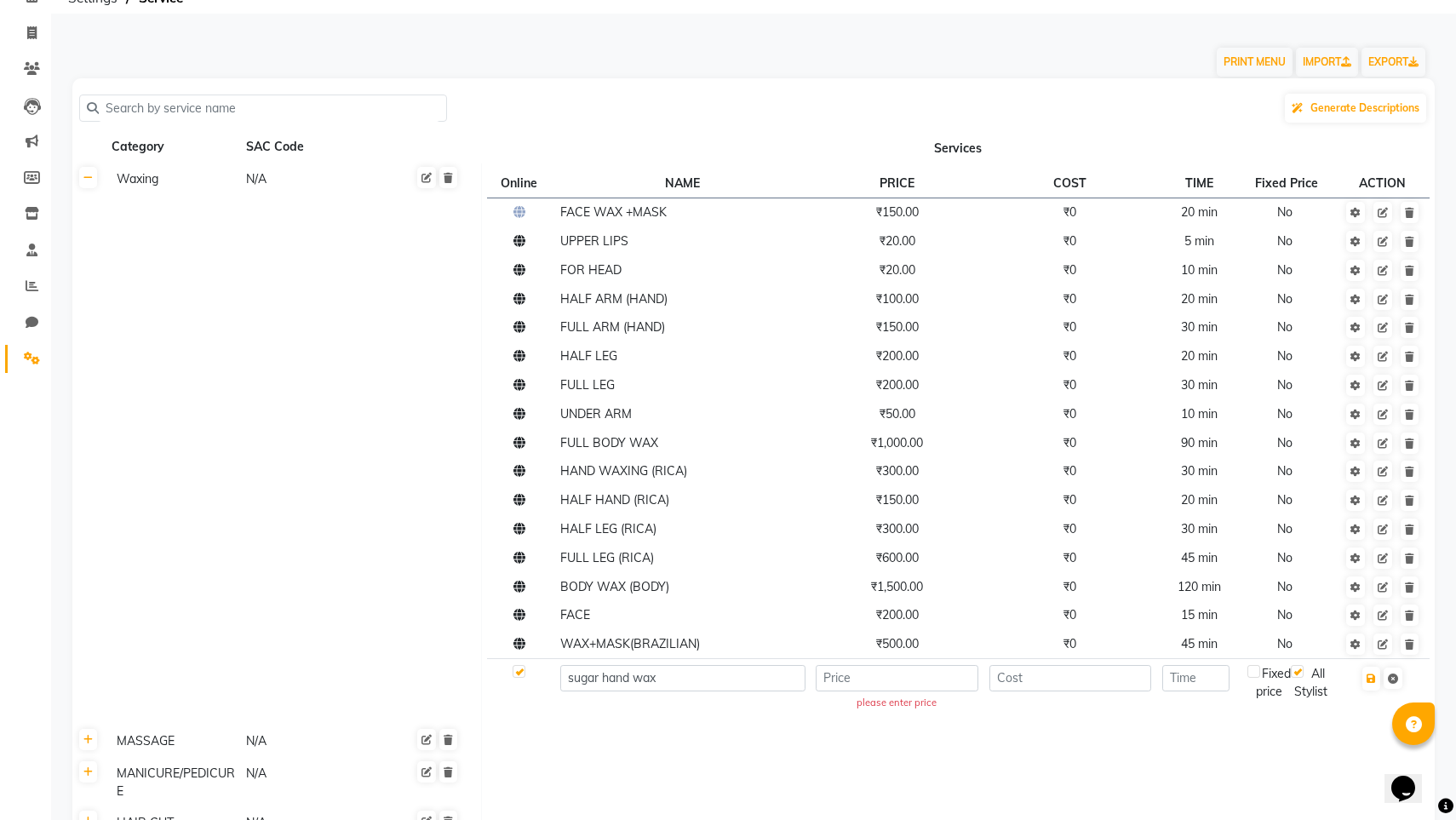 scroll, scrollTop: 84, scrollLeft: 0, axis: vertical 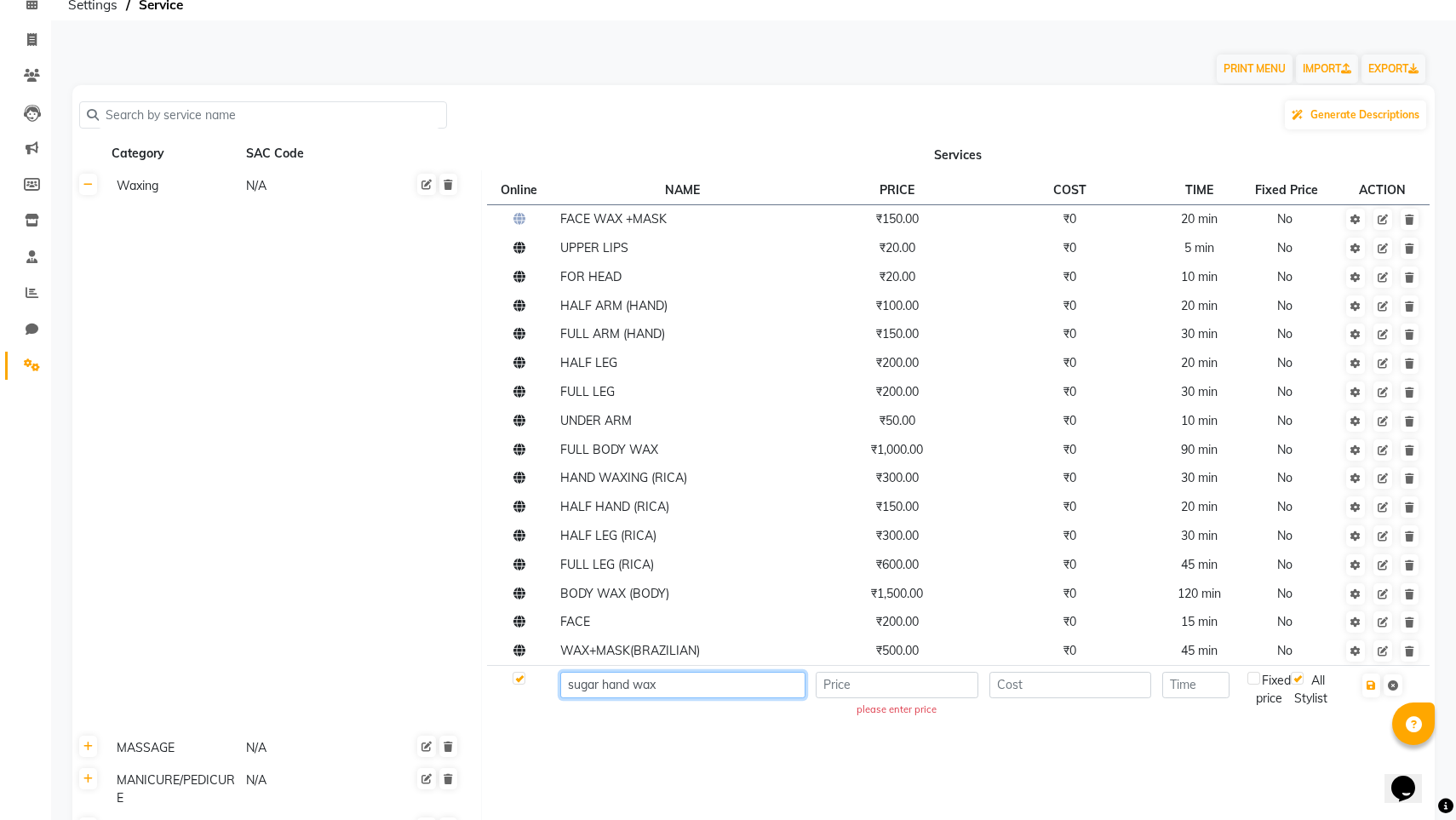 click on "sugar hand wax" 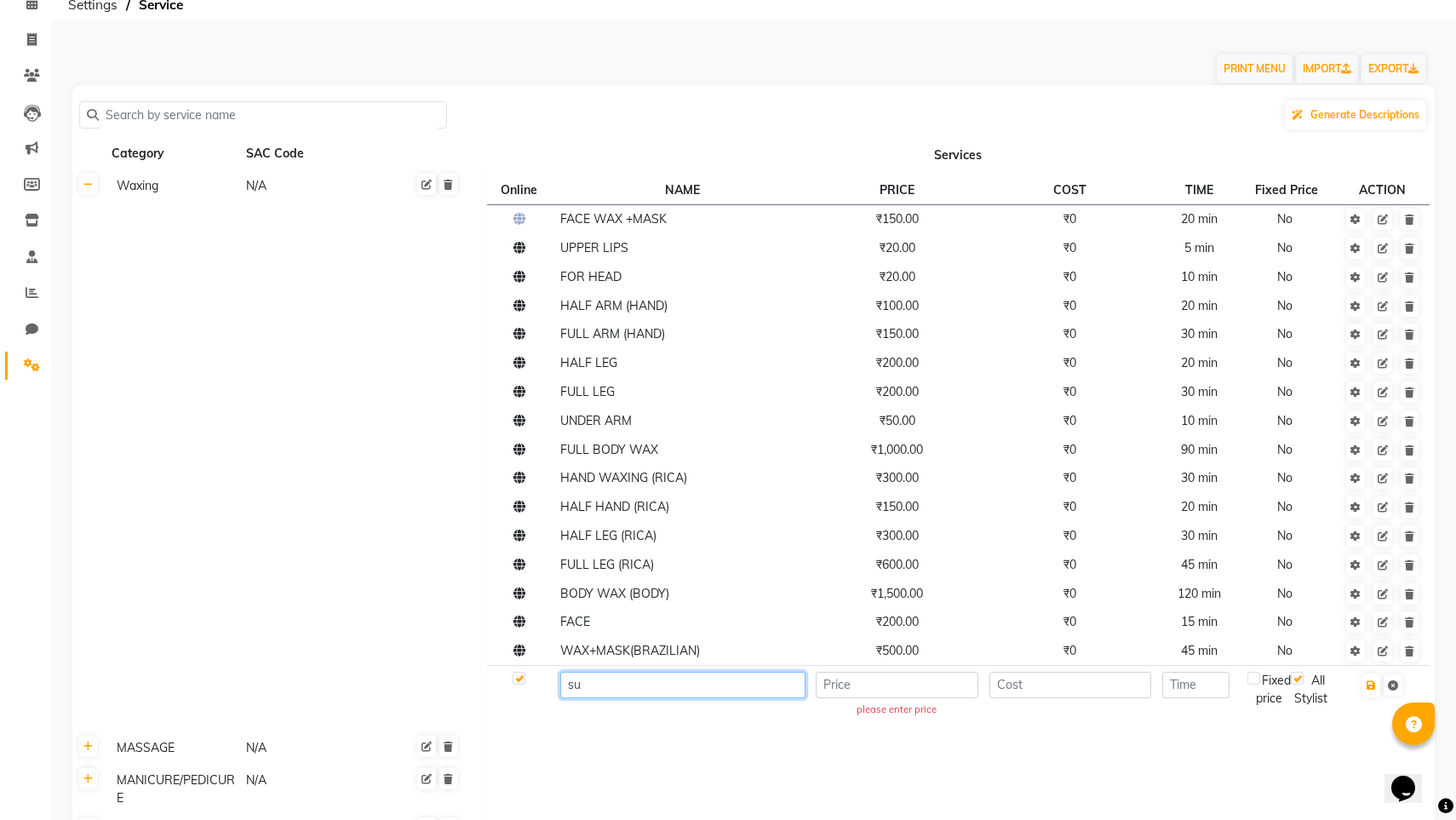 type on "s" 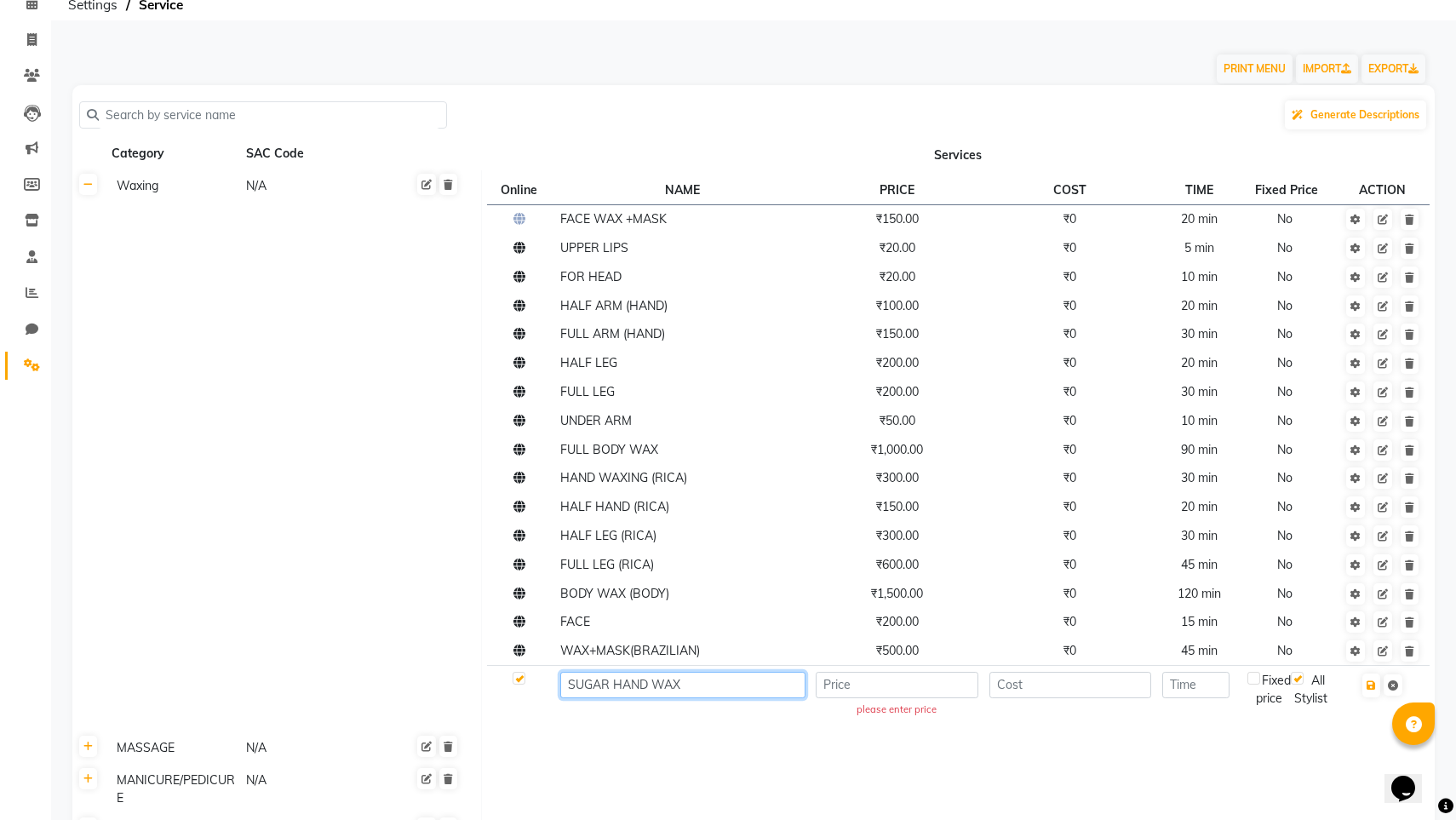 type on "SUGAR HAND WAX" 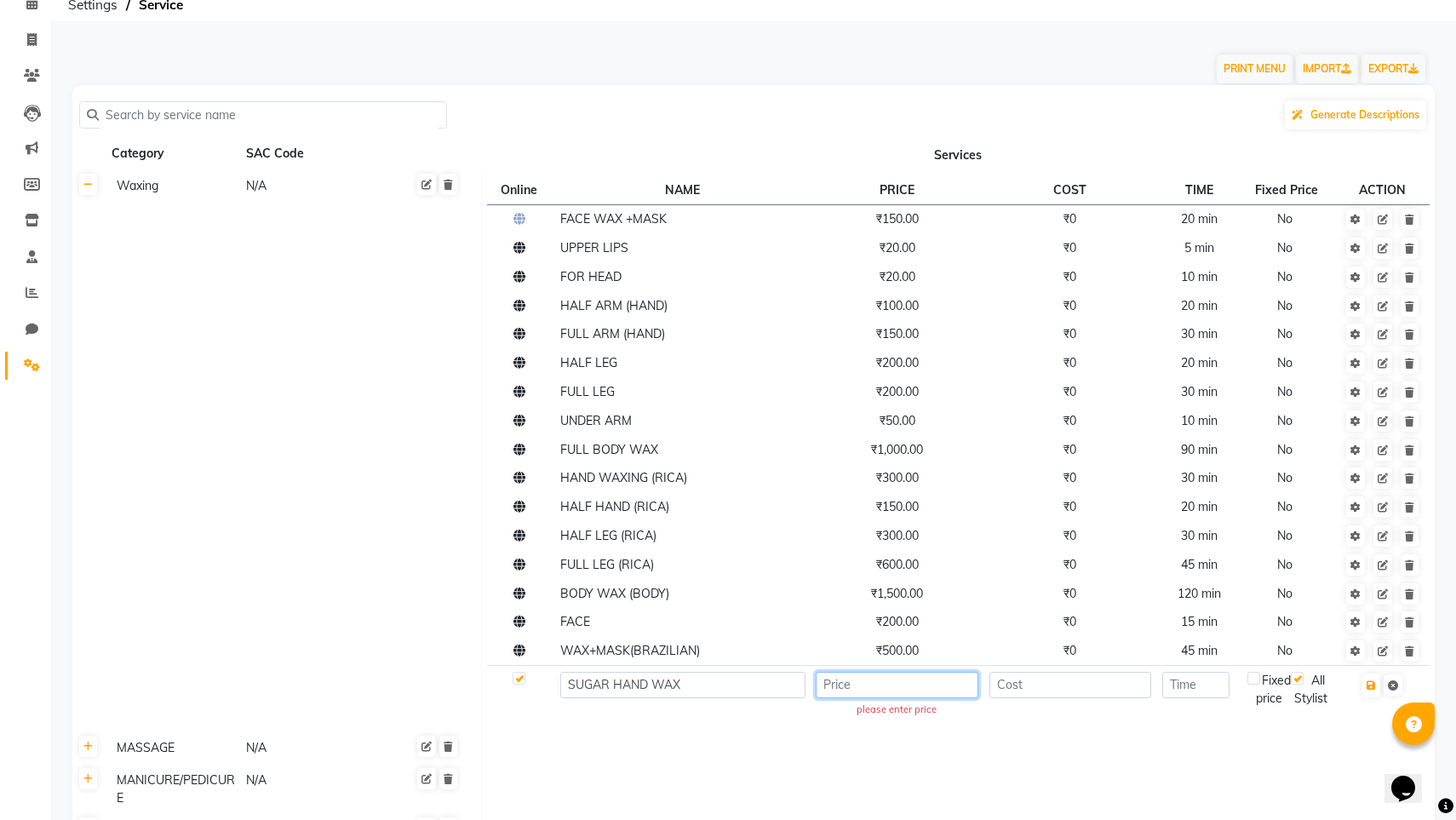 click 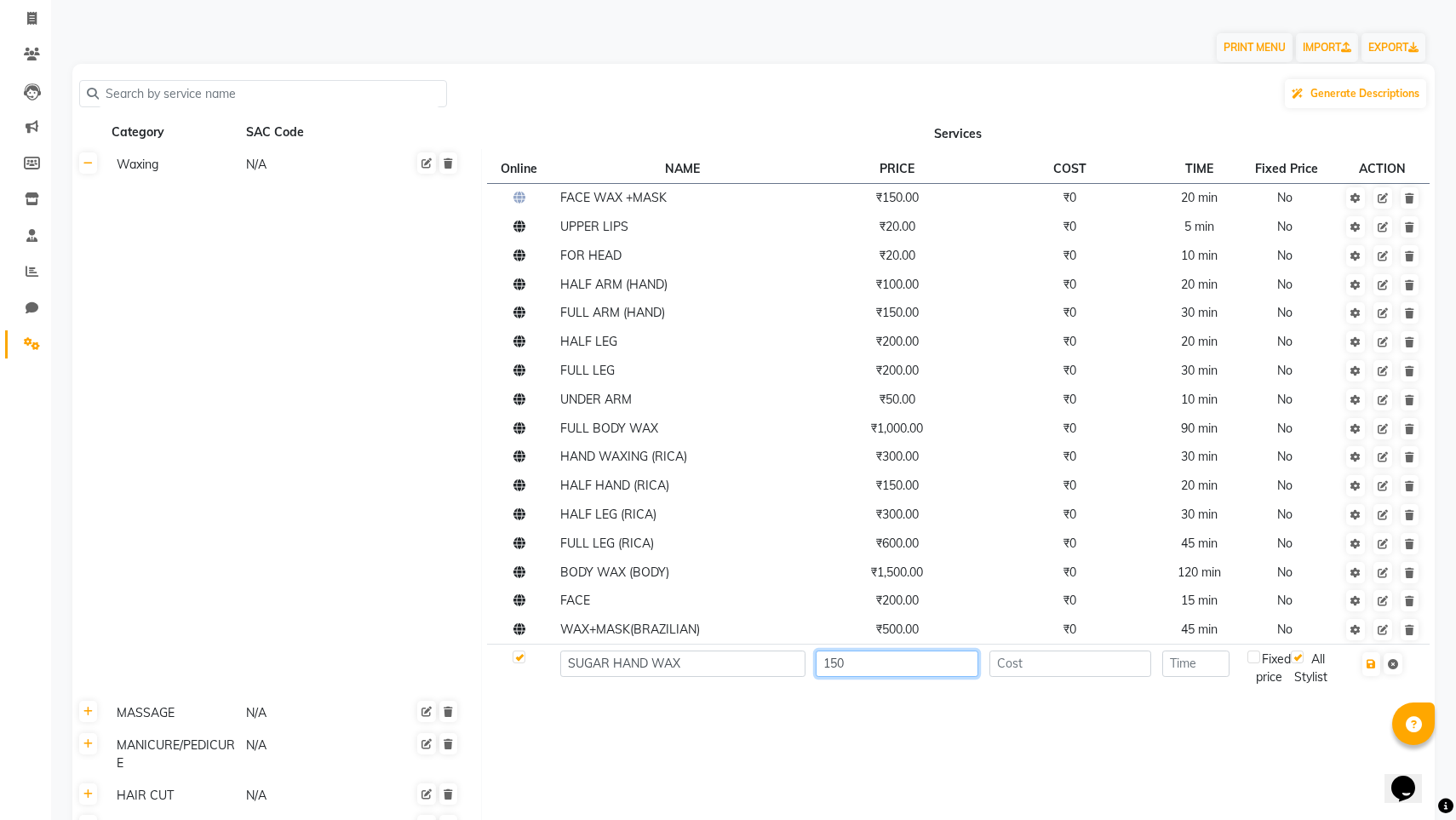 scroll, scrollTop: 106, scrollLeft: 0, axis: vertical 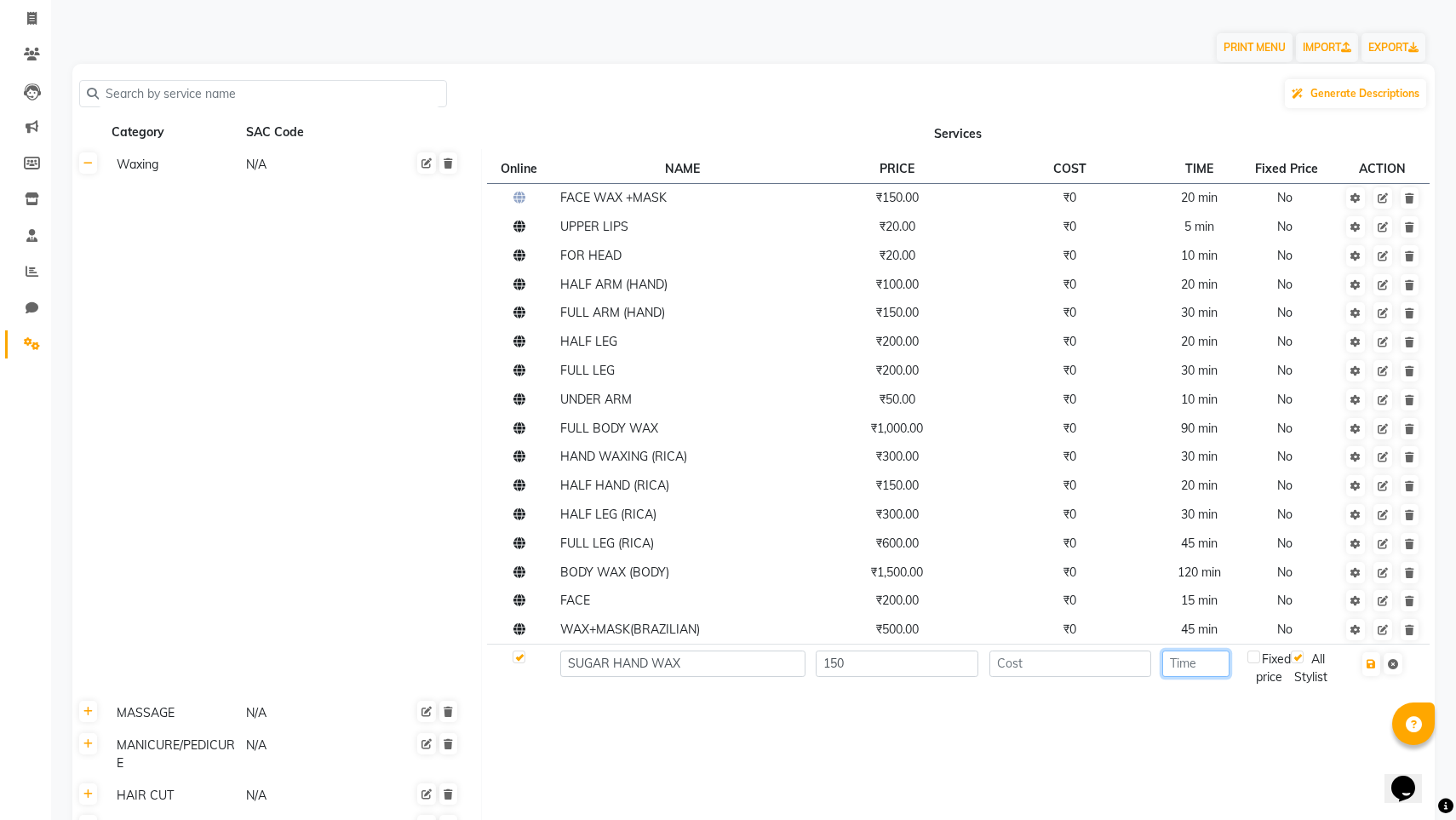 click 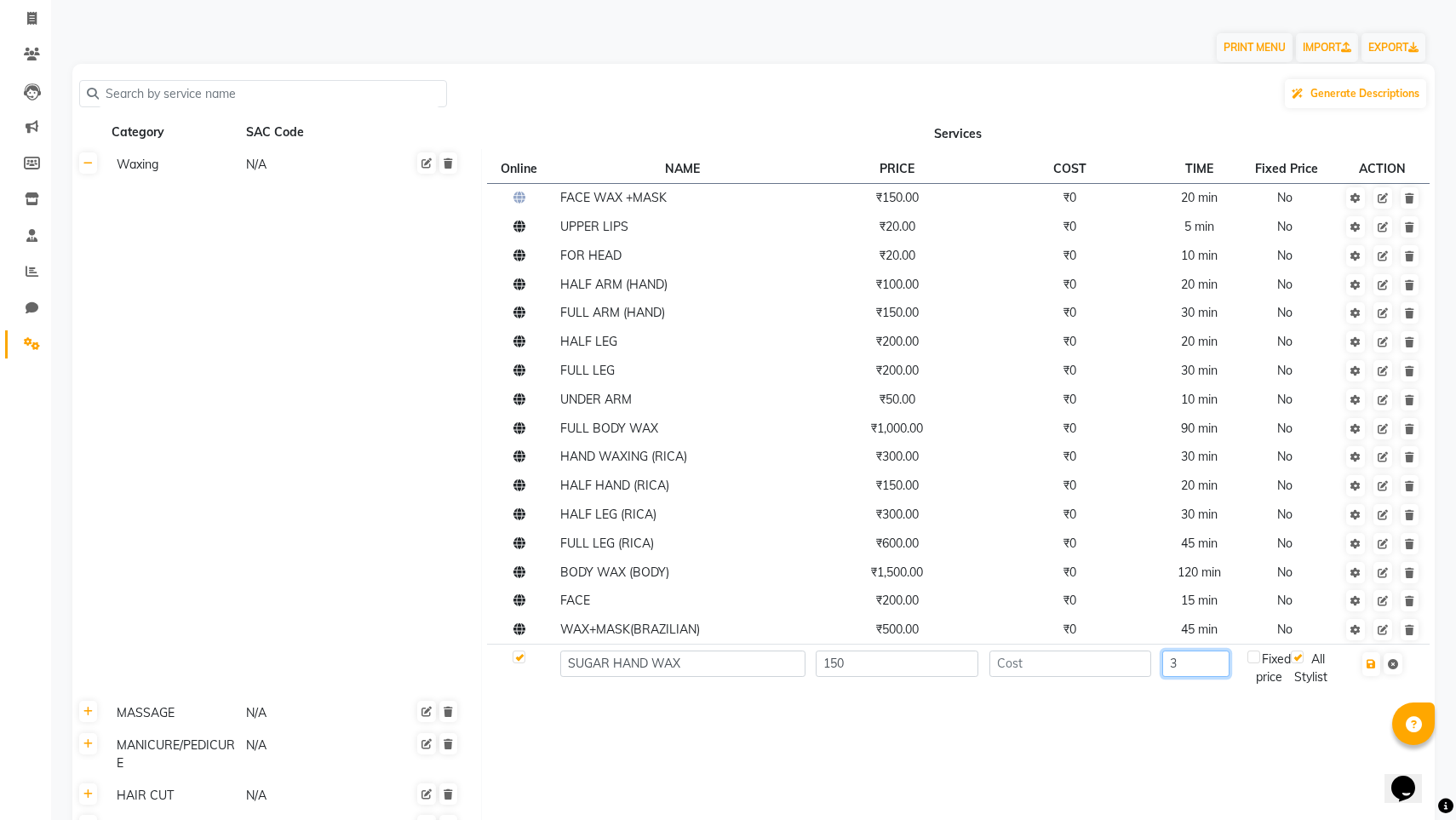 type on "30" 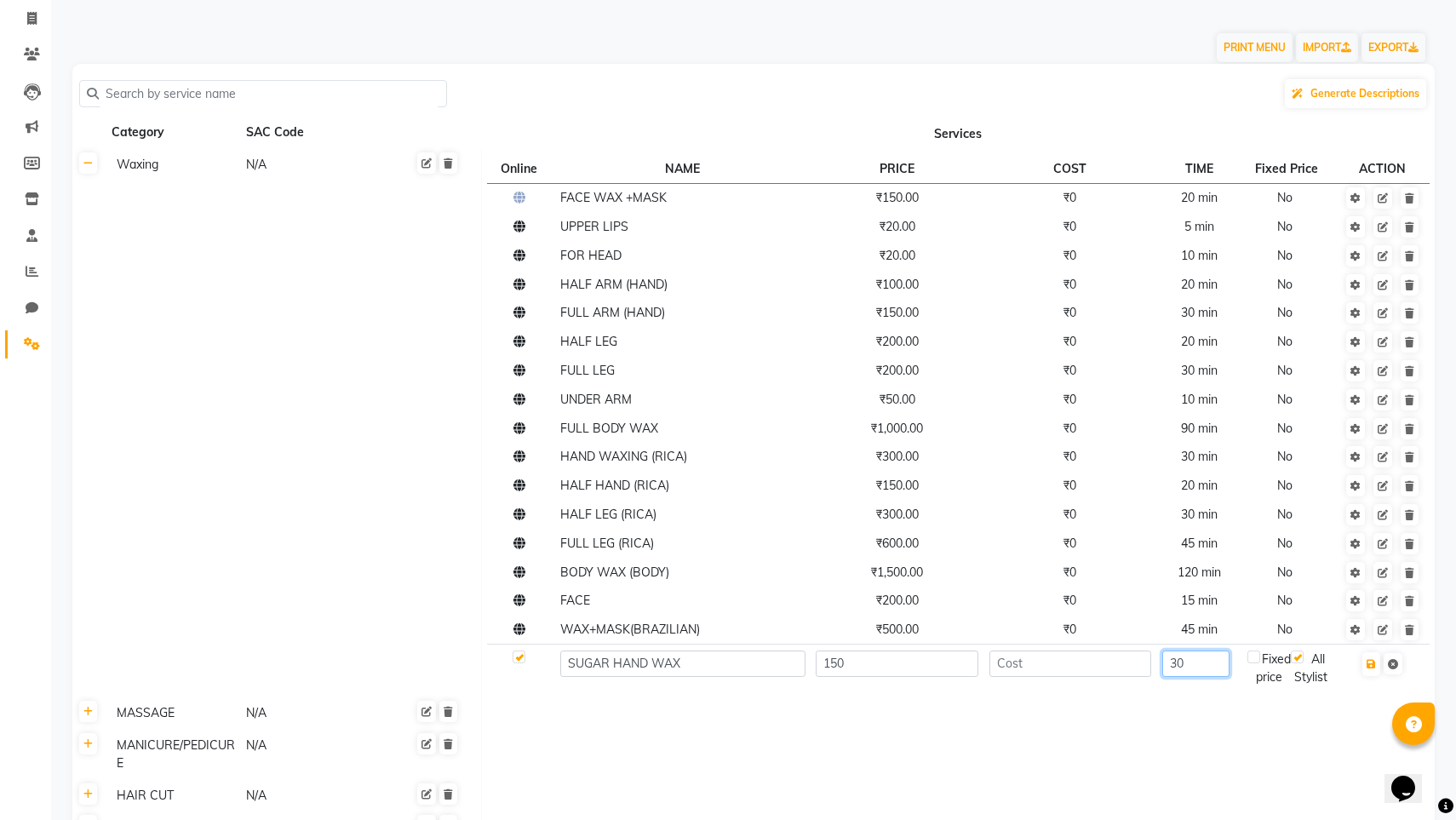 type 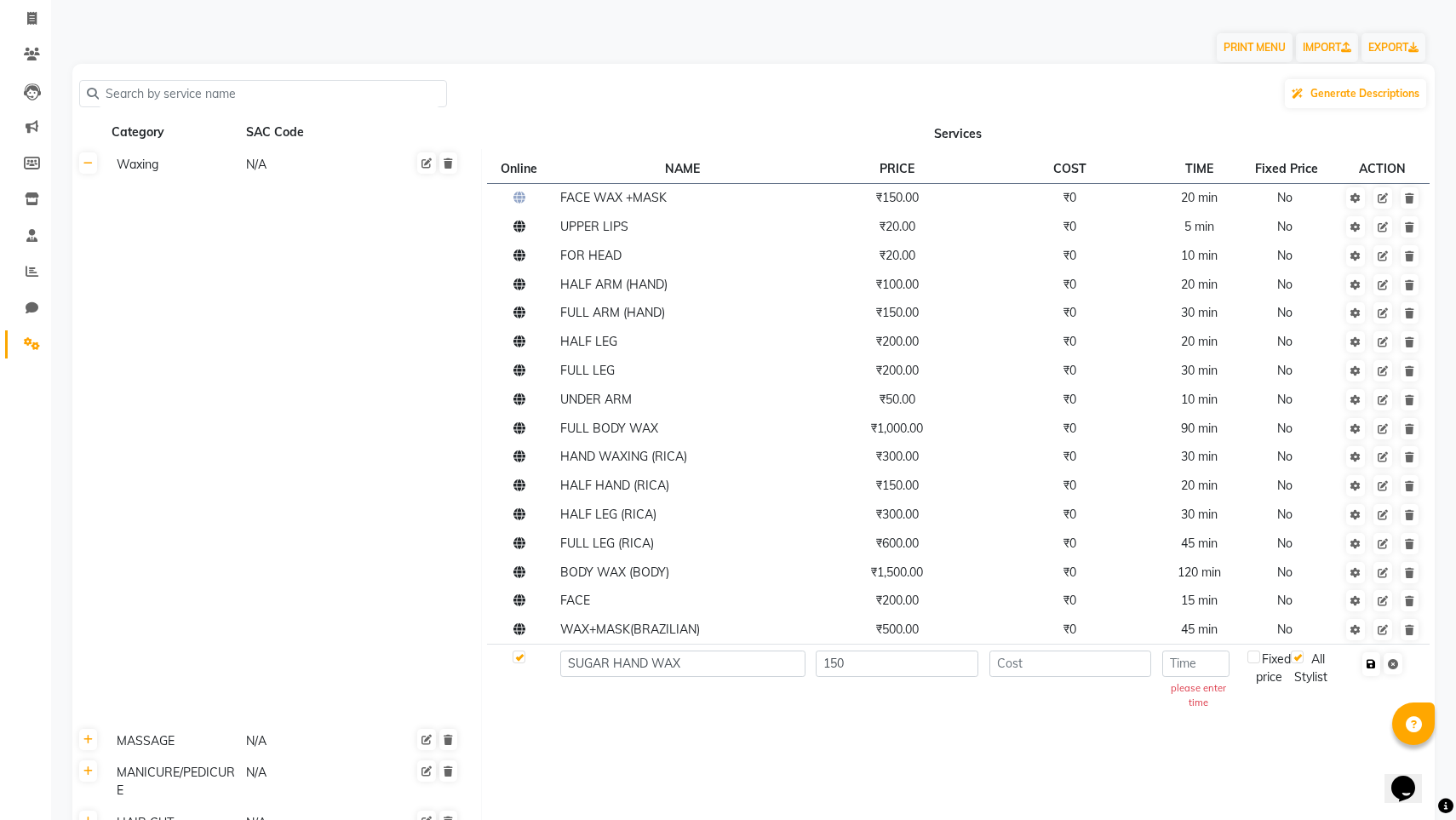 click at bounding box center [1371, 664] 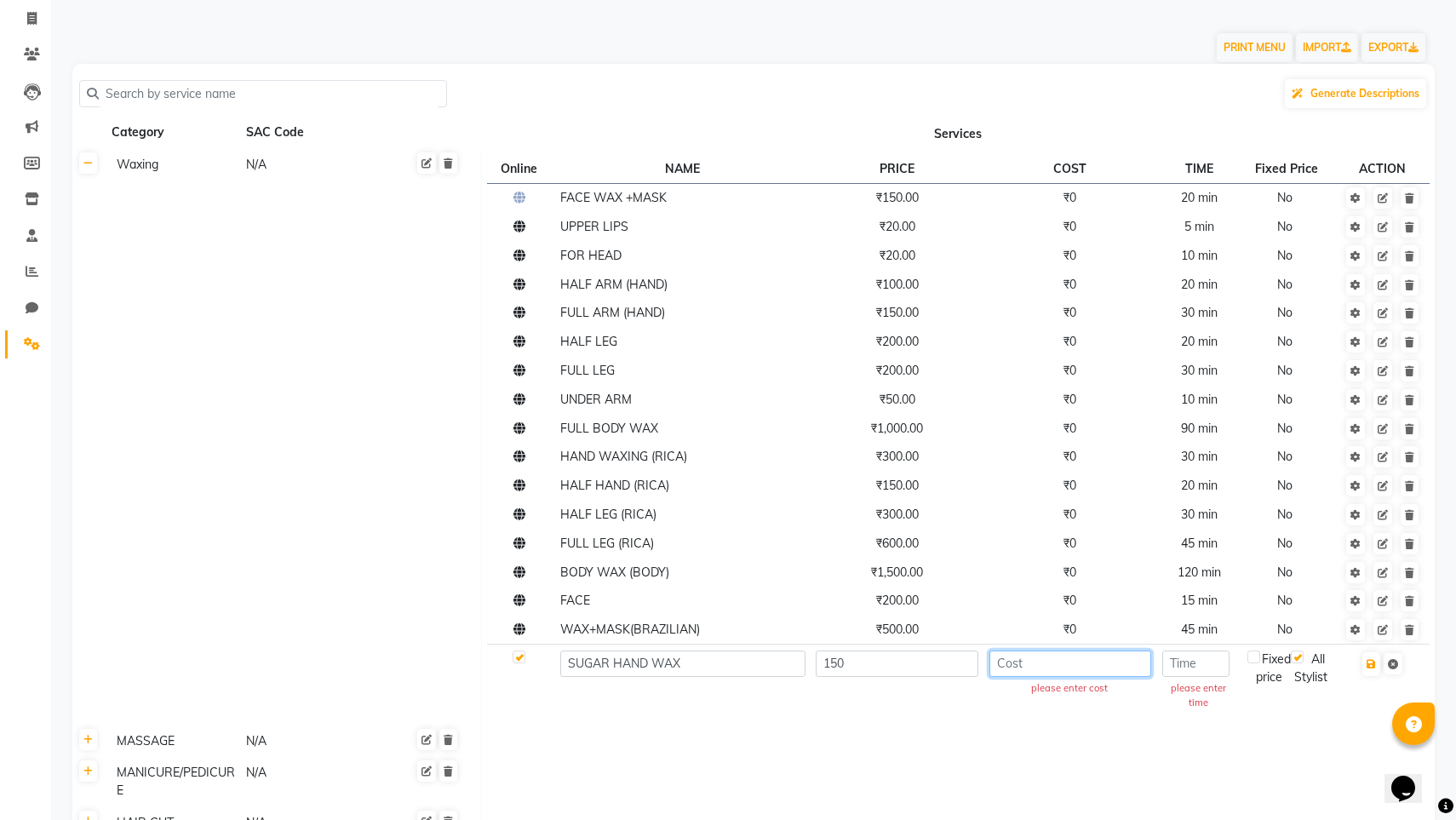 click 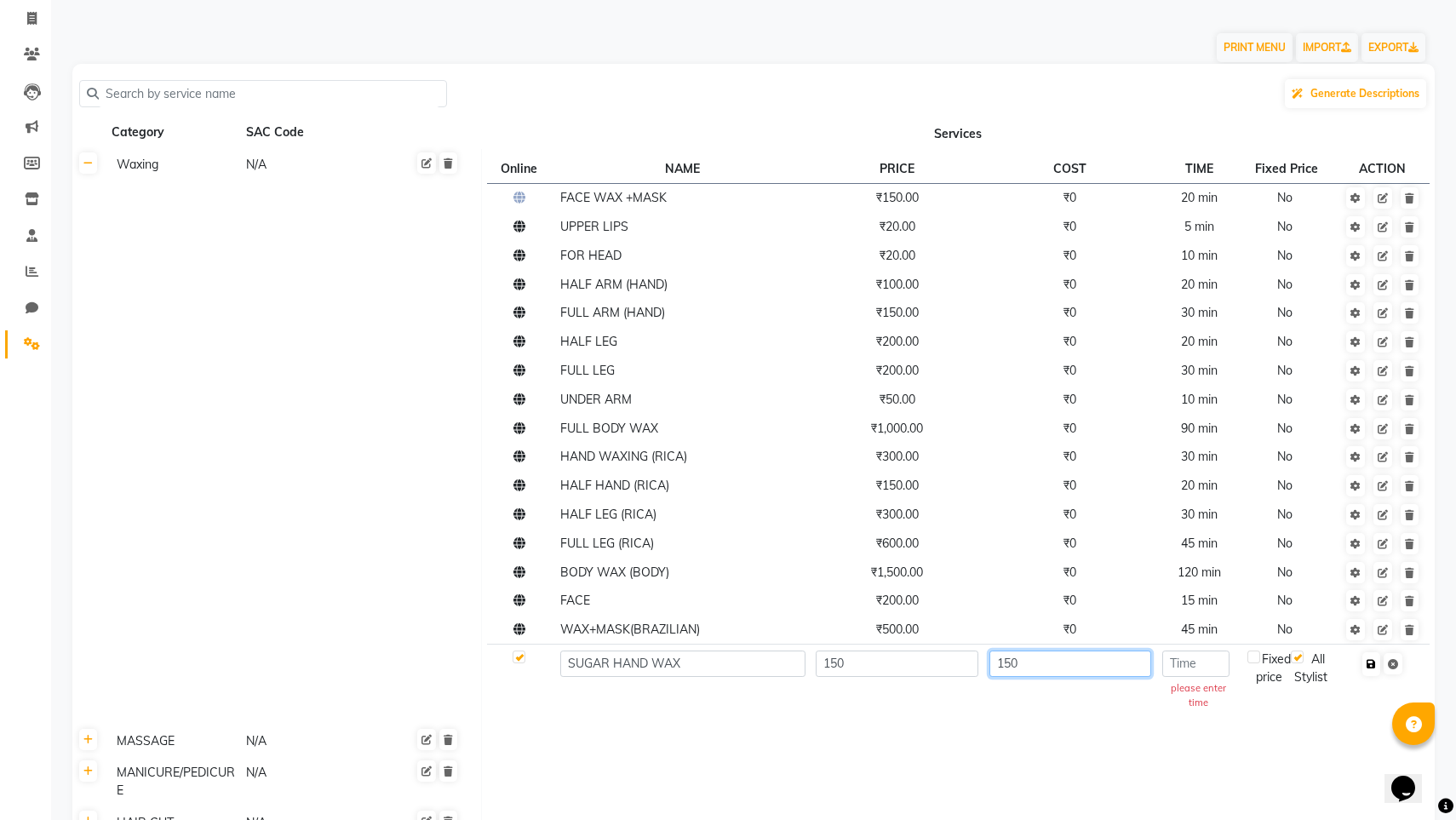 type on "150" 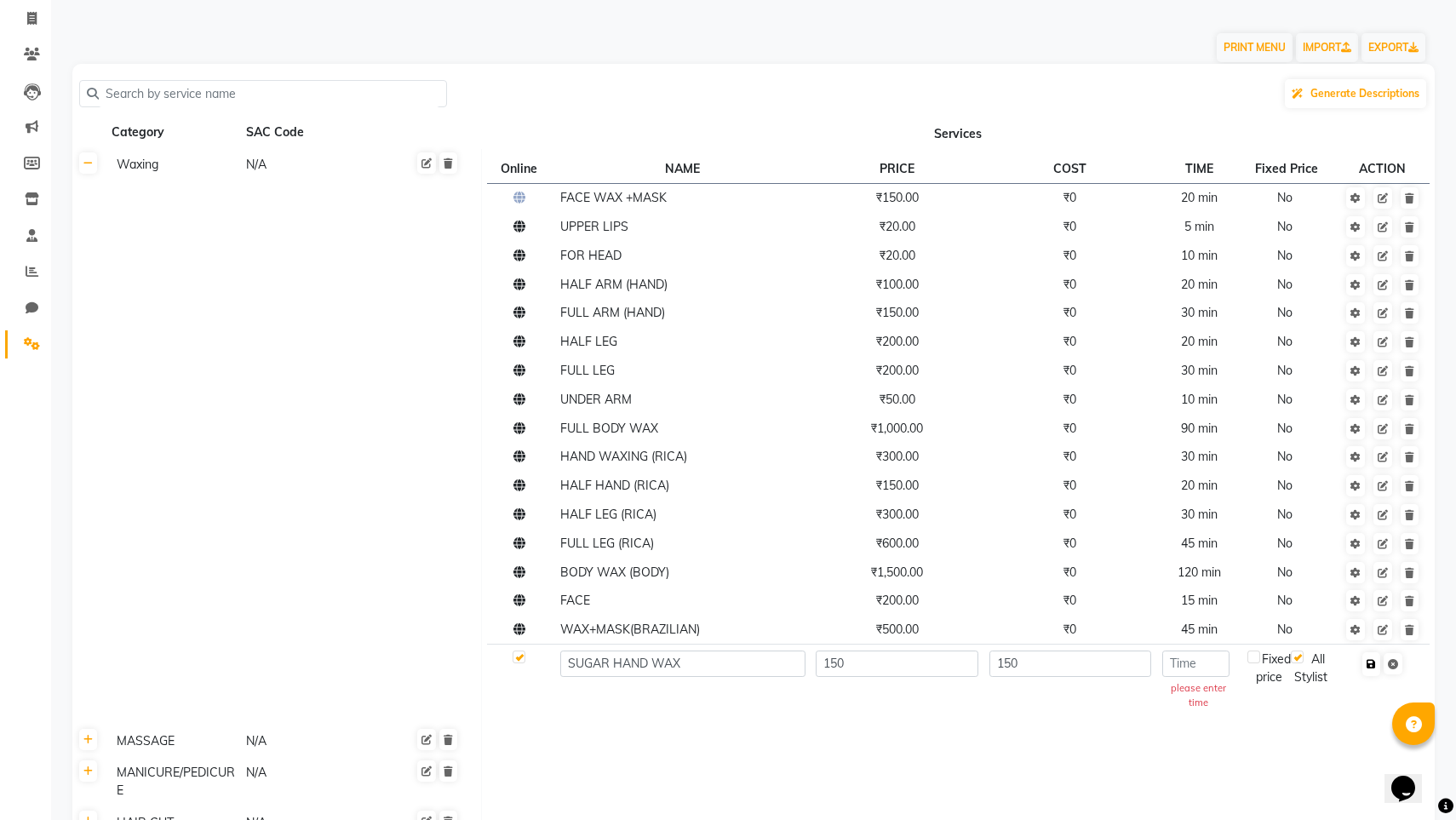 click at bounding box center (1371, 664) 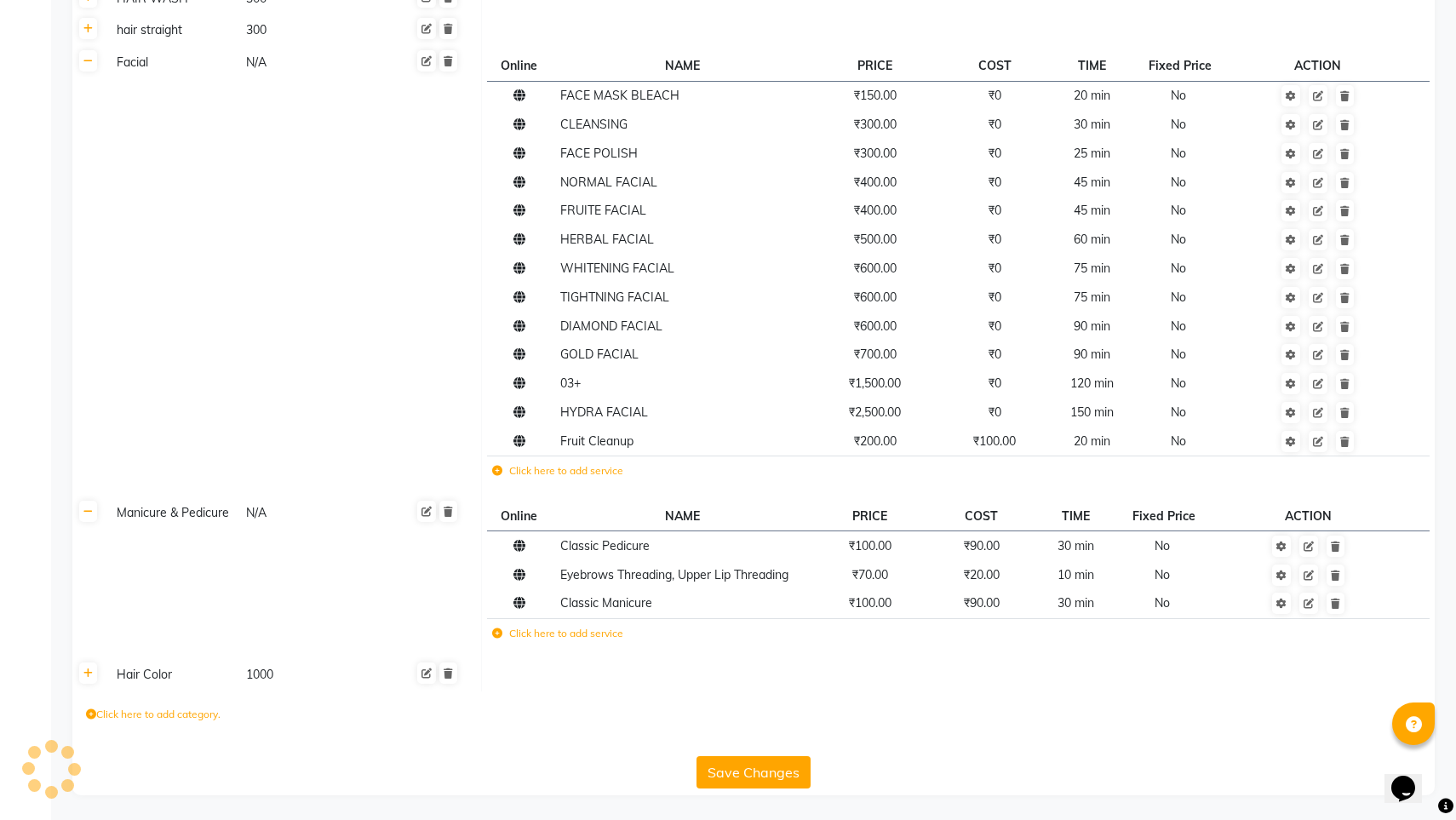 scroll, scrollTop: 1044, scrollLeft: 0, axis: vertical 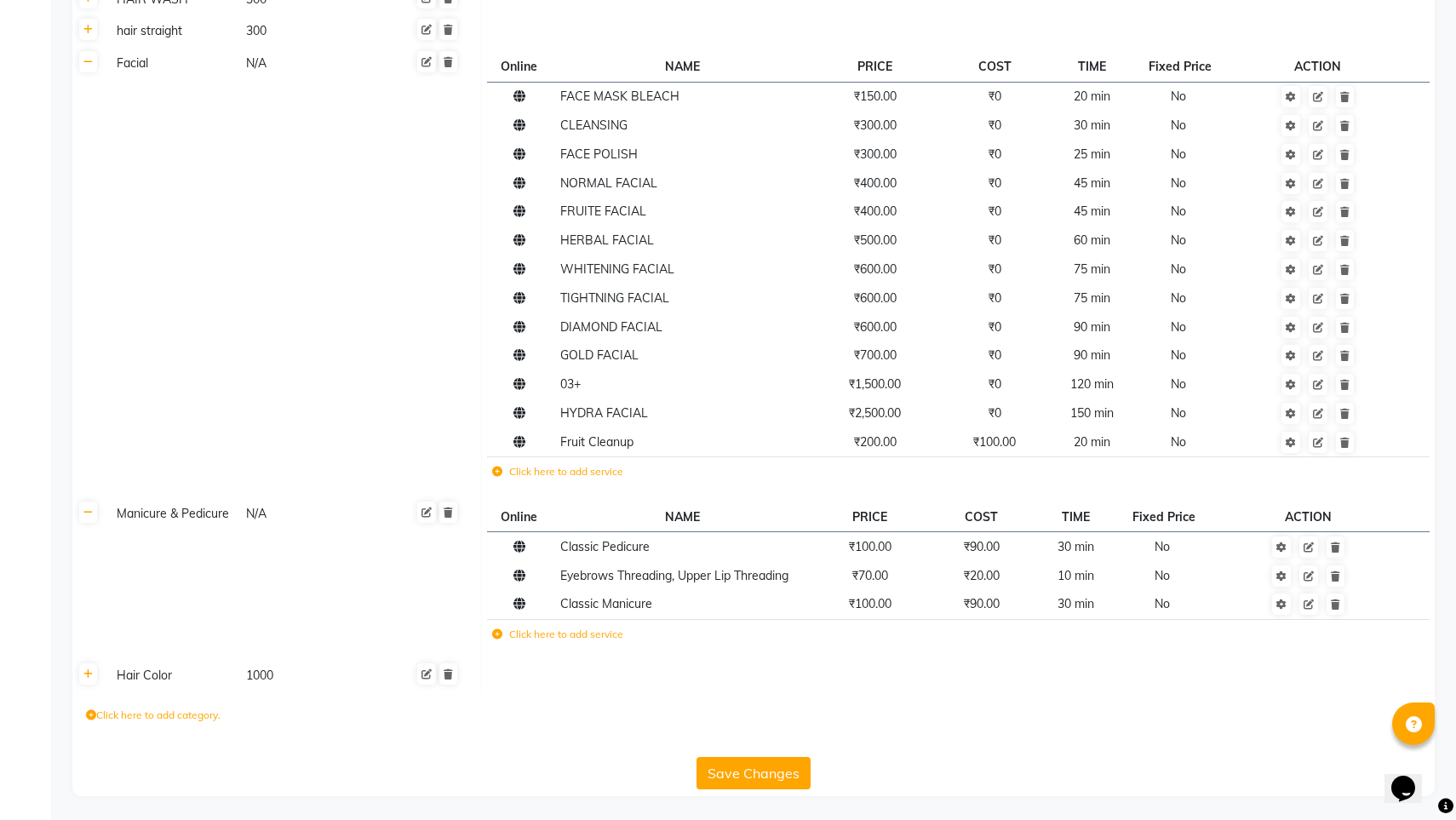click on "Save Changes" 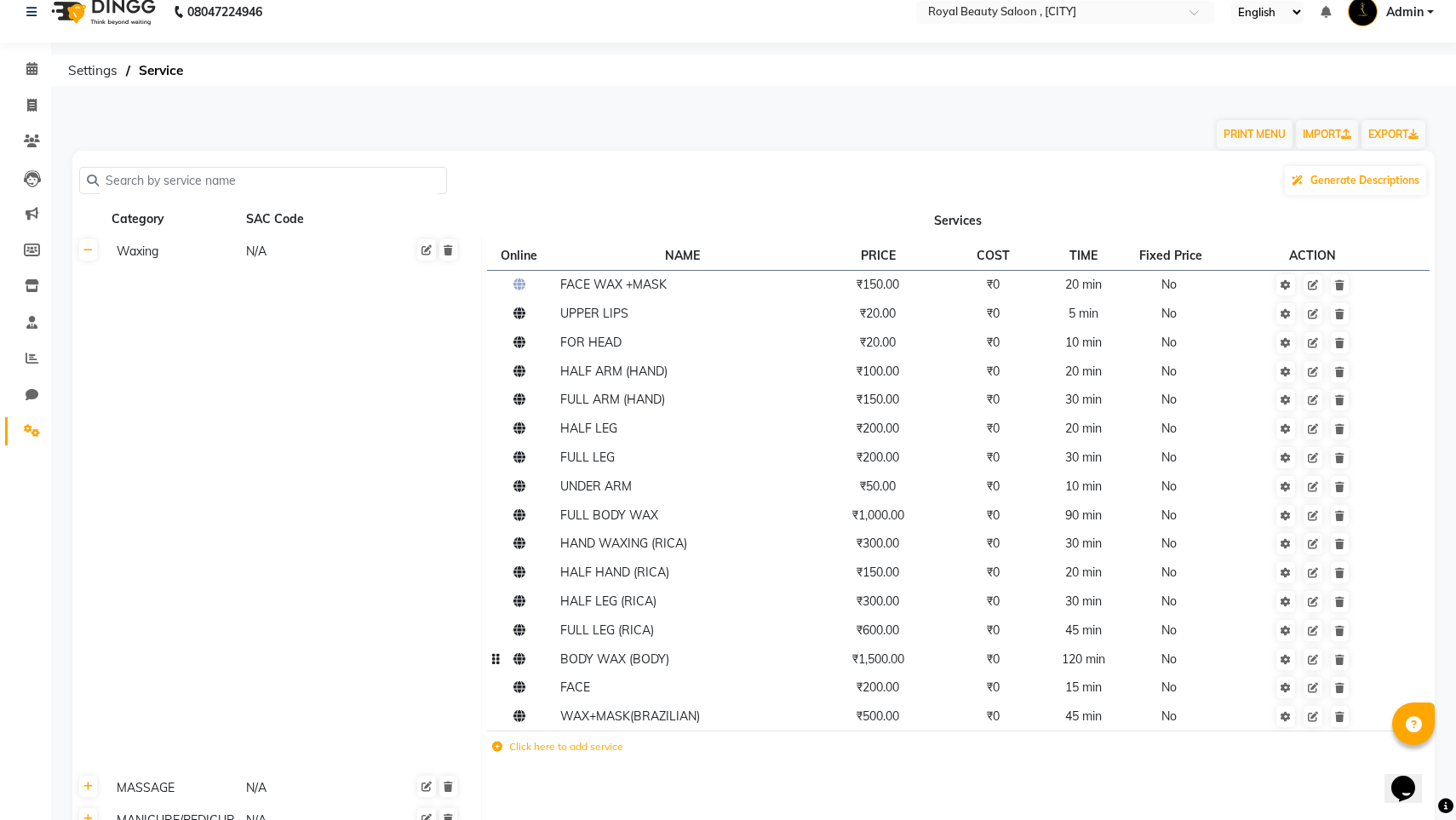 scroll, scrollTop: 21, scrollLeft: 0, axis: vertical 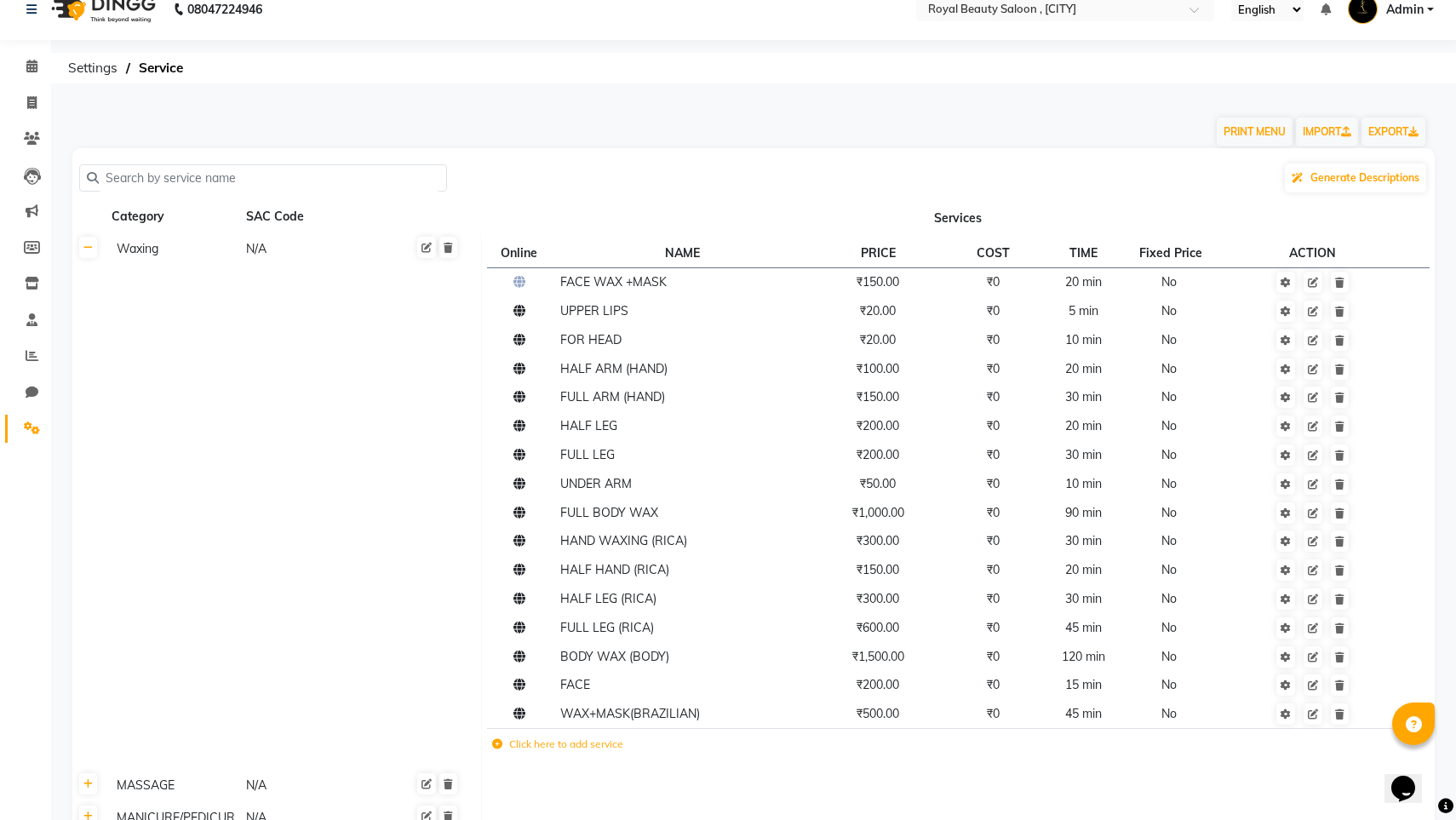 click 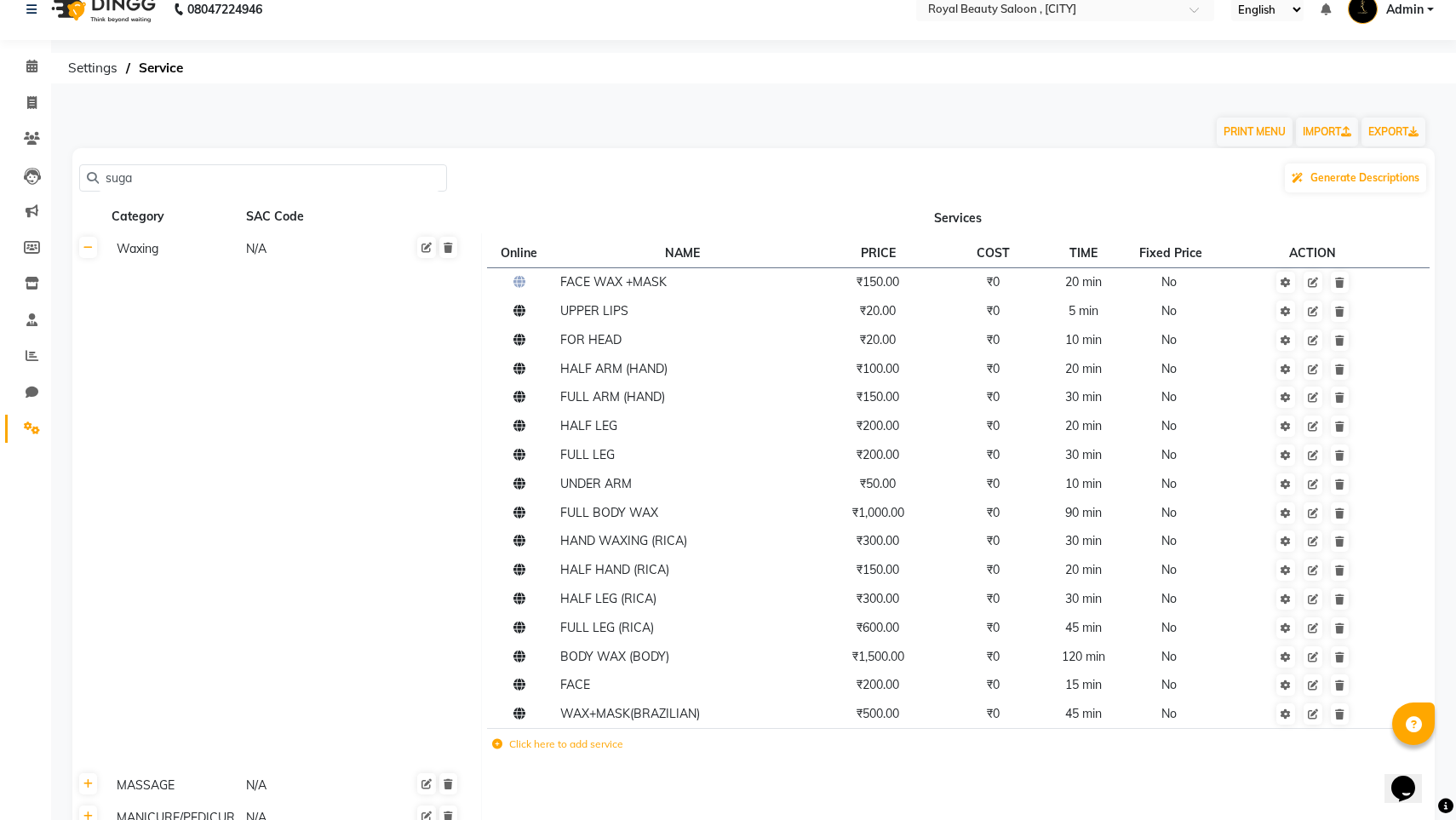 type on "sugar" 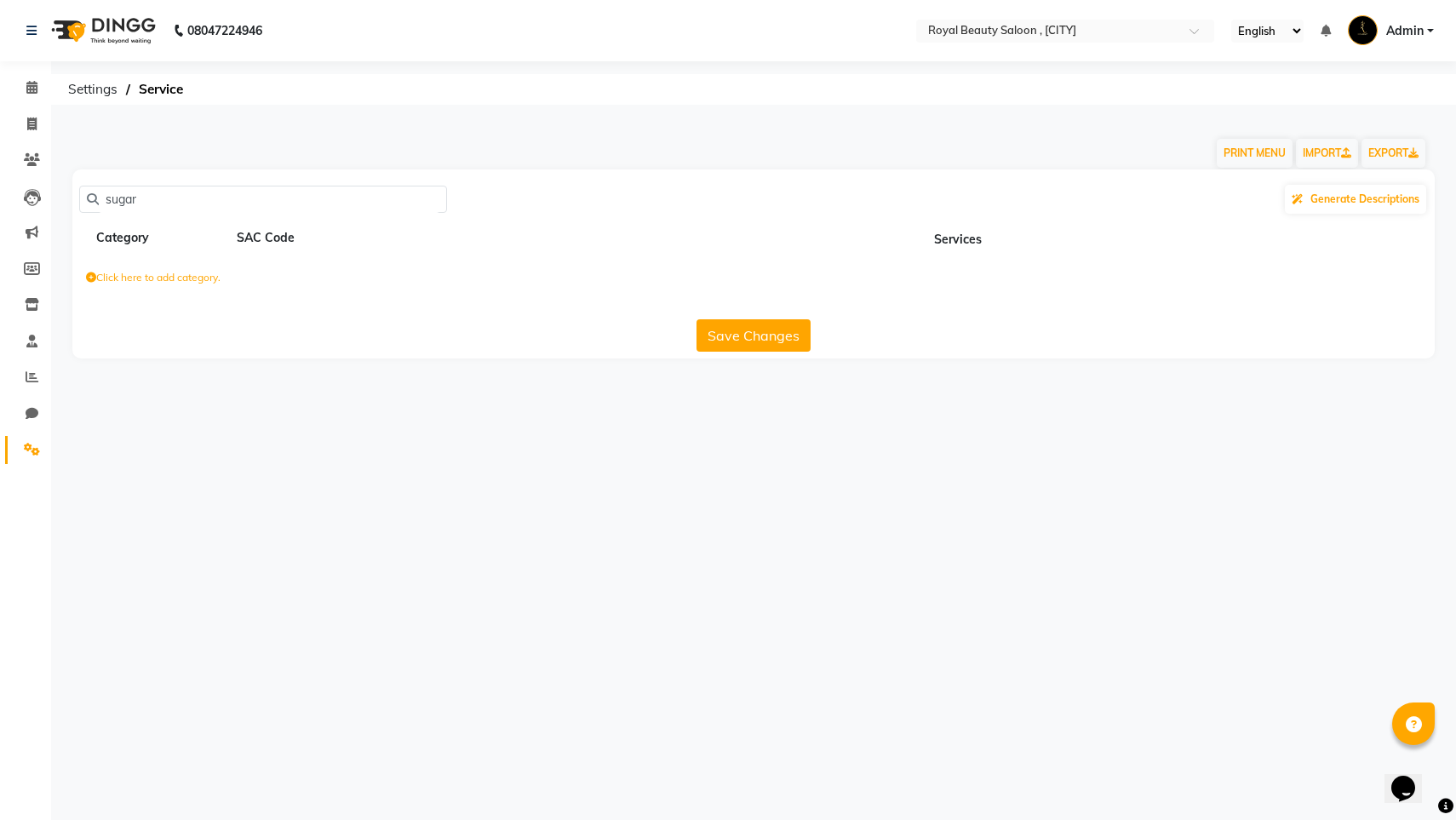 scroll, scrollTop: 0, scrollLeft: 0, axis: both 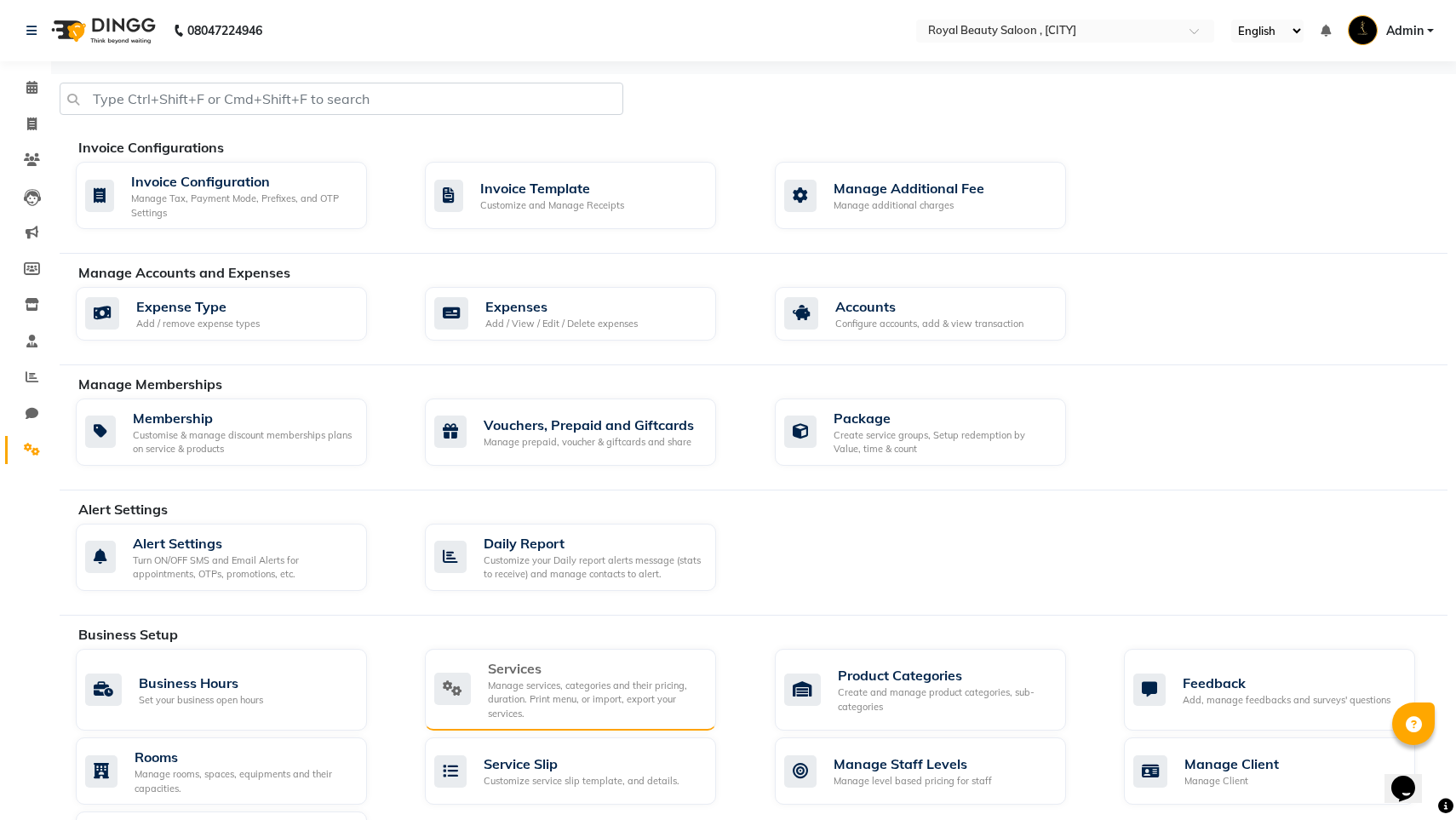 click on "Manage services, categories and their pricing, duration. Print menu, or import, export your services." 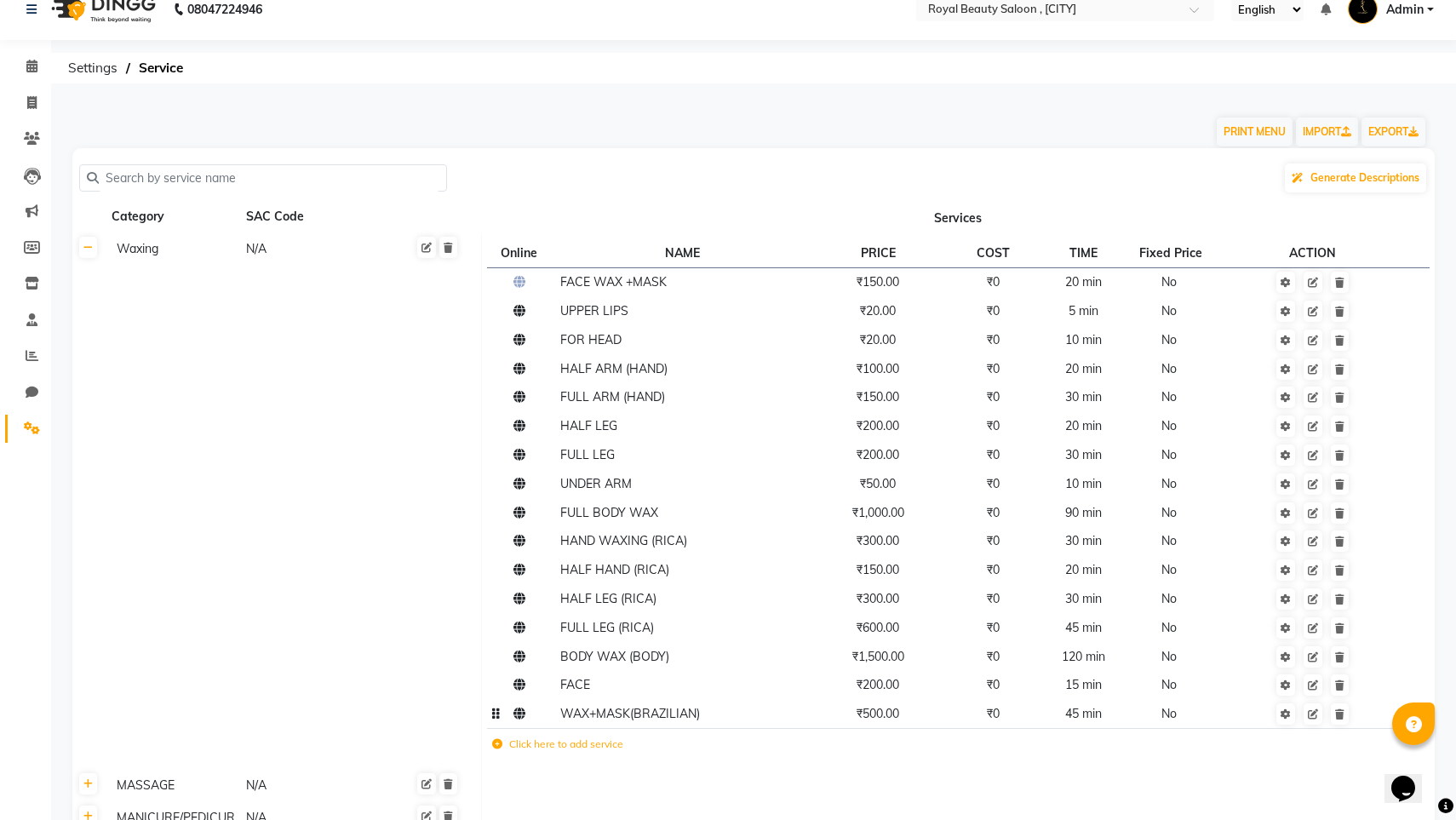 scroll, scrollTop: 17, scrollLeft: 0, axis: vertical 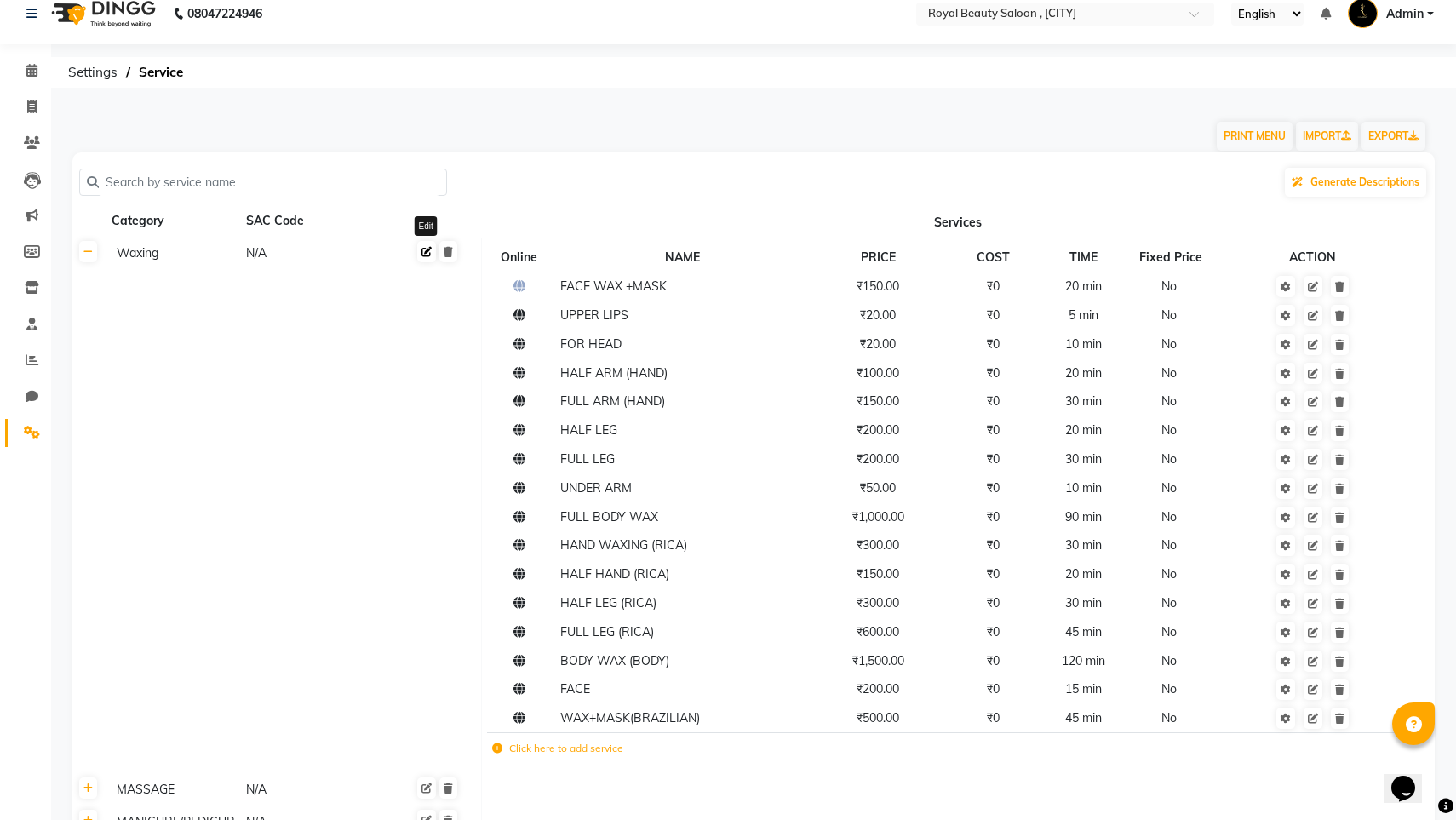 click 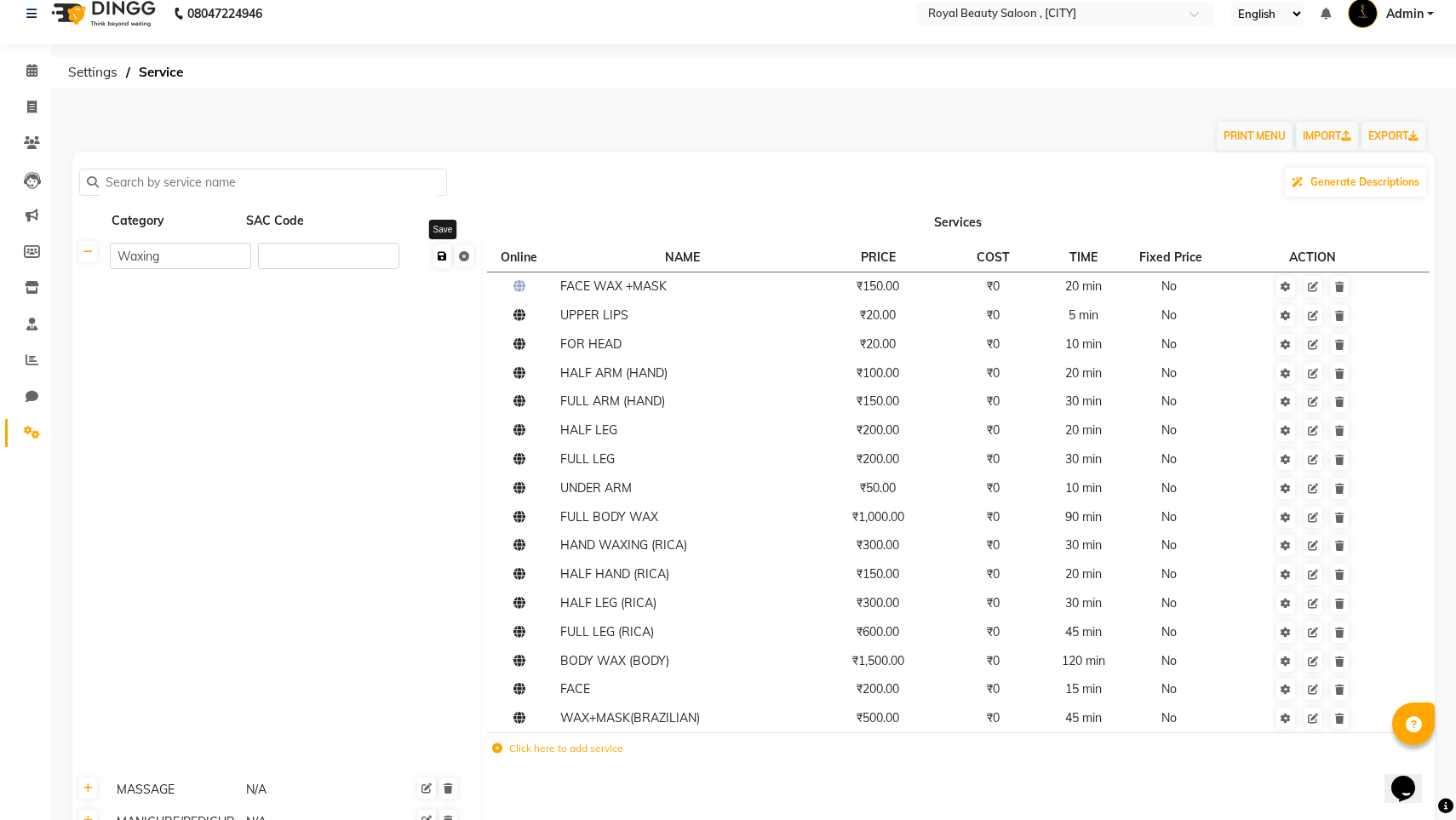 click 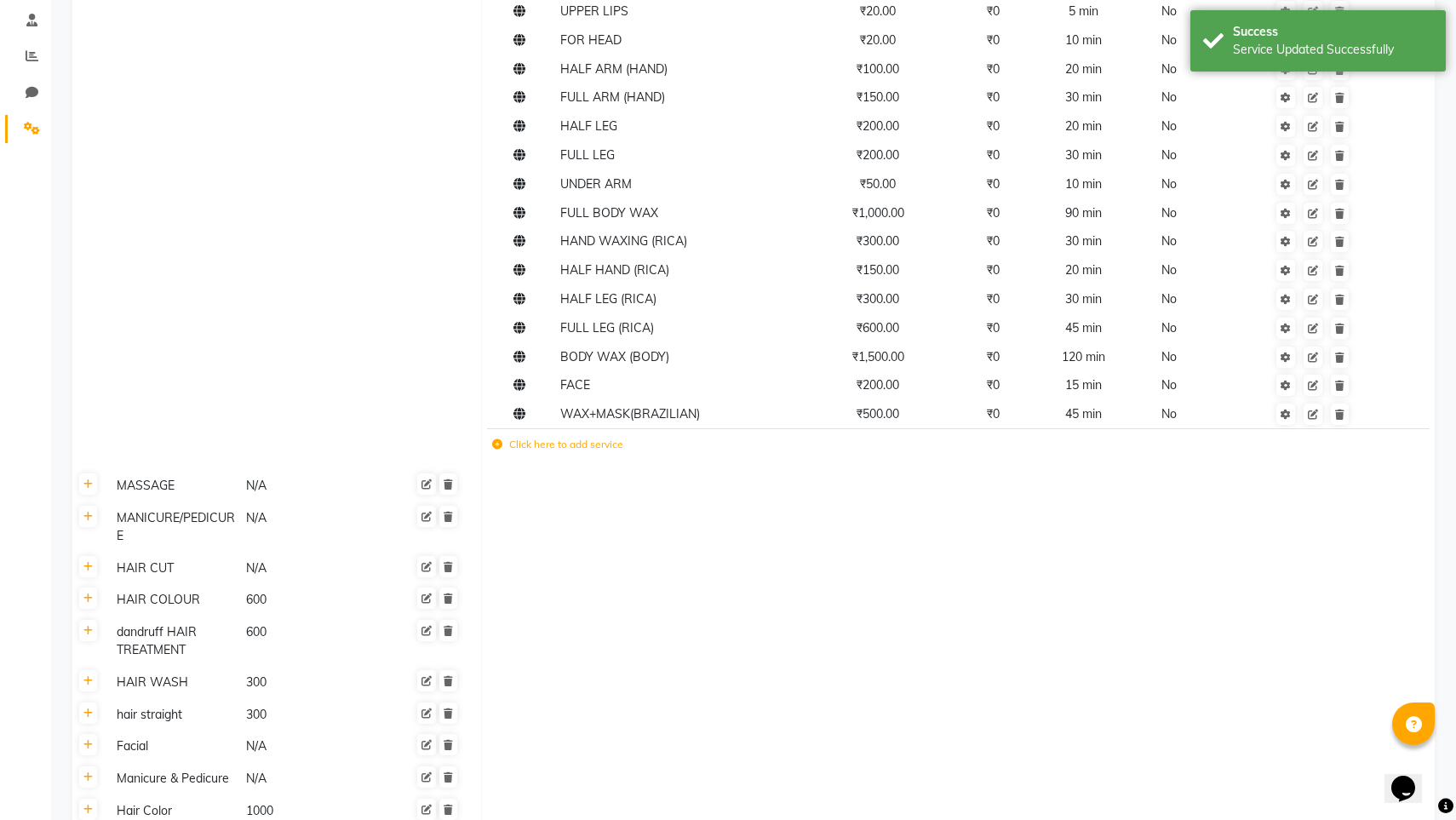 scroll, scrollTop: 313, scrollLeft: 0, axis: vertical 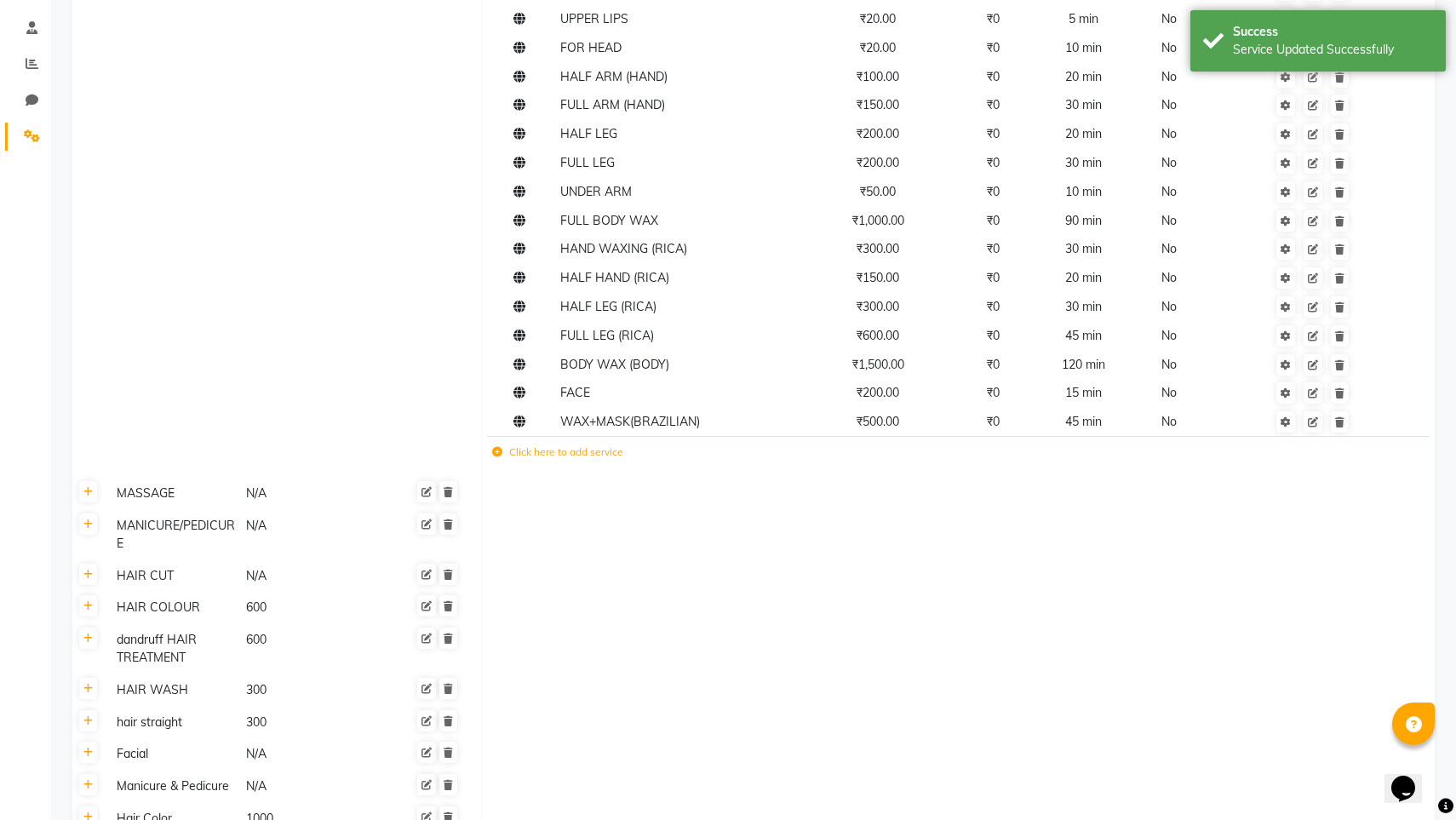 click on "Click here to add service" 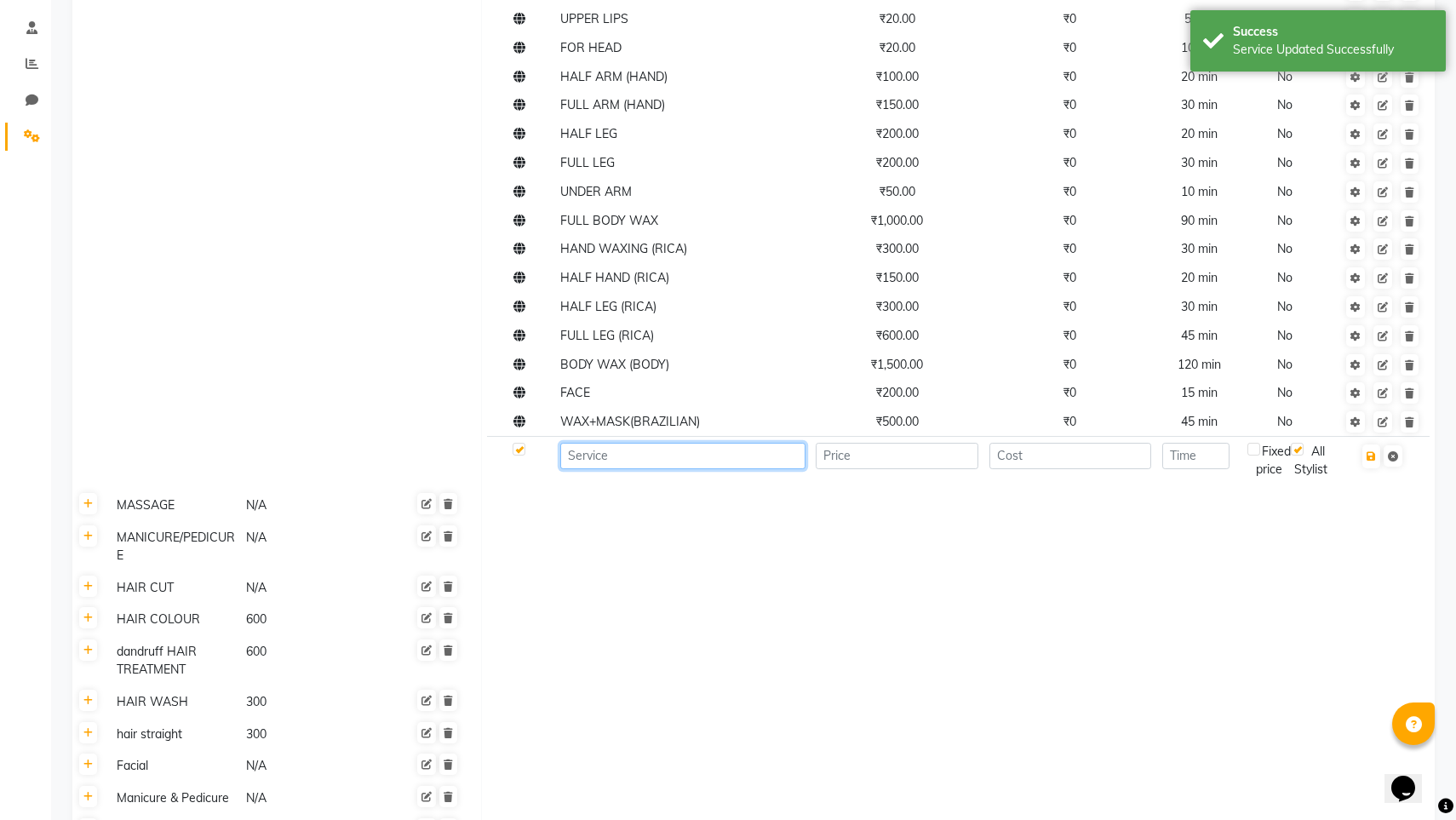 click 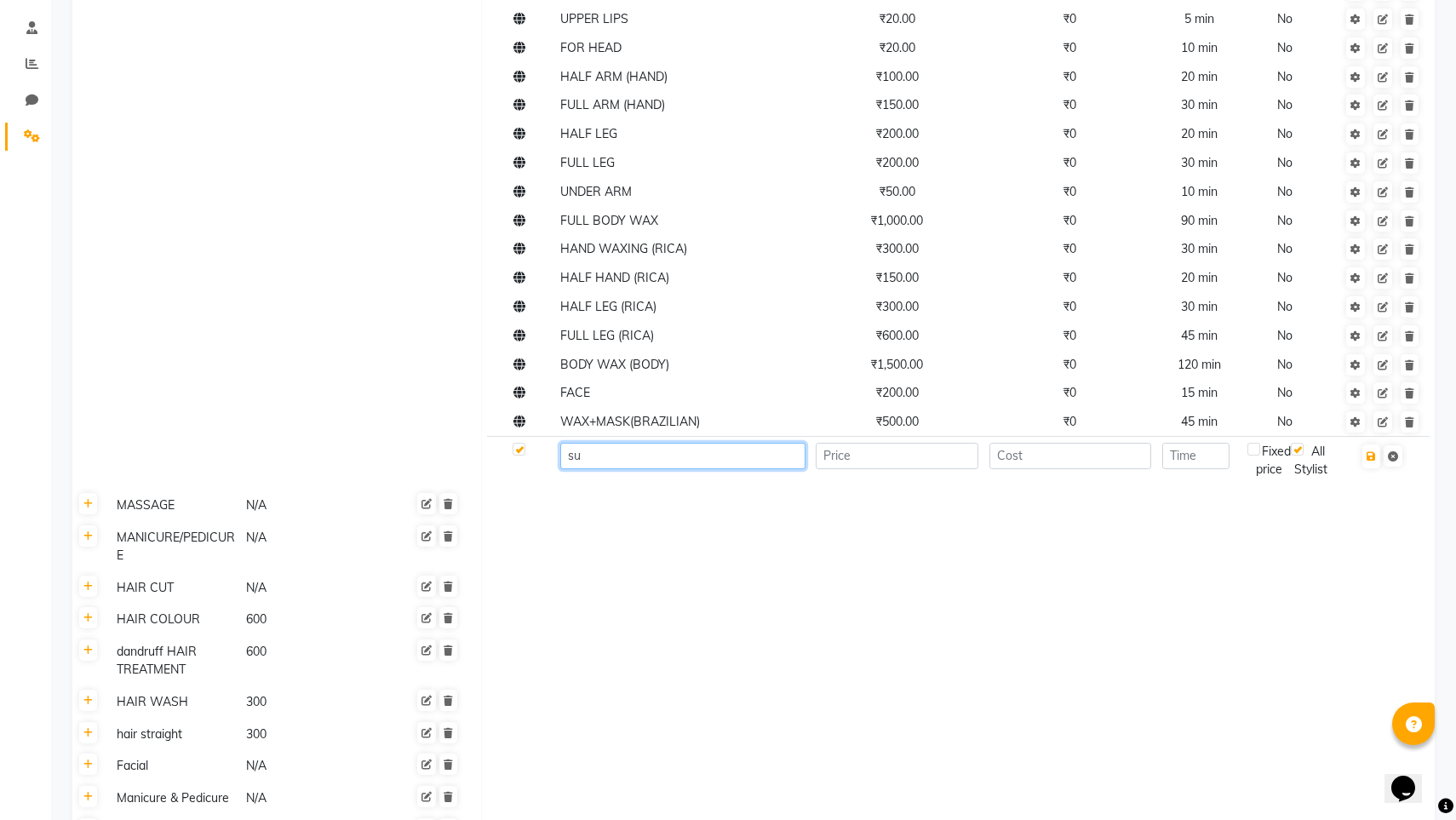 type on "s" 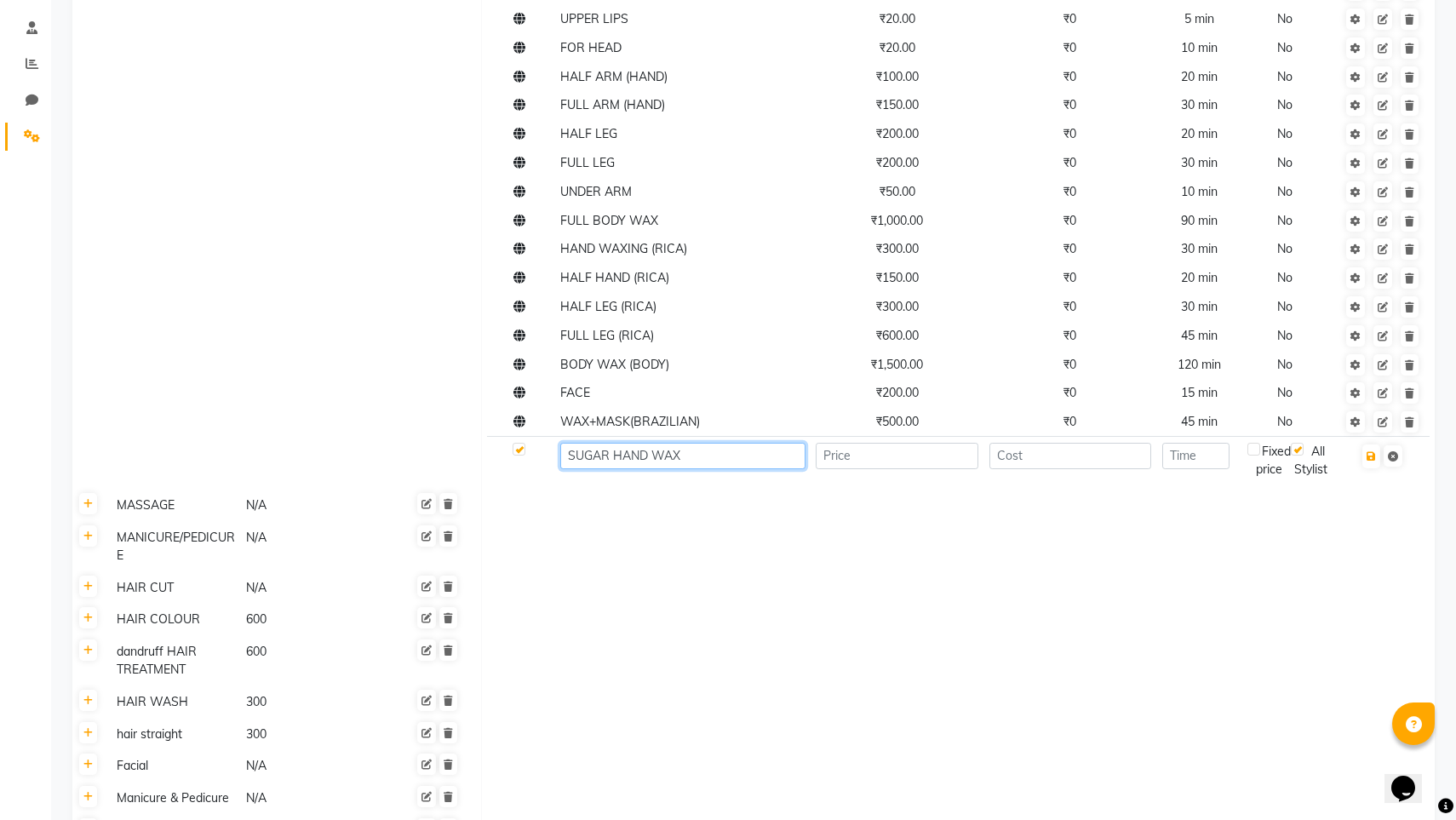 type on "SUGAR HAND WAX" 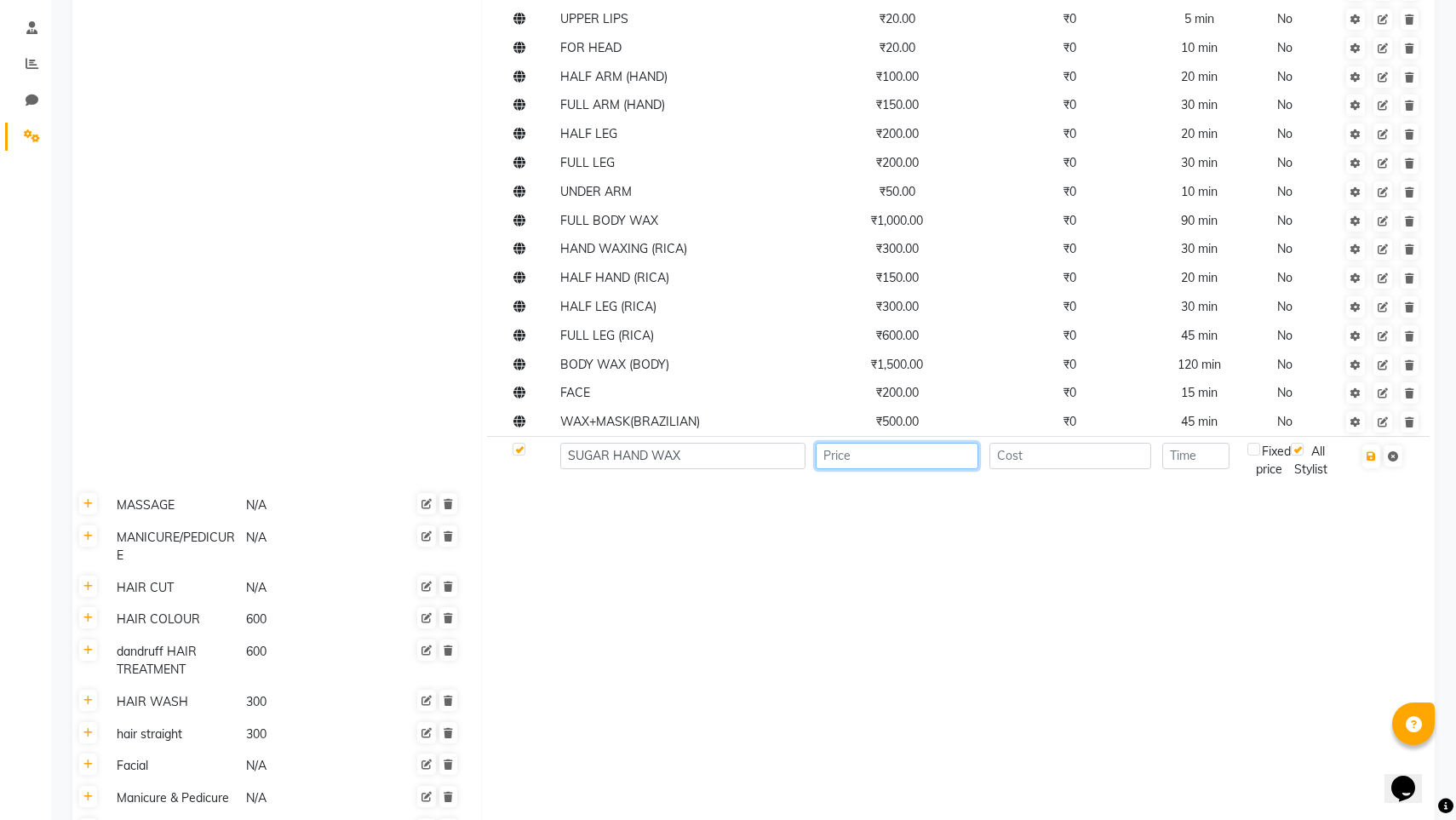 click 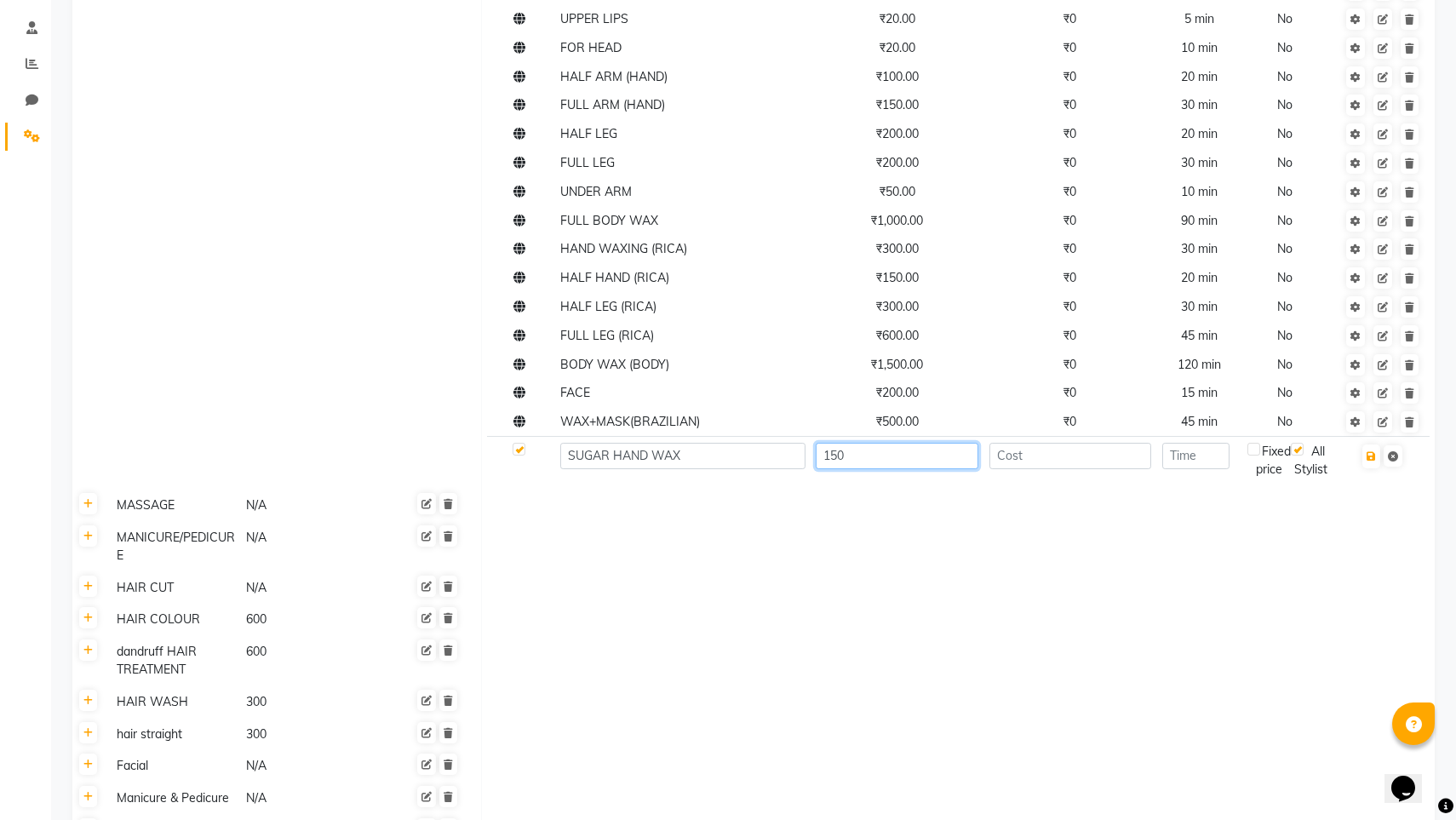 type on "150" 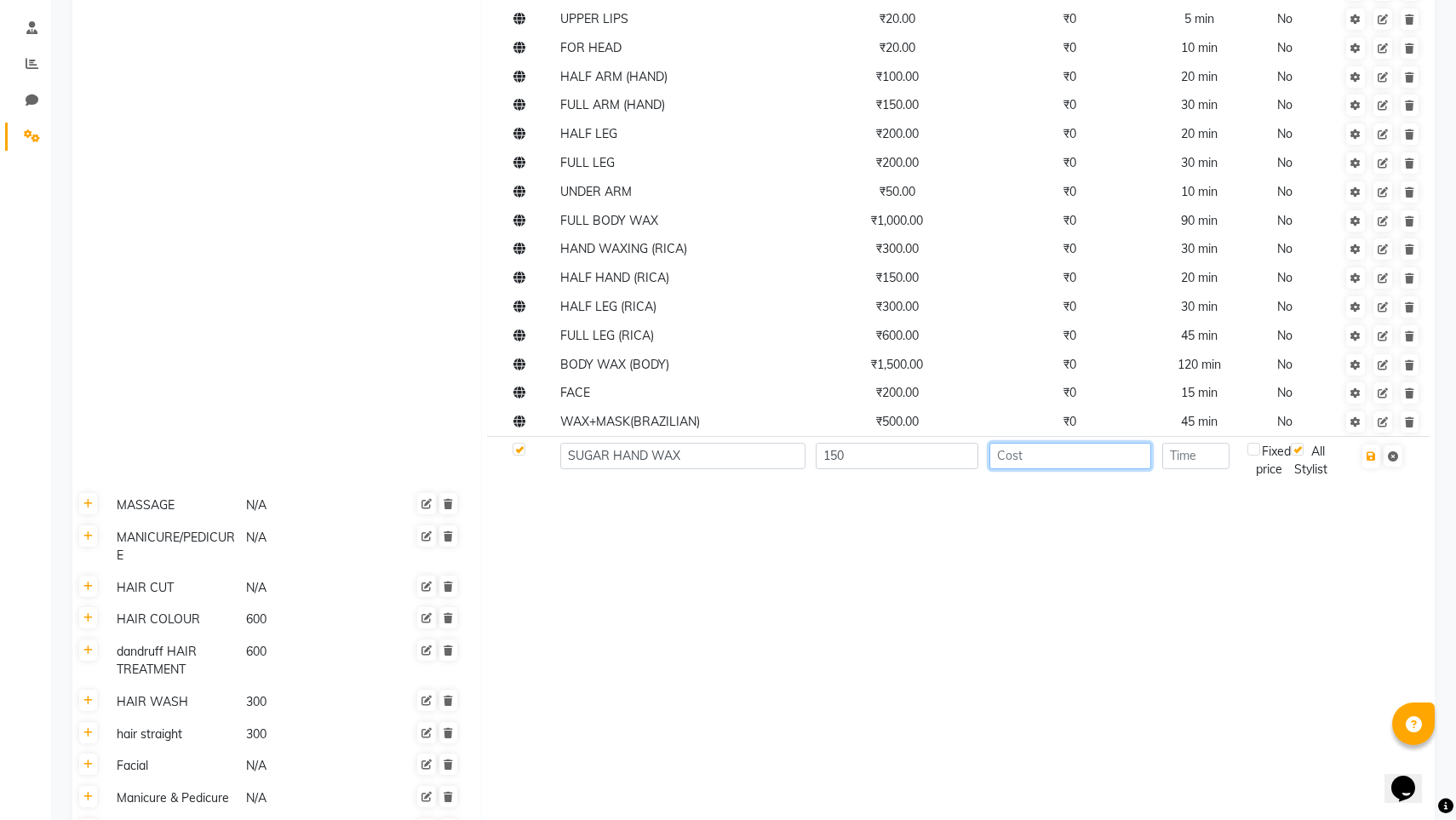 click 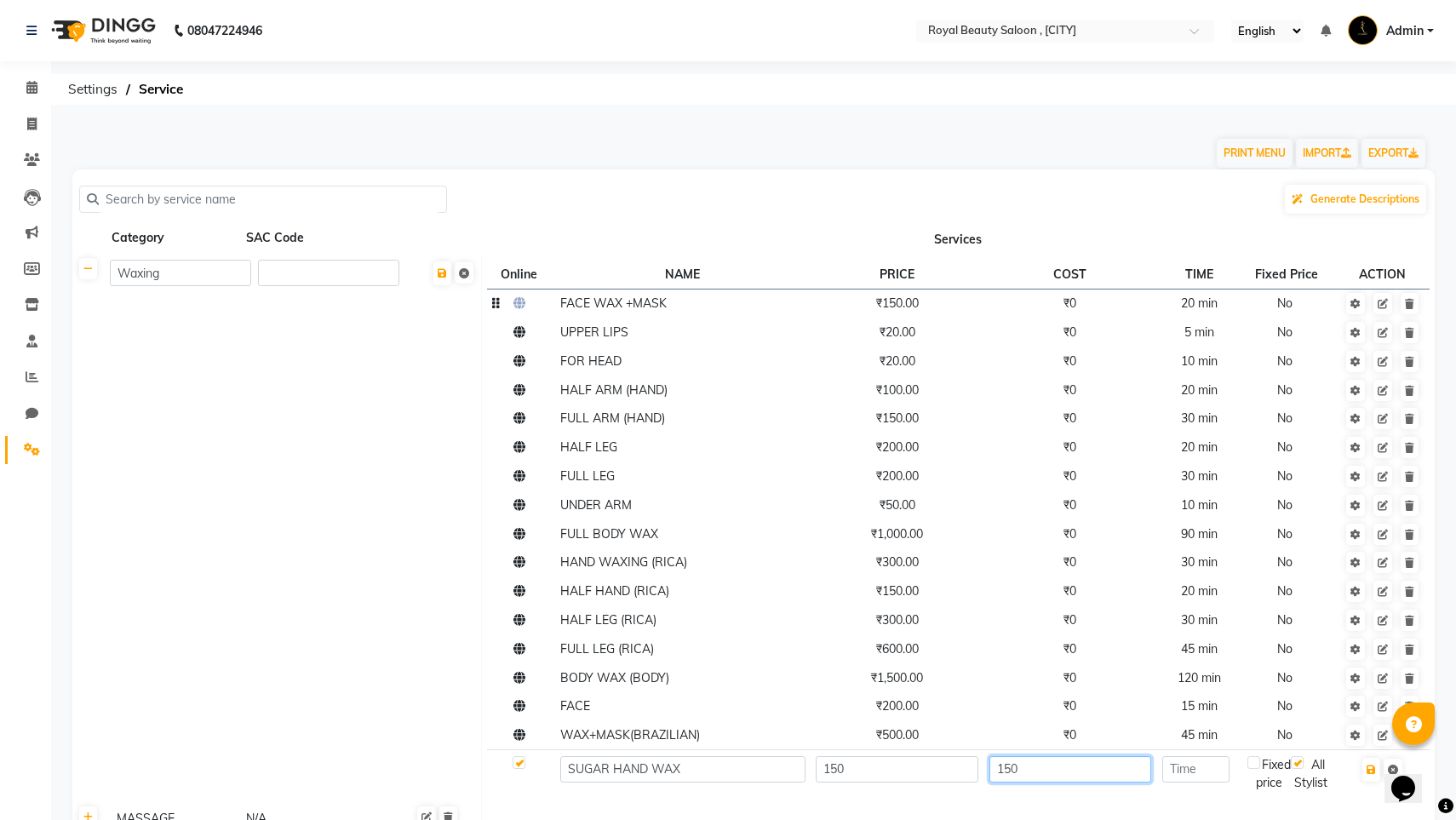 scroll, scrollTop: 0, scrollLeft: 0, axis: both 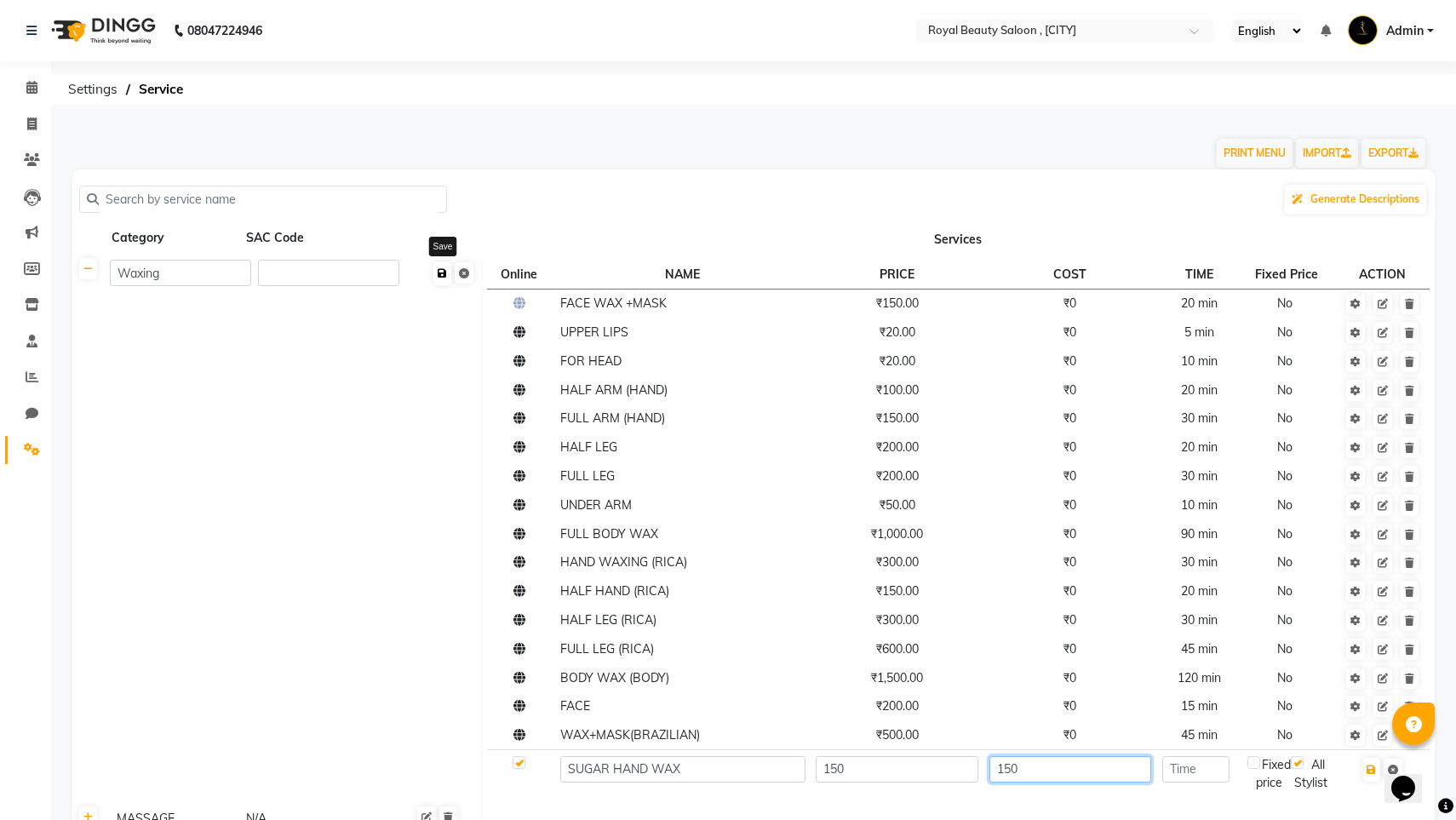type on "150" 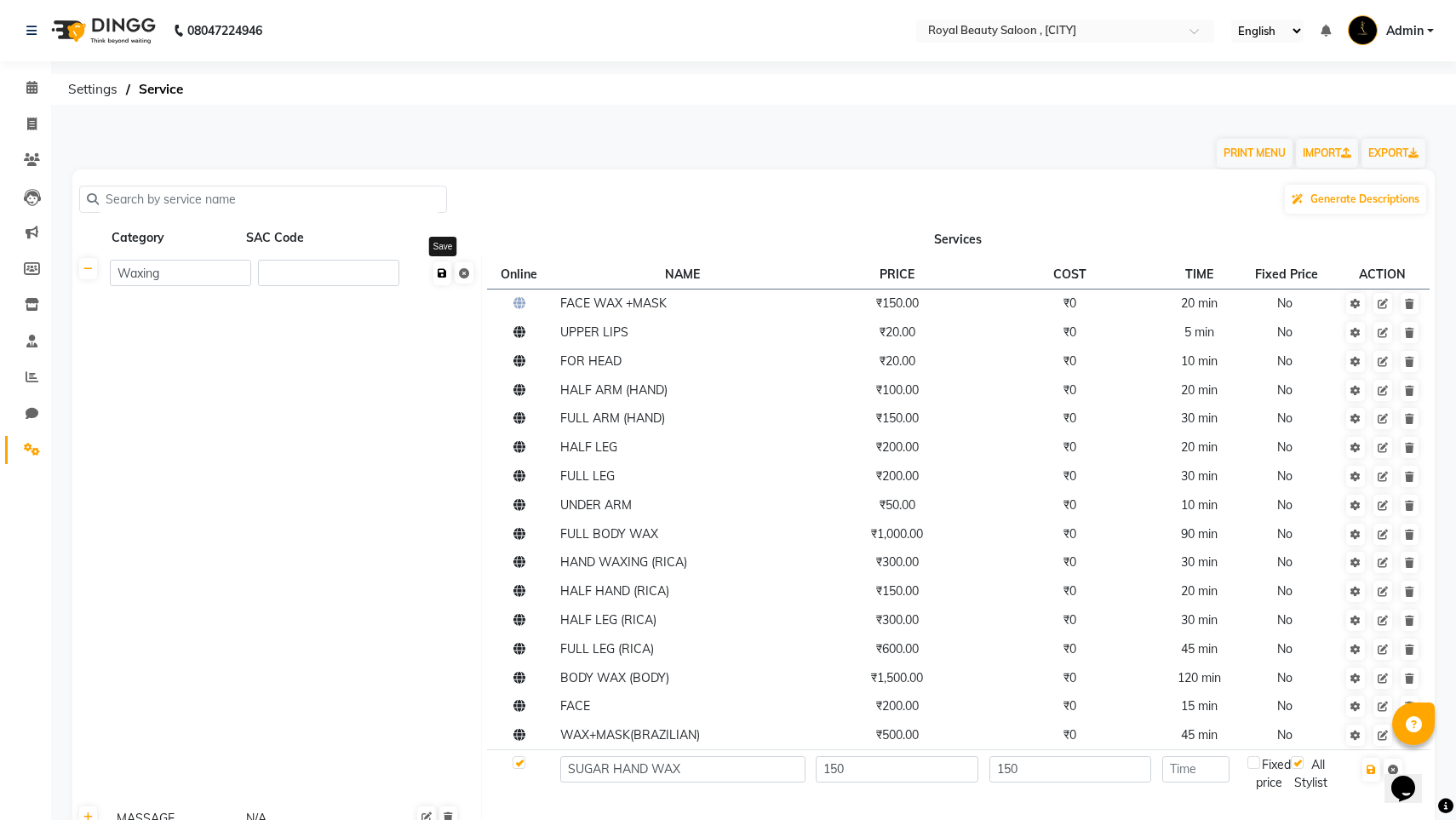 click 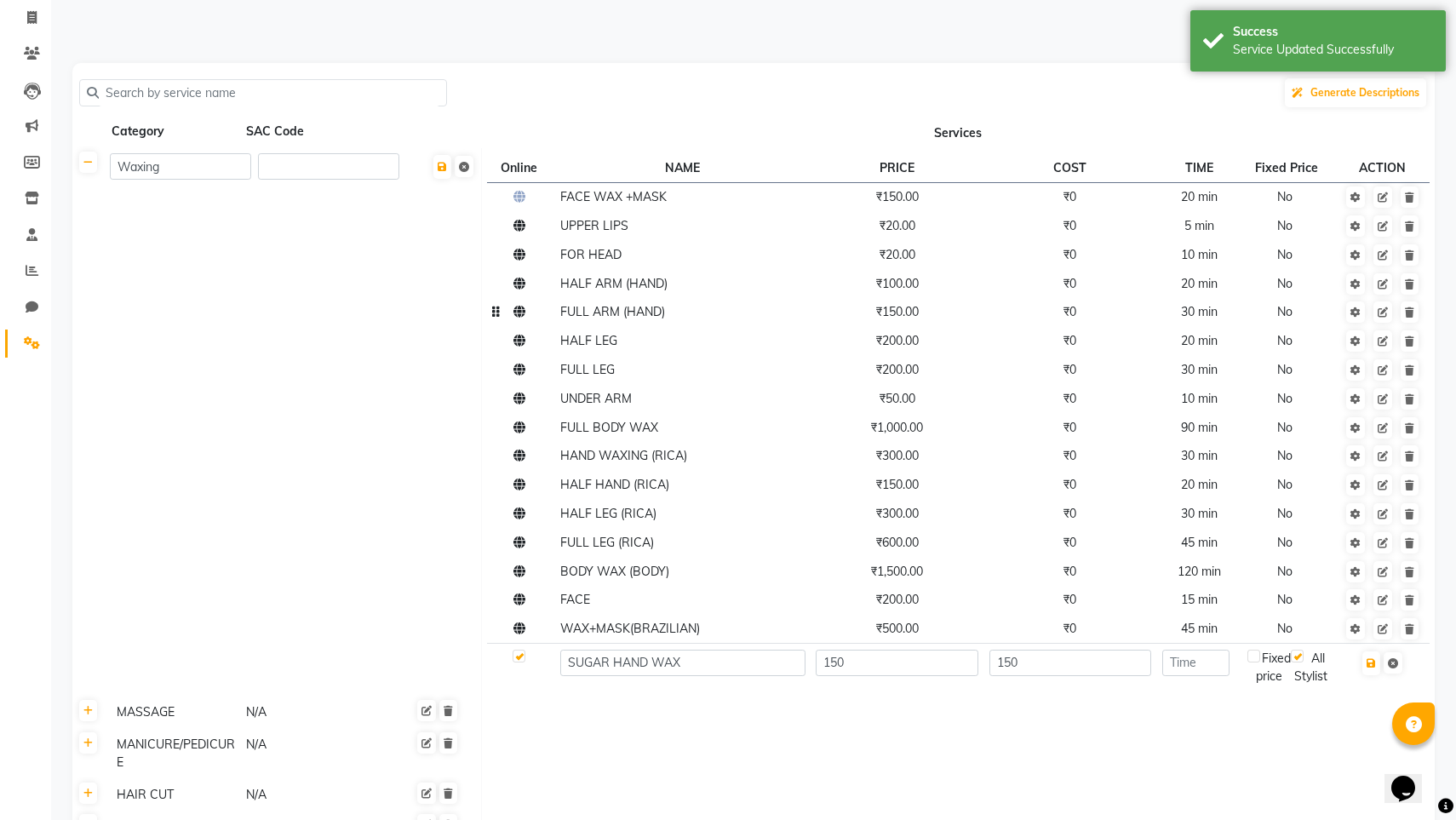 scroll, scrollTop: 108, scrollLeft: 0, axis: vertical 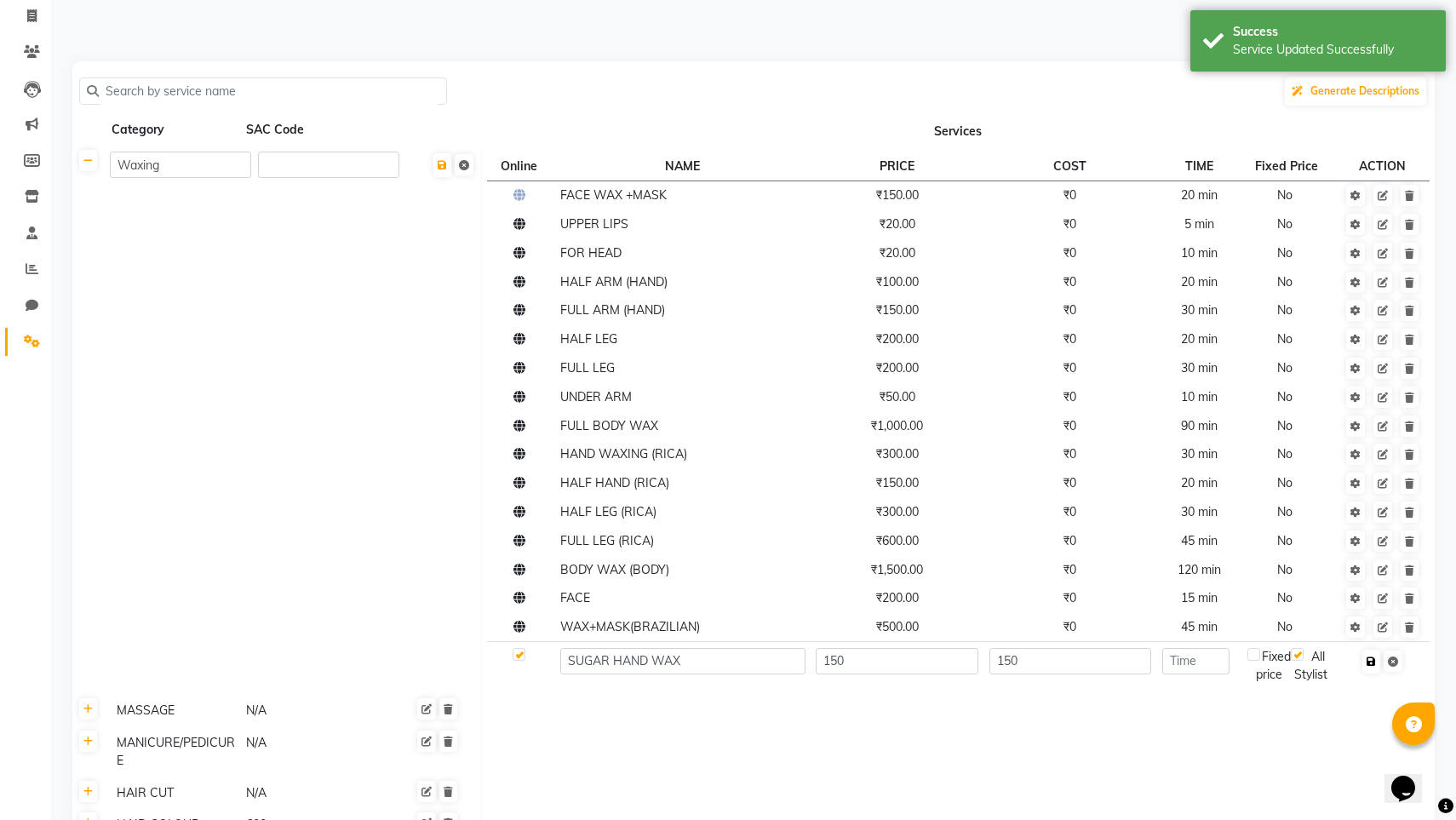 click at bounding box center [1371, 662] 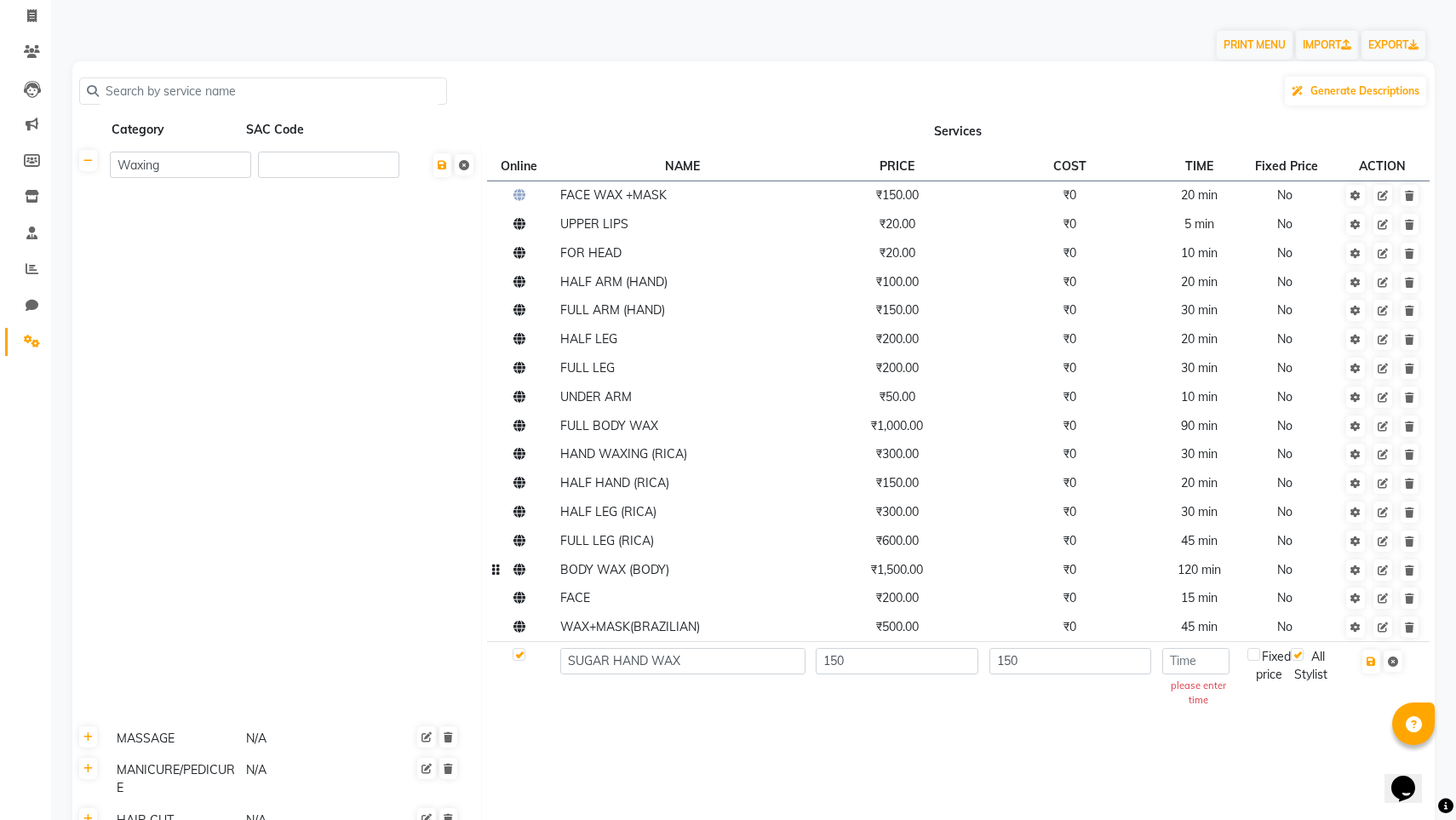 click on "BODY WAX (BODY)" 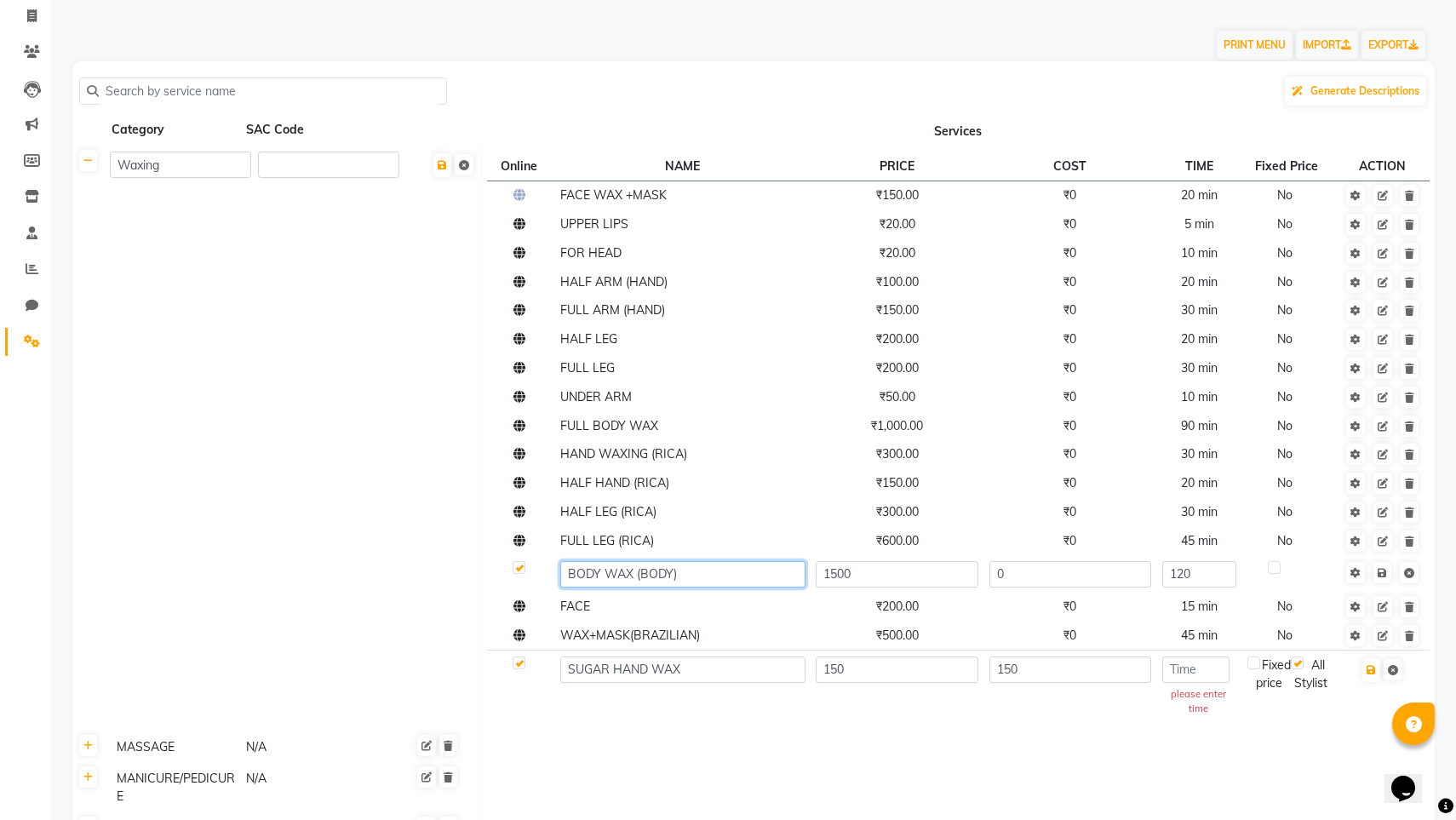 click on "BODY WAX (BODY)" 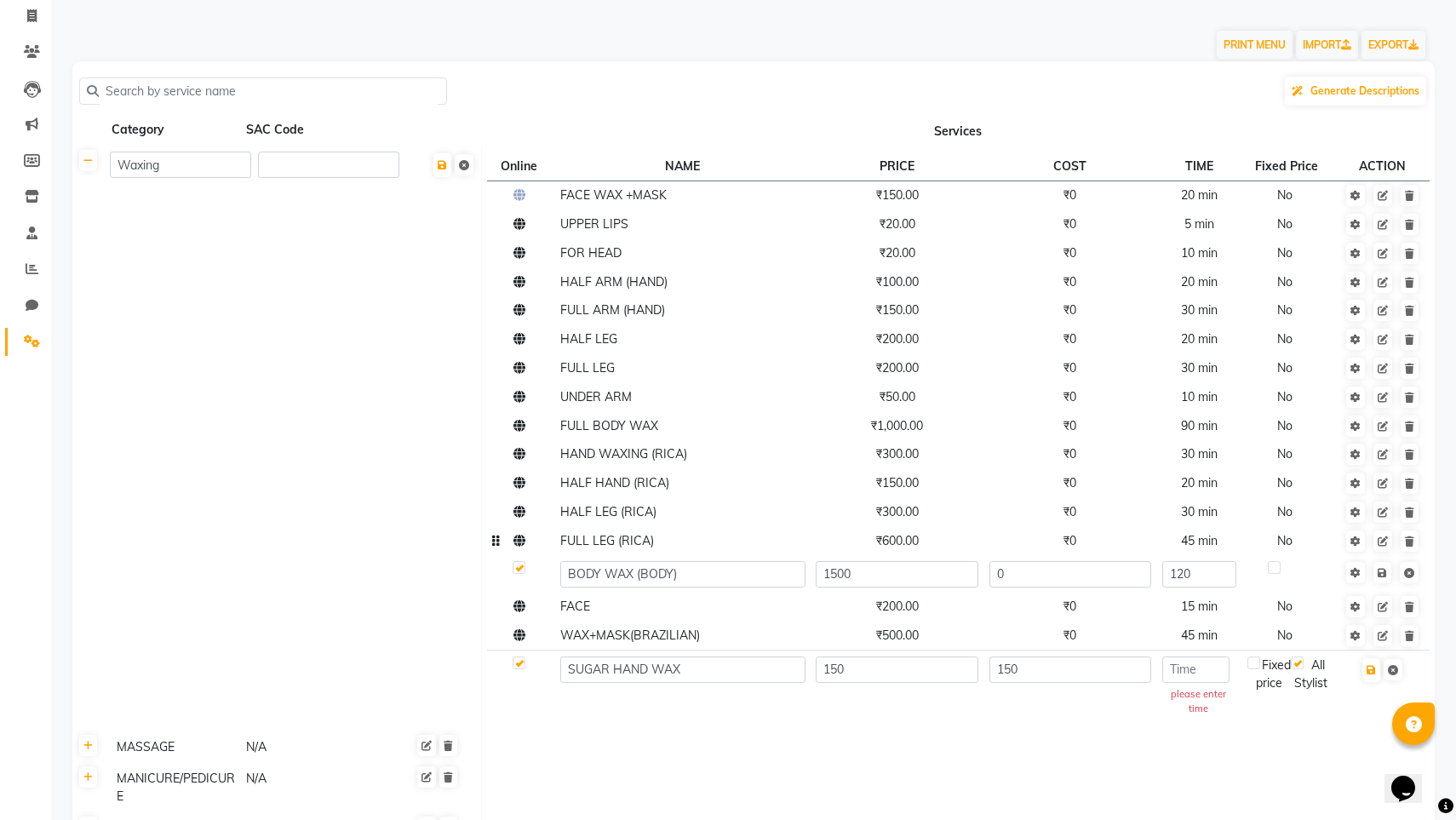 click on "FULL LEG (RICA)" 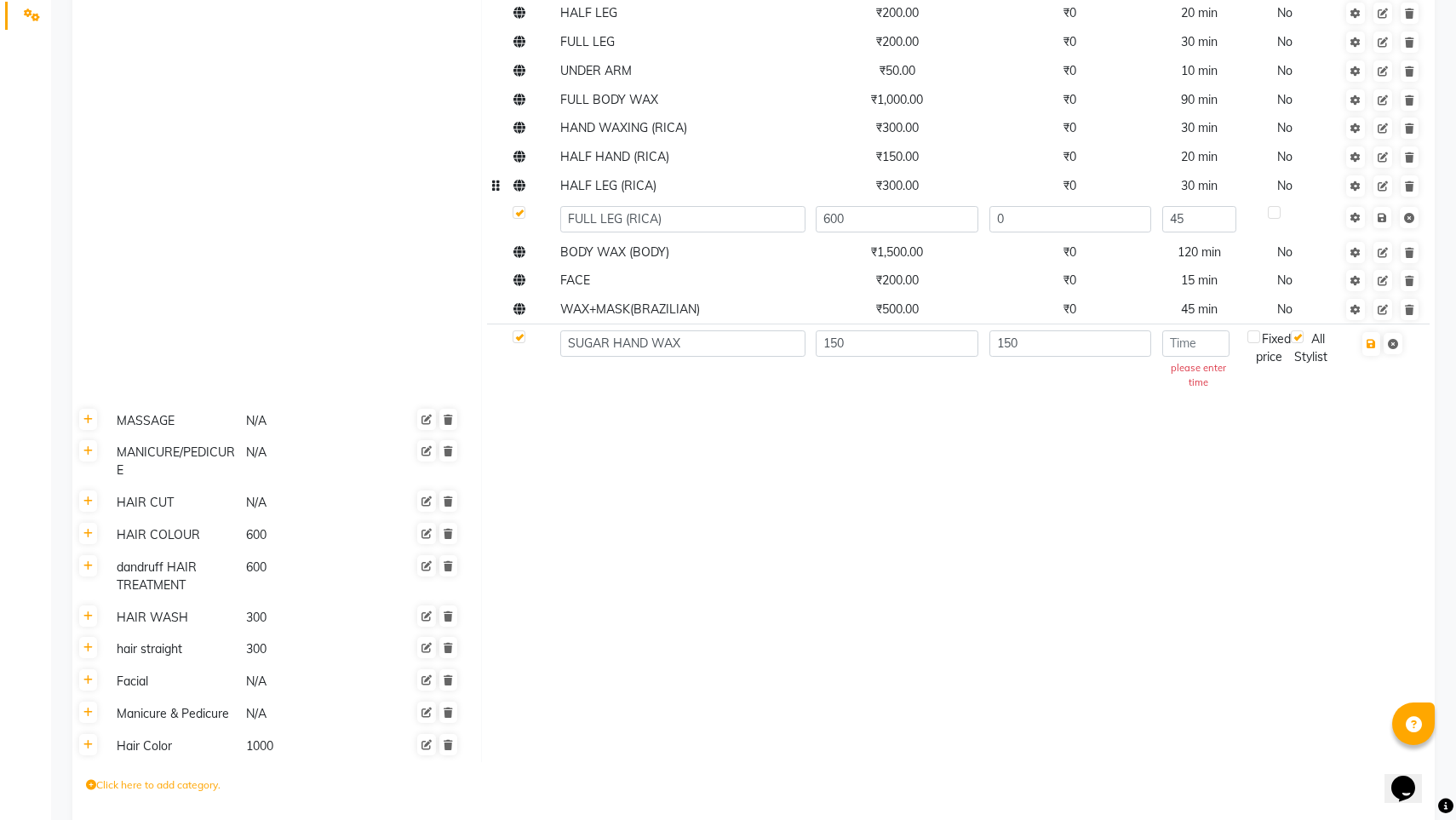 scroll, scrollTop: 437, scrollLeft: 0, axis: vertical 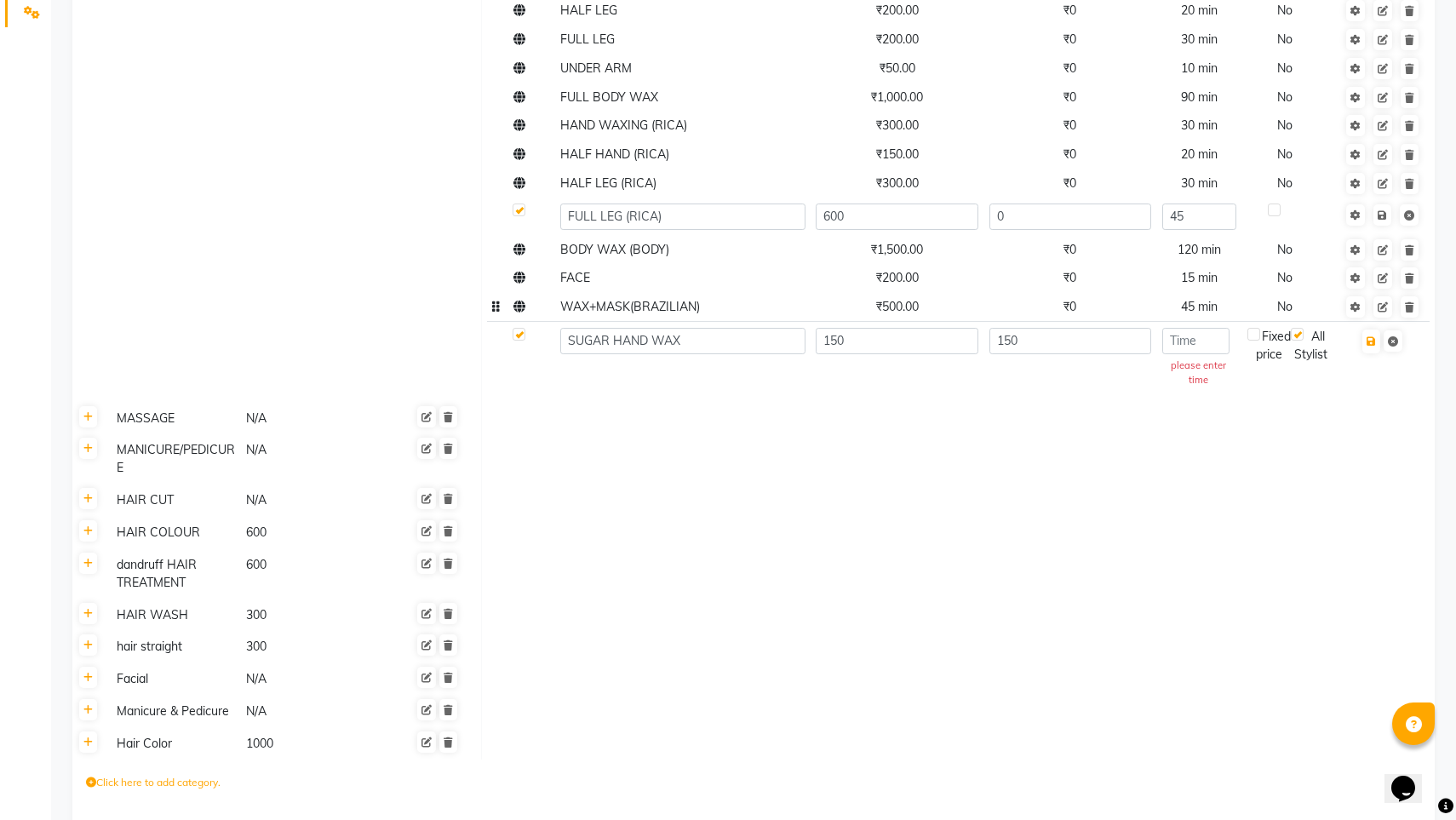 click on "WAX+MASK(BRAZILIAN)" 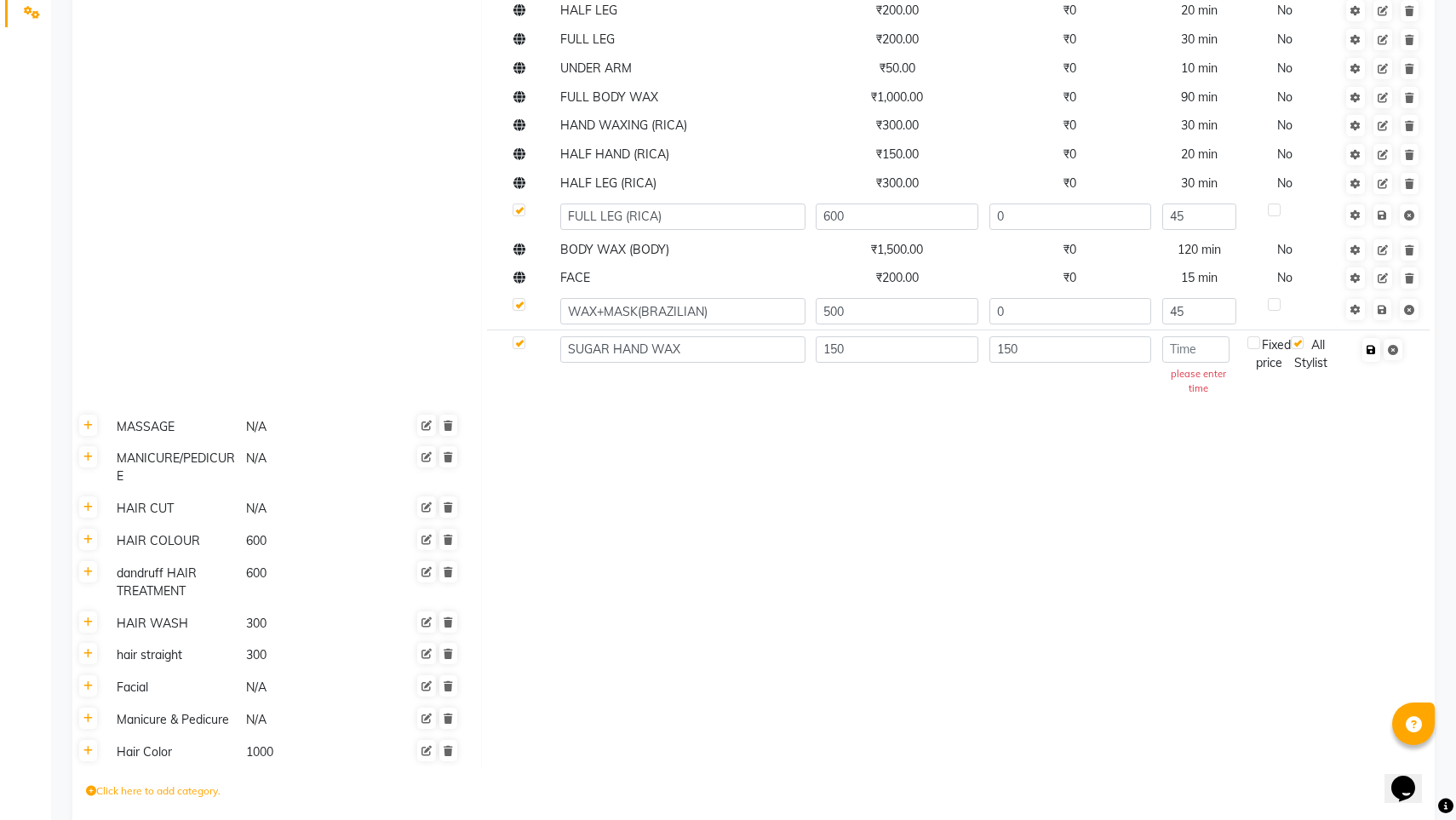 click at bounding box center (1371, 350) 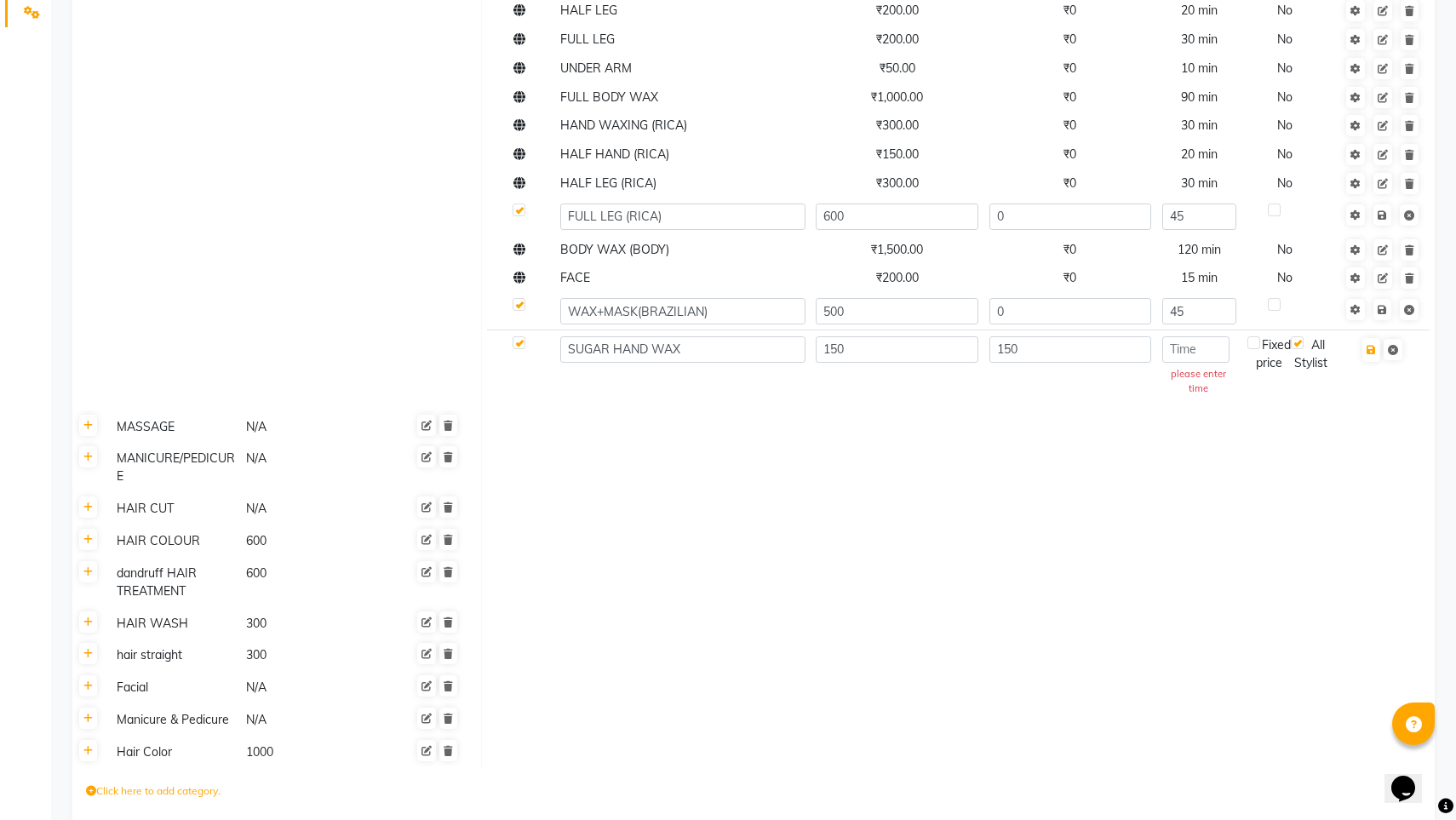 click 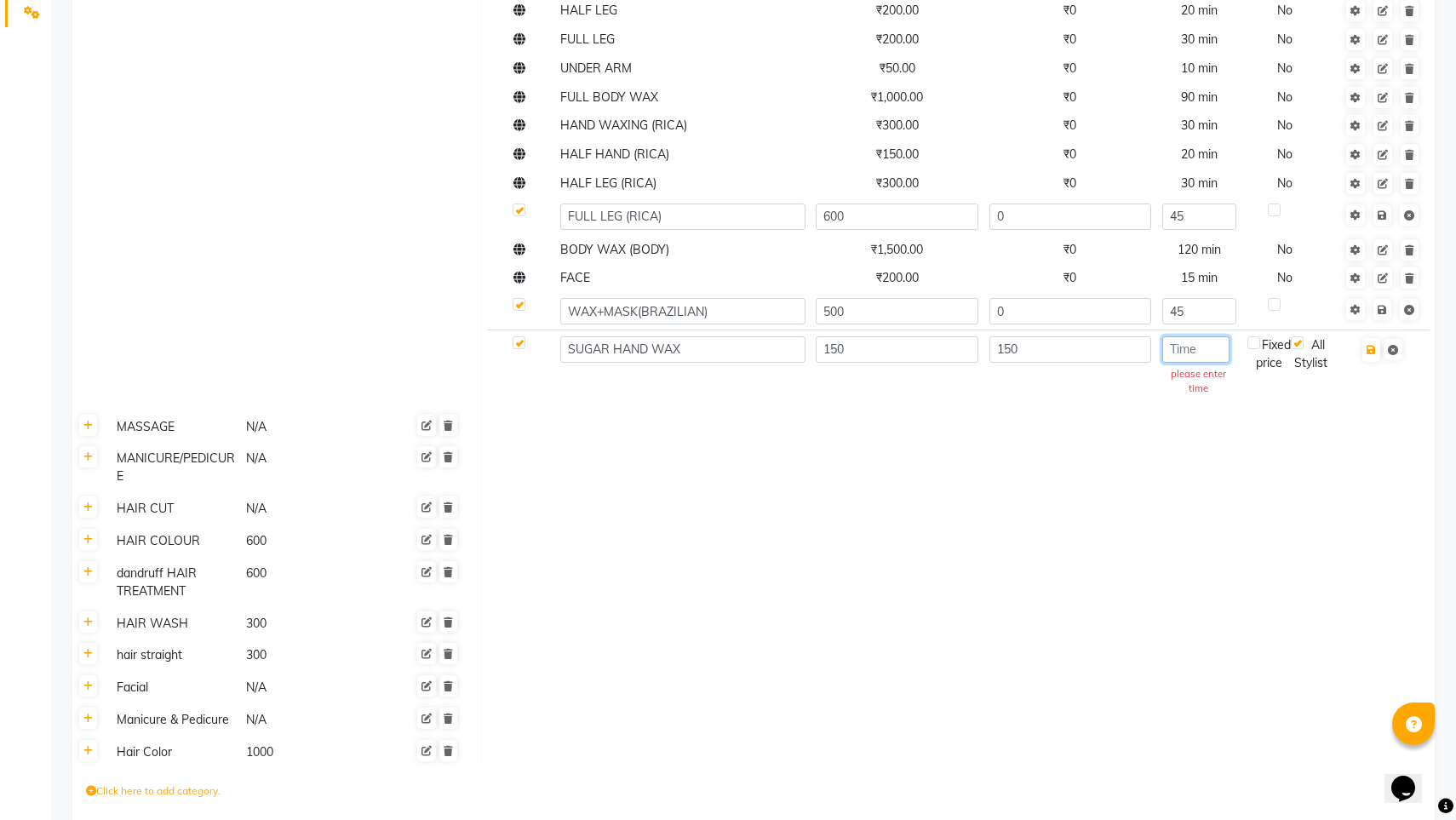 click 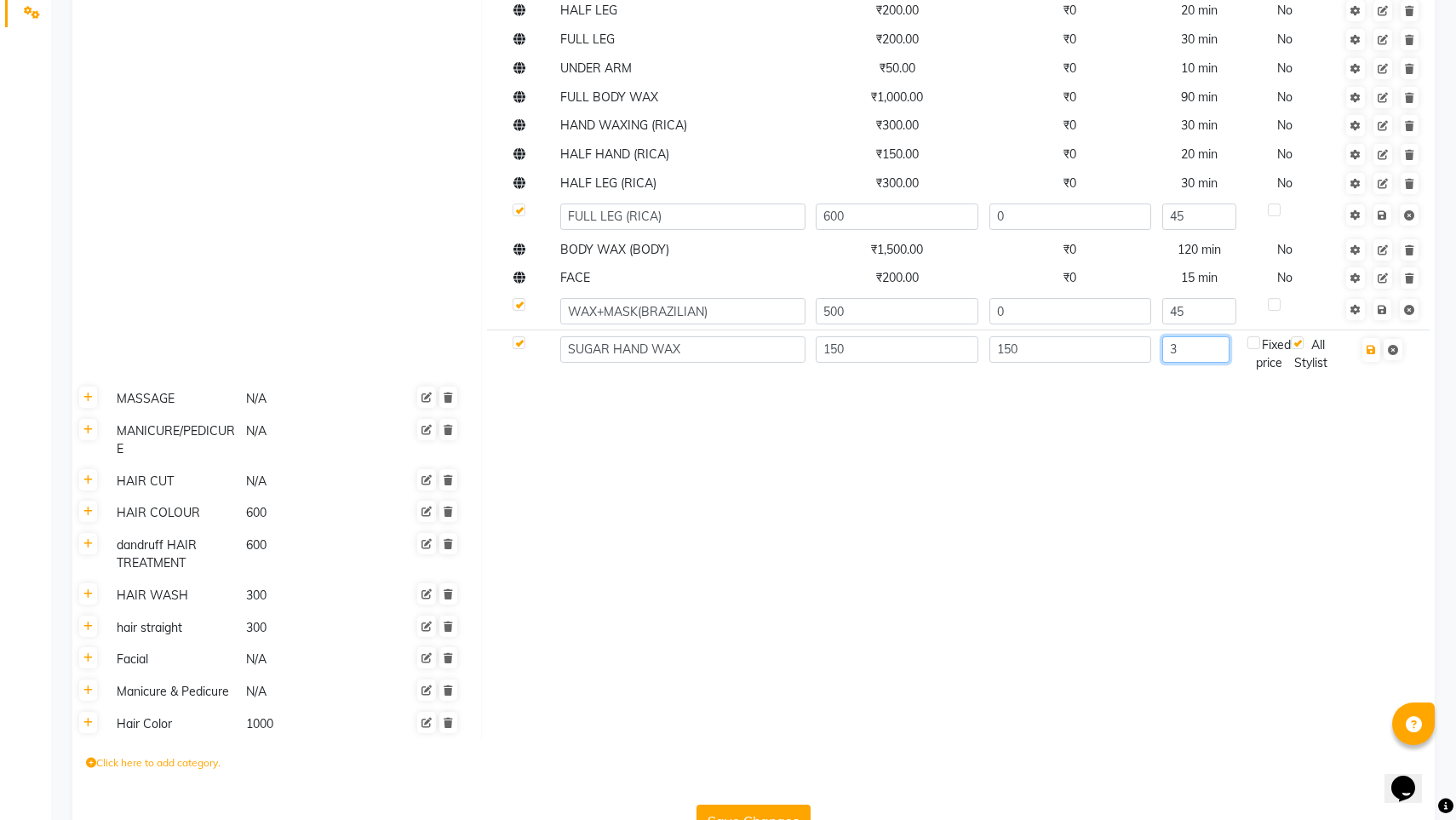 type on "30" 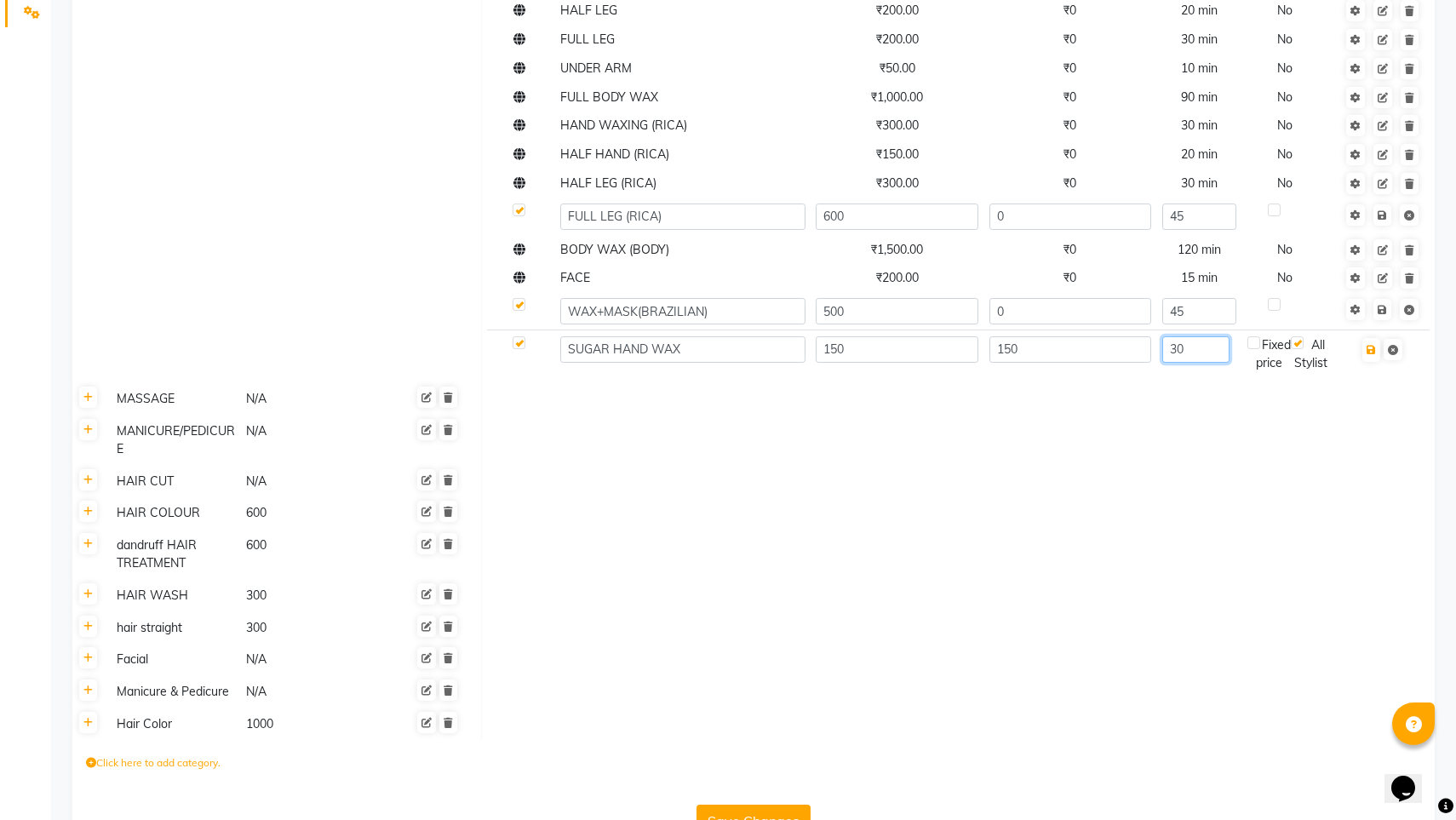 type 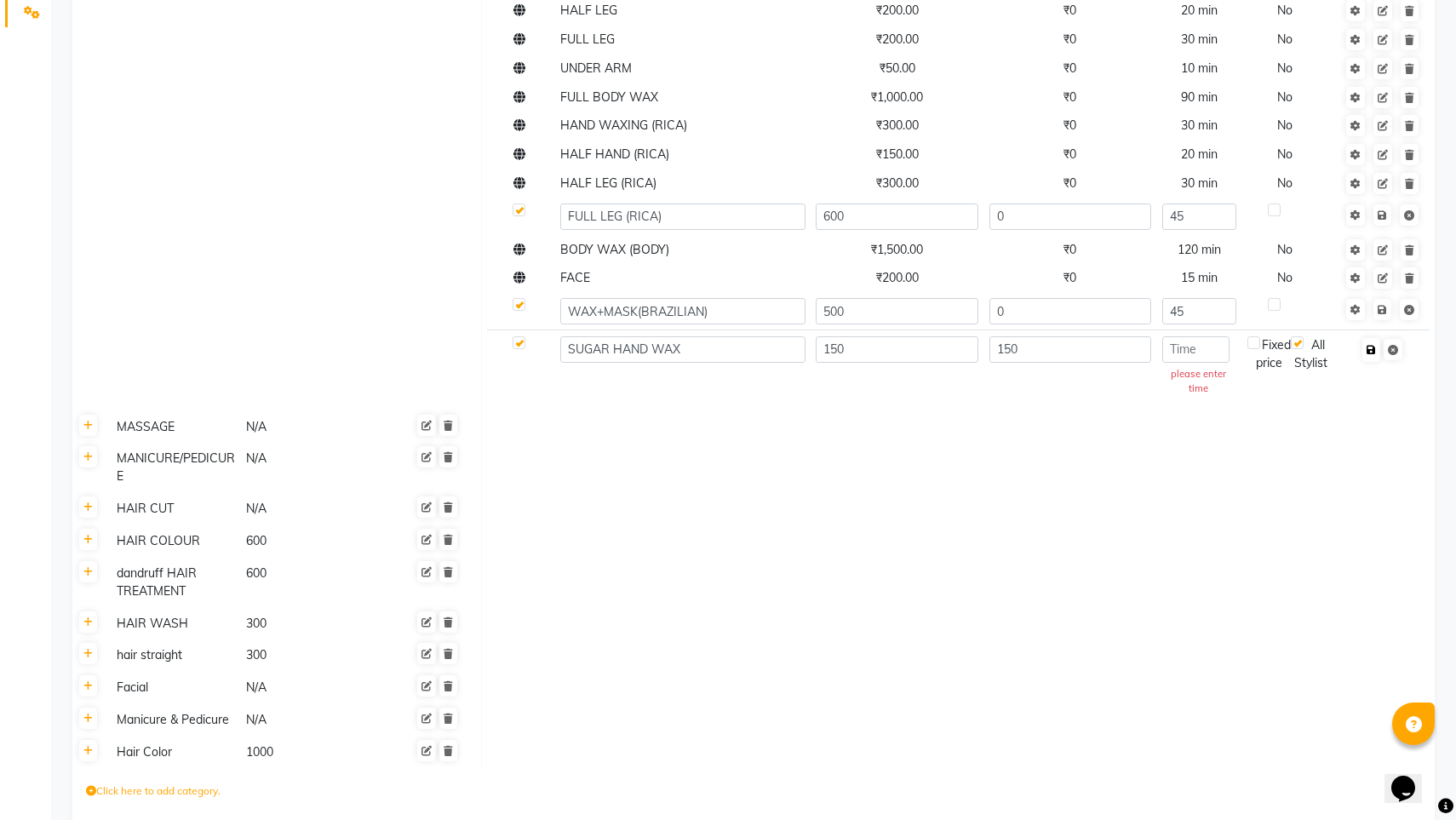 click at bounding box center [1371, 350] 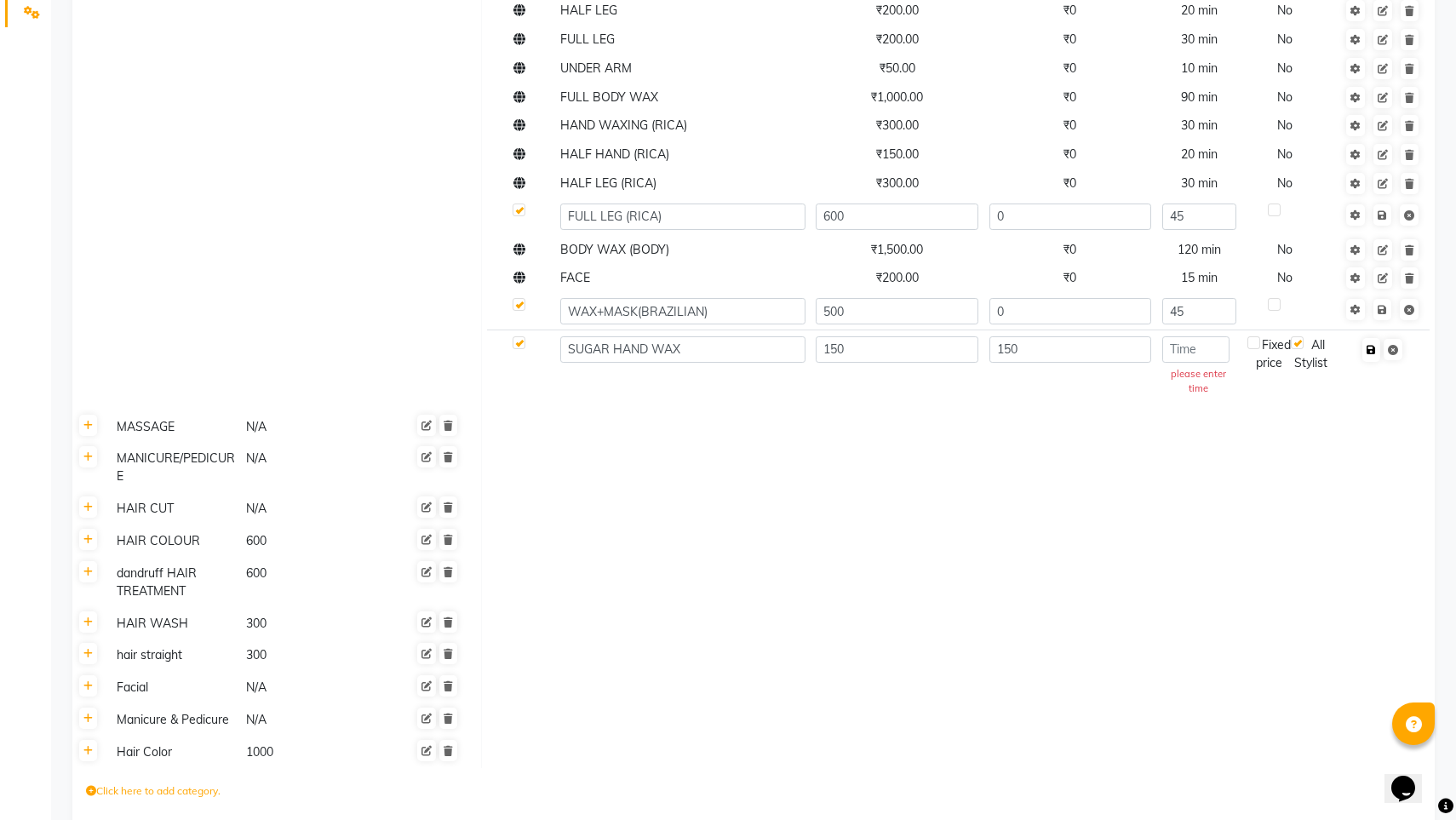 click at bounding box center [1371, 350] 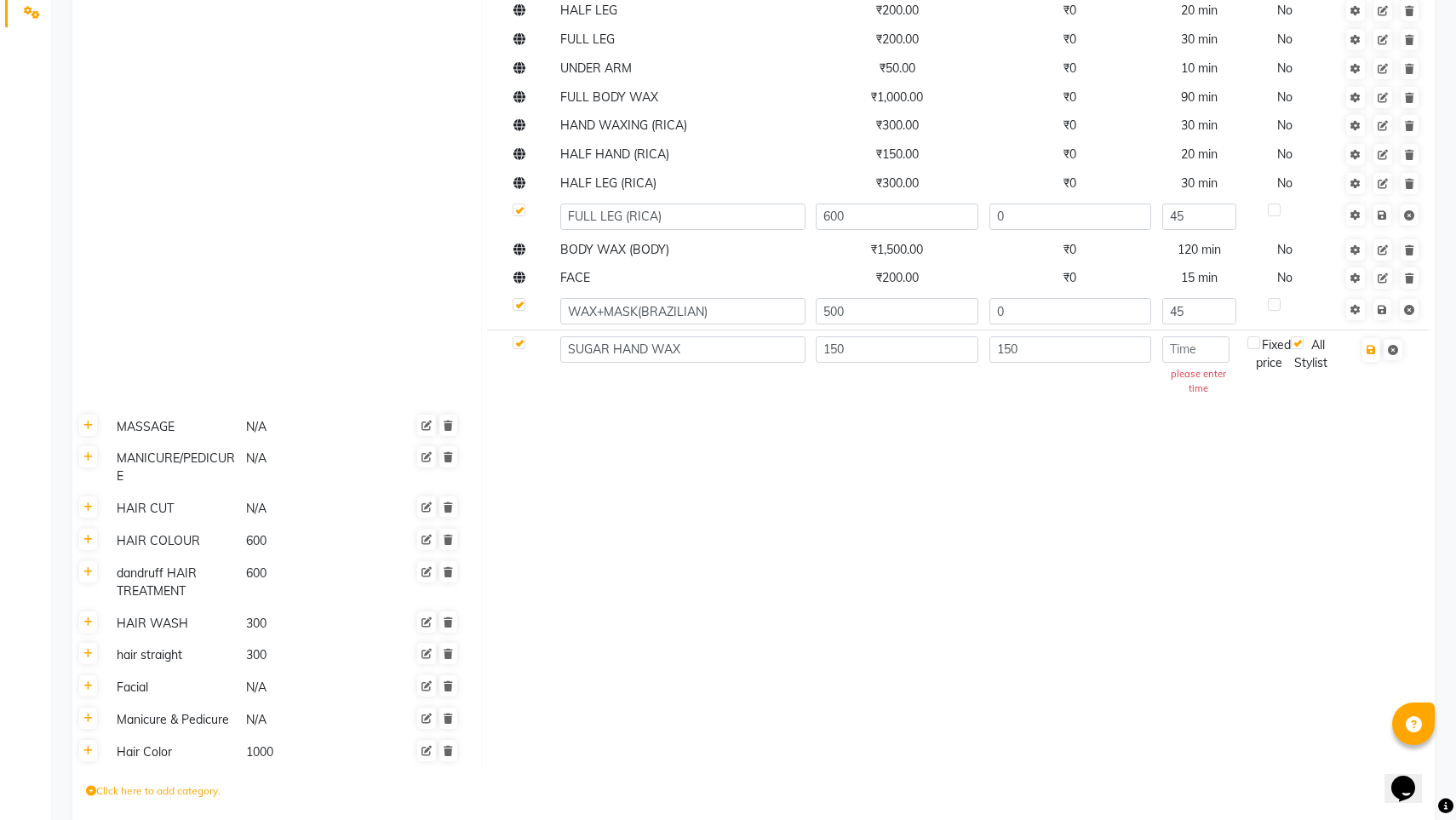 click 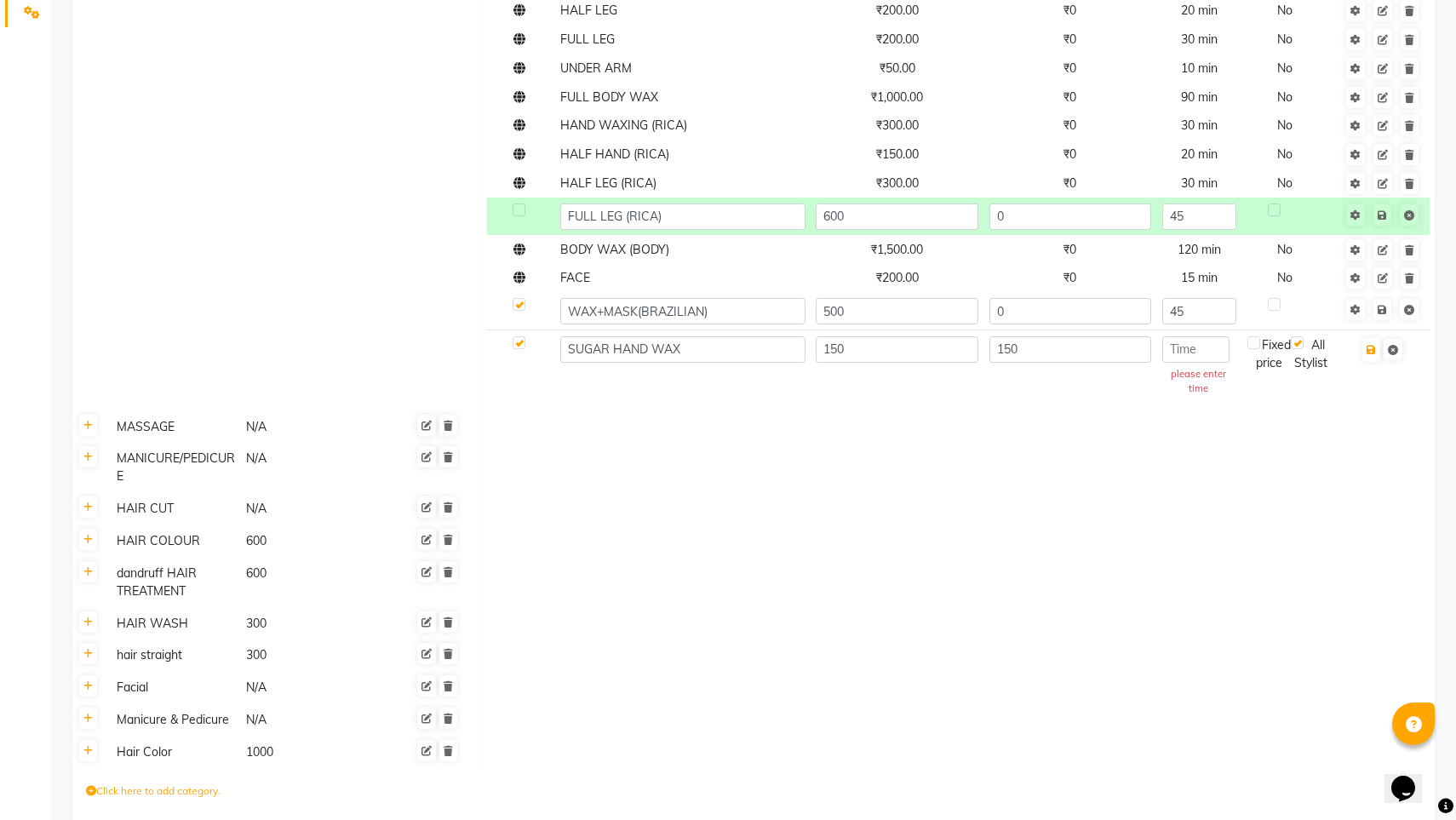 click 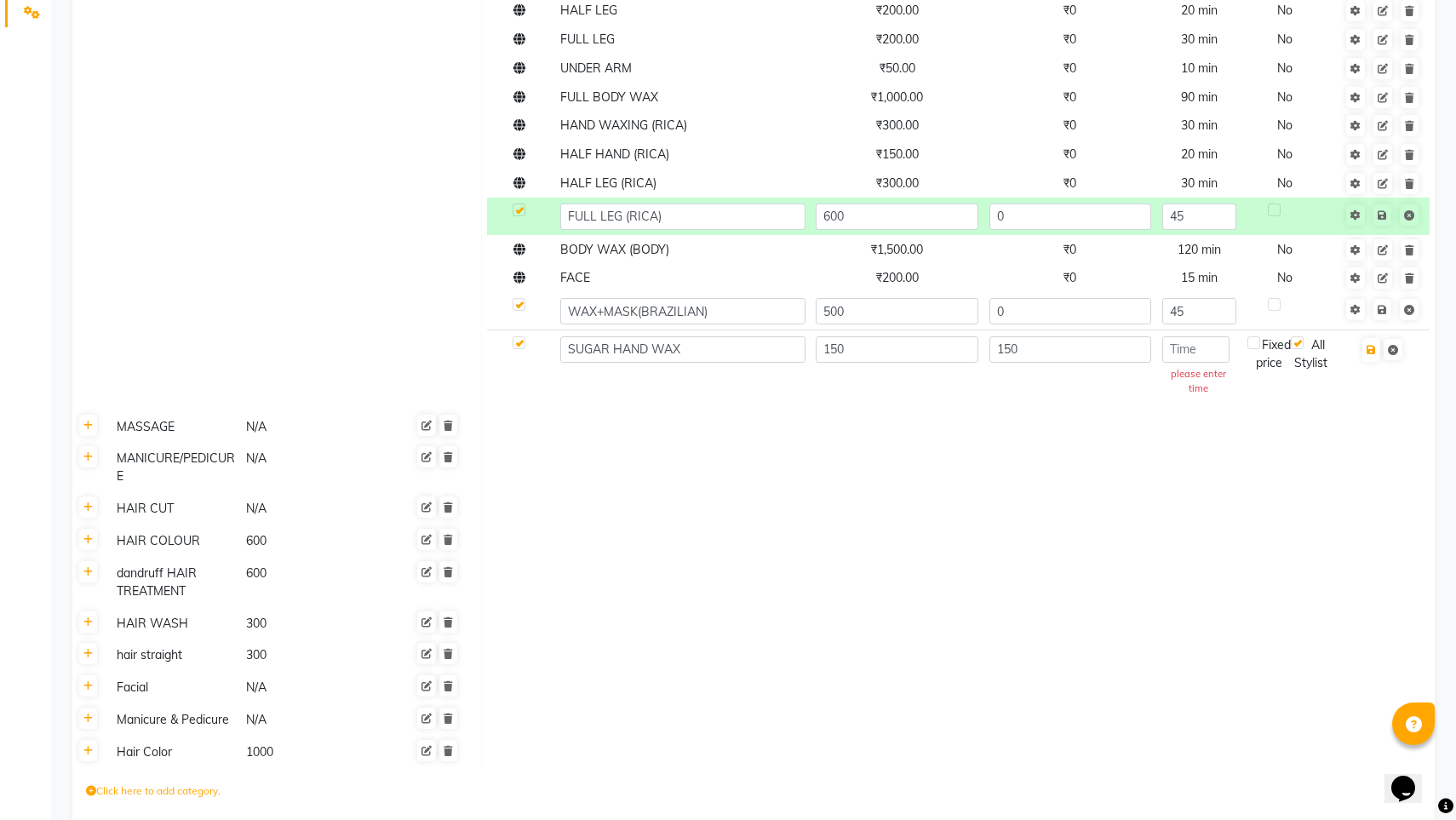 click 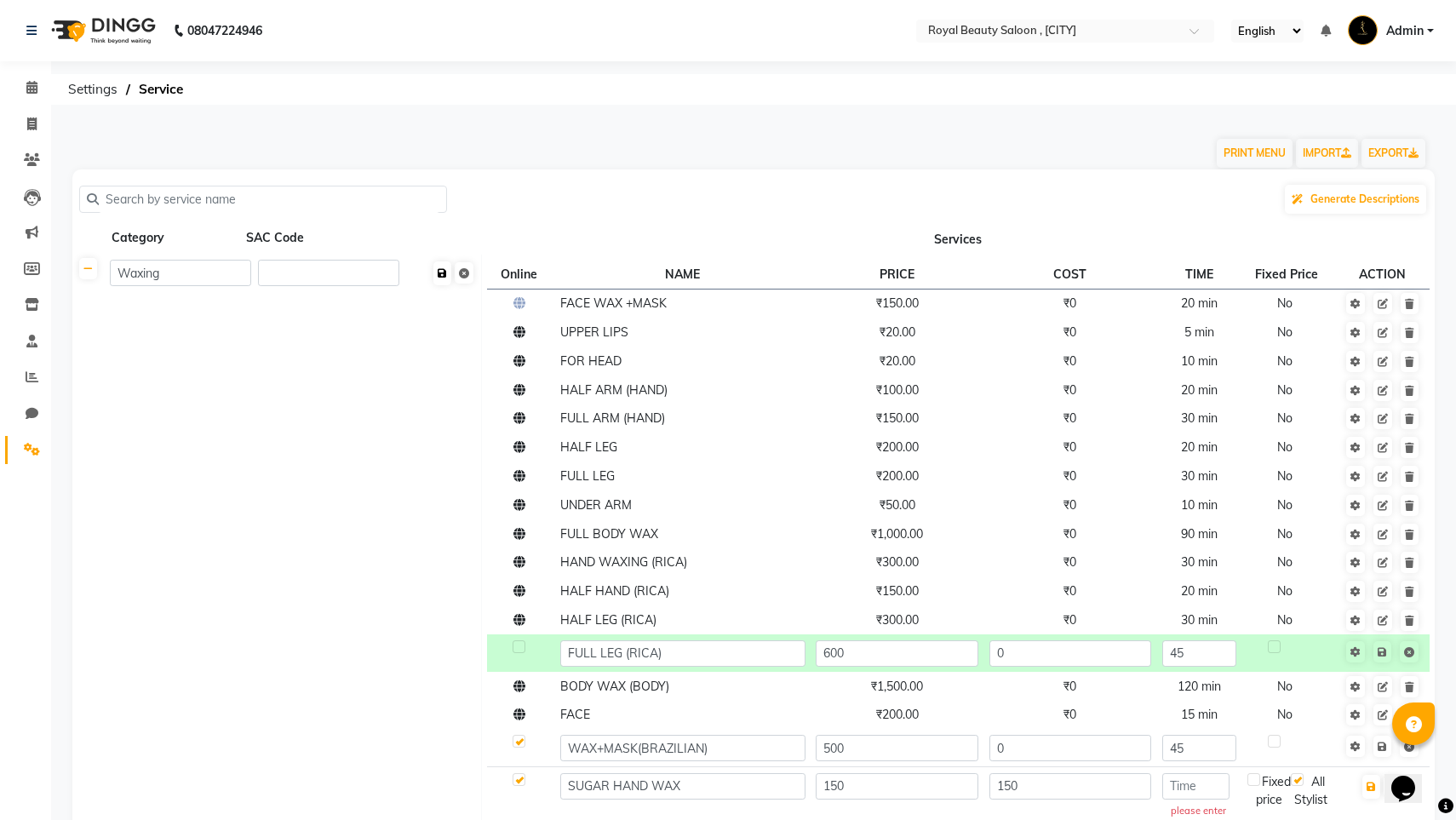 scroll, scrollTop: 0, scrollLeft: 0, axis: both 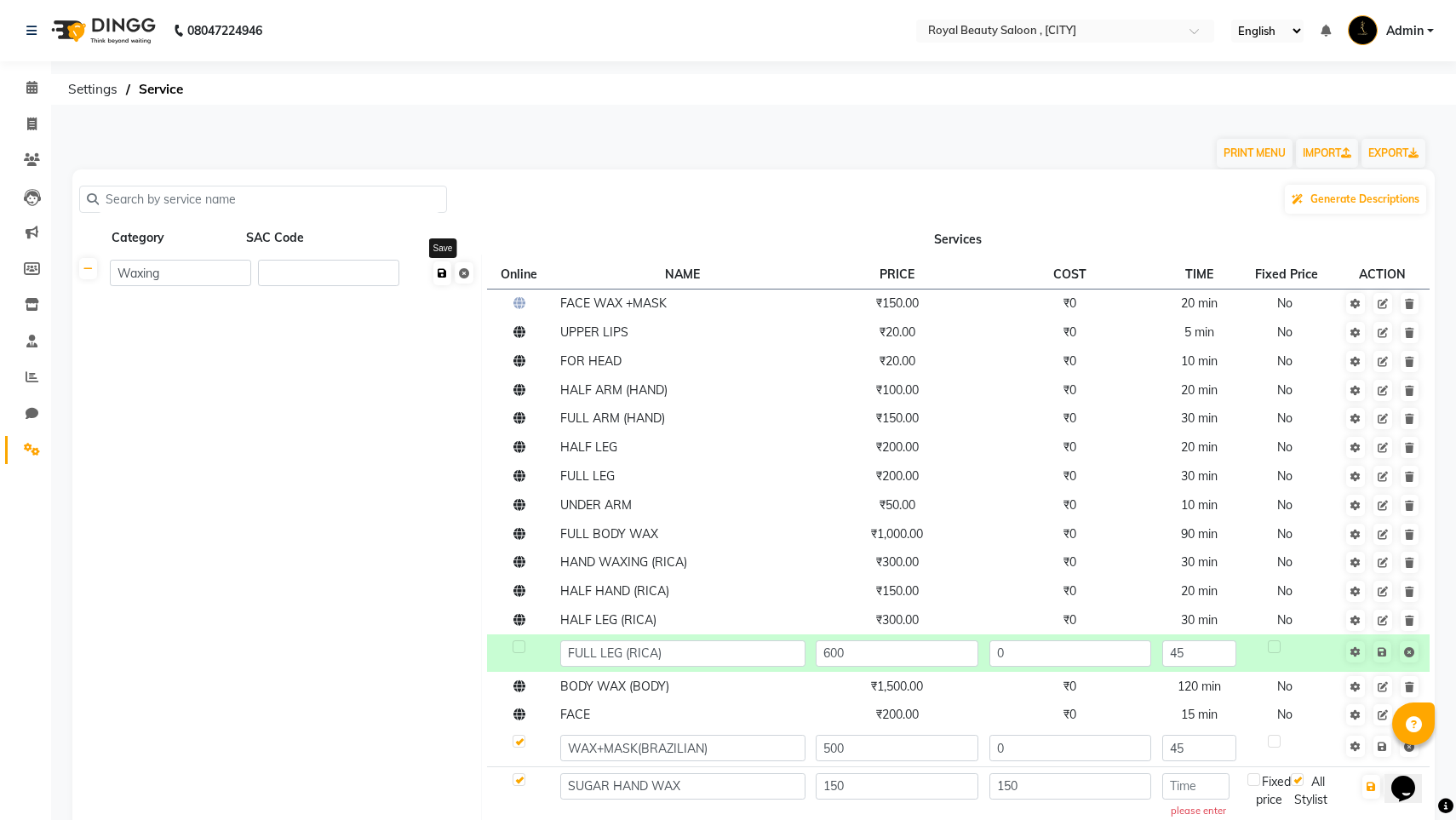 click 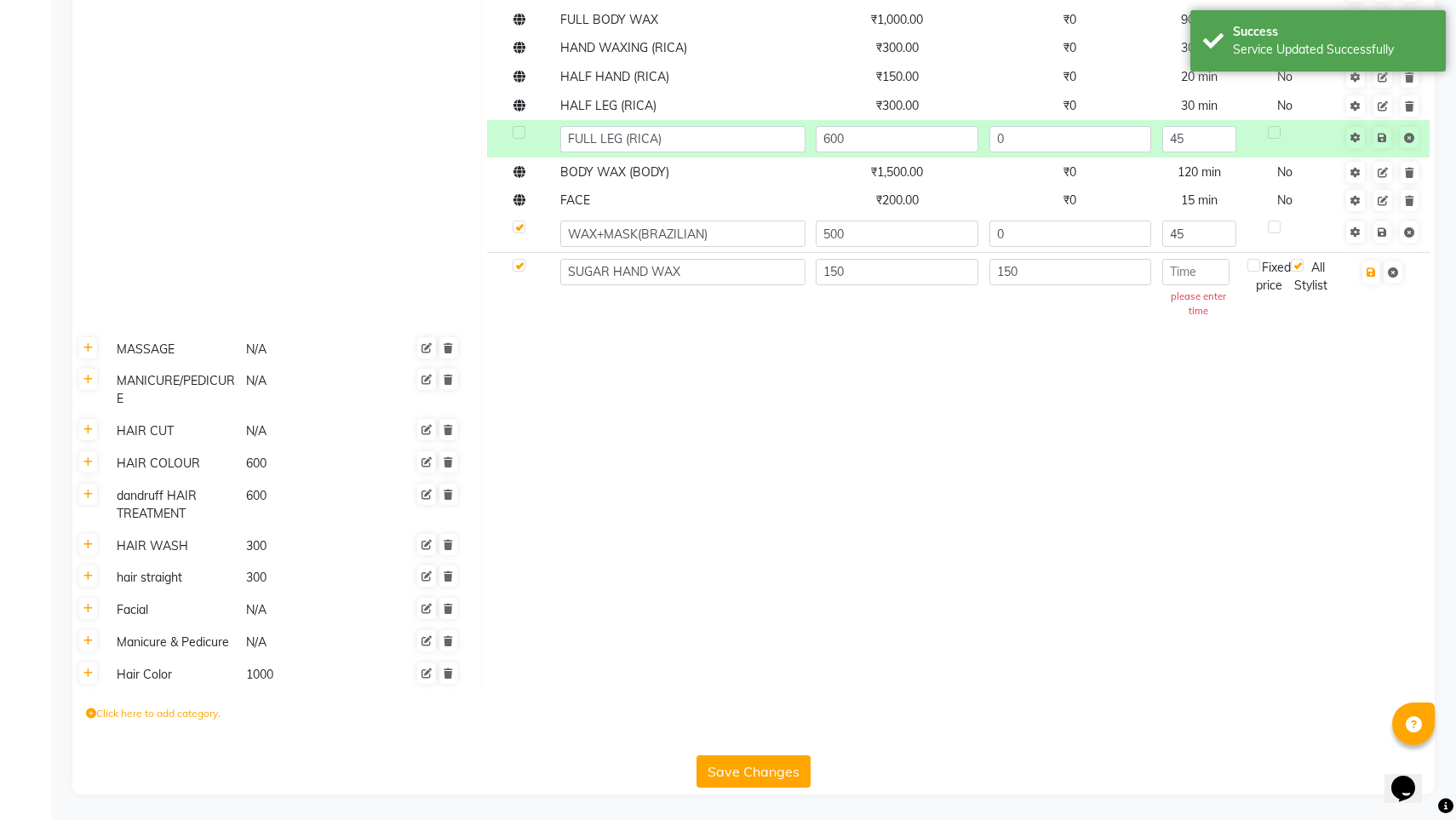 scroll, scrollTop: 513, scrollLeft: 0, axis: vertical 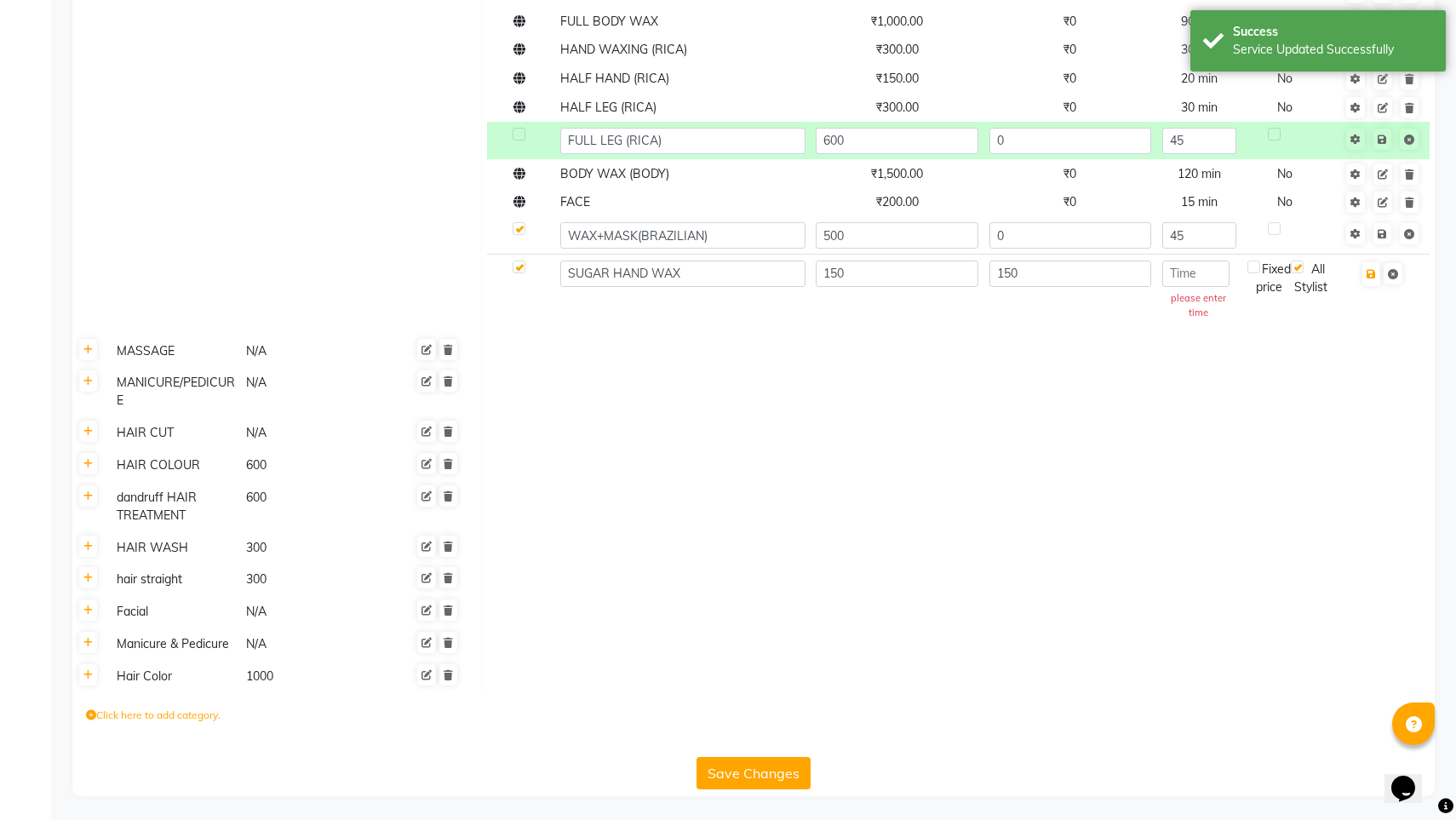 click on "Save Changes" 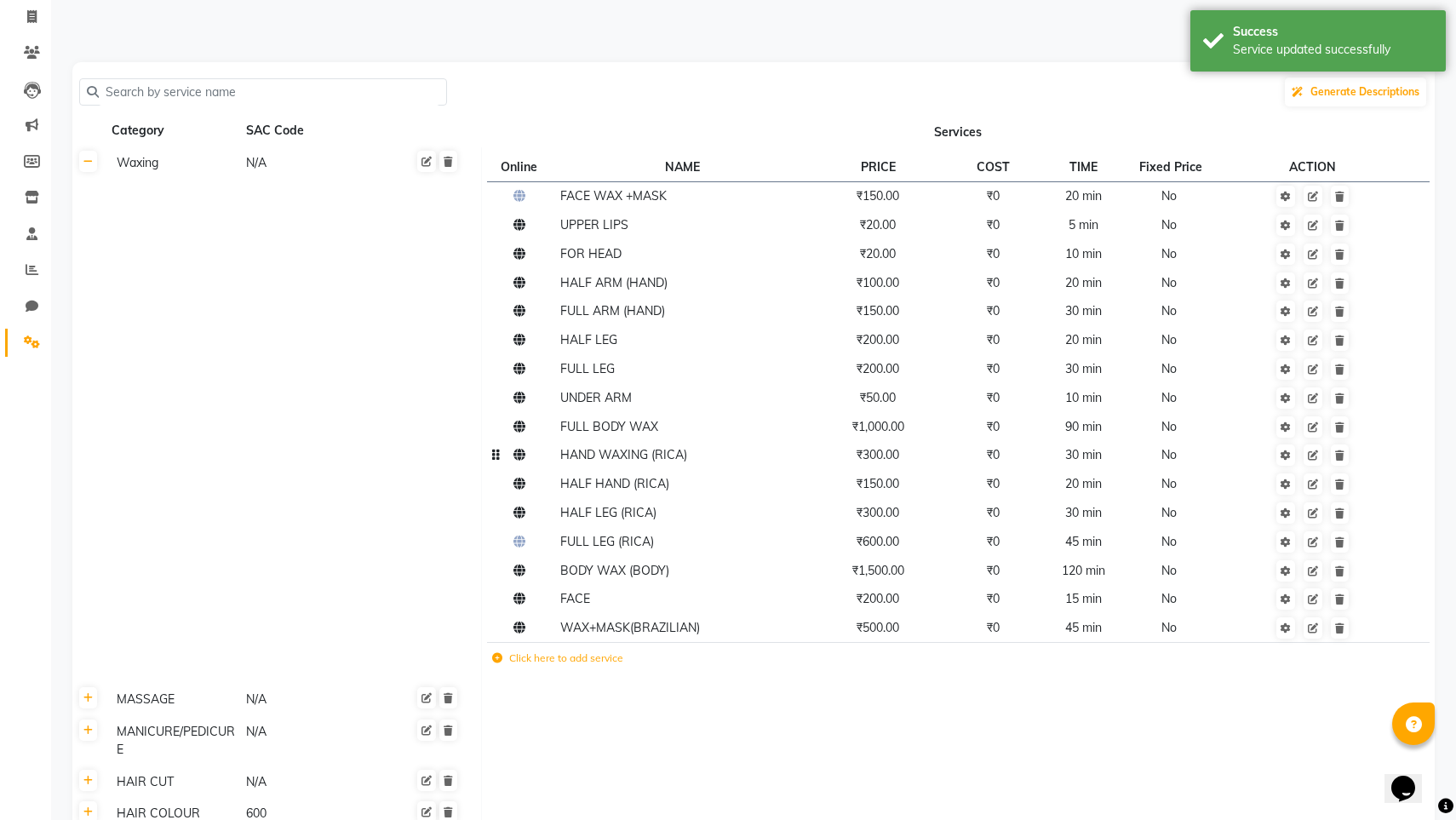scroll, scrollTop: 110, scrollLeft: 0, axis: vertical 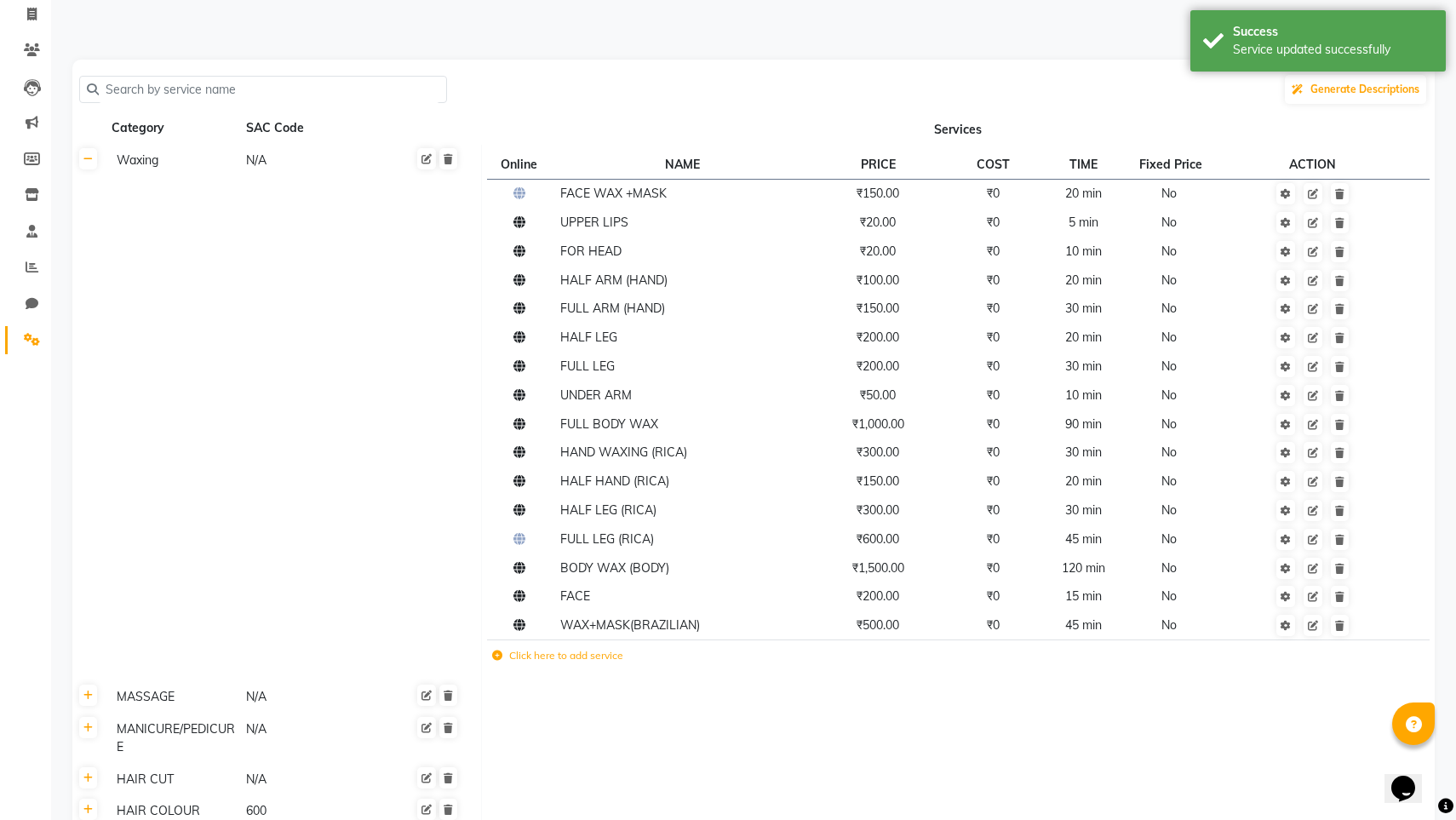 click 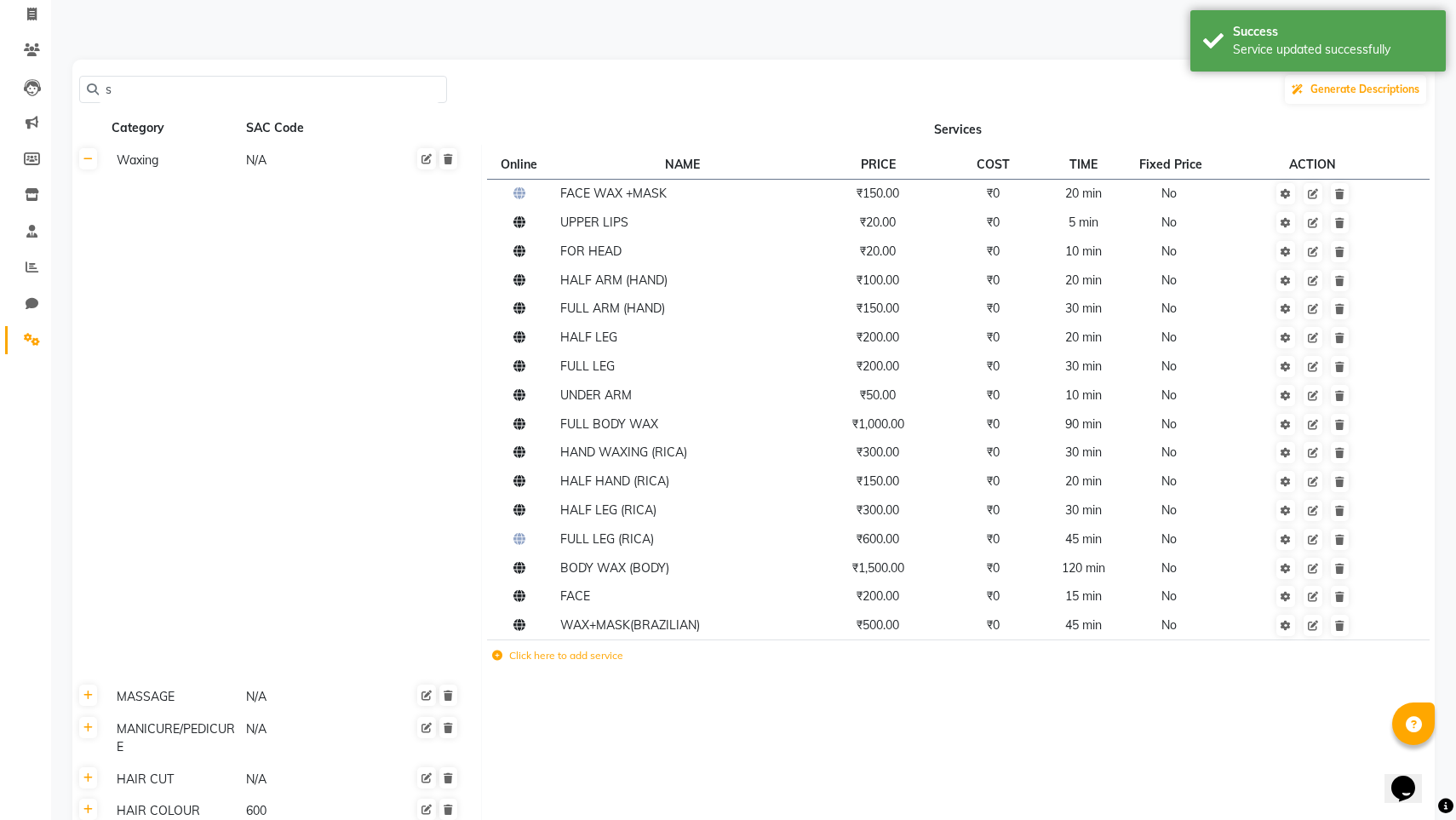 type on "su" 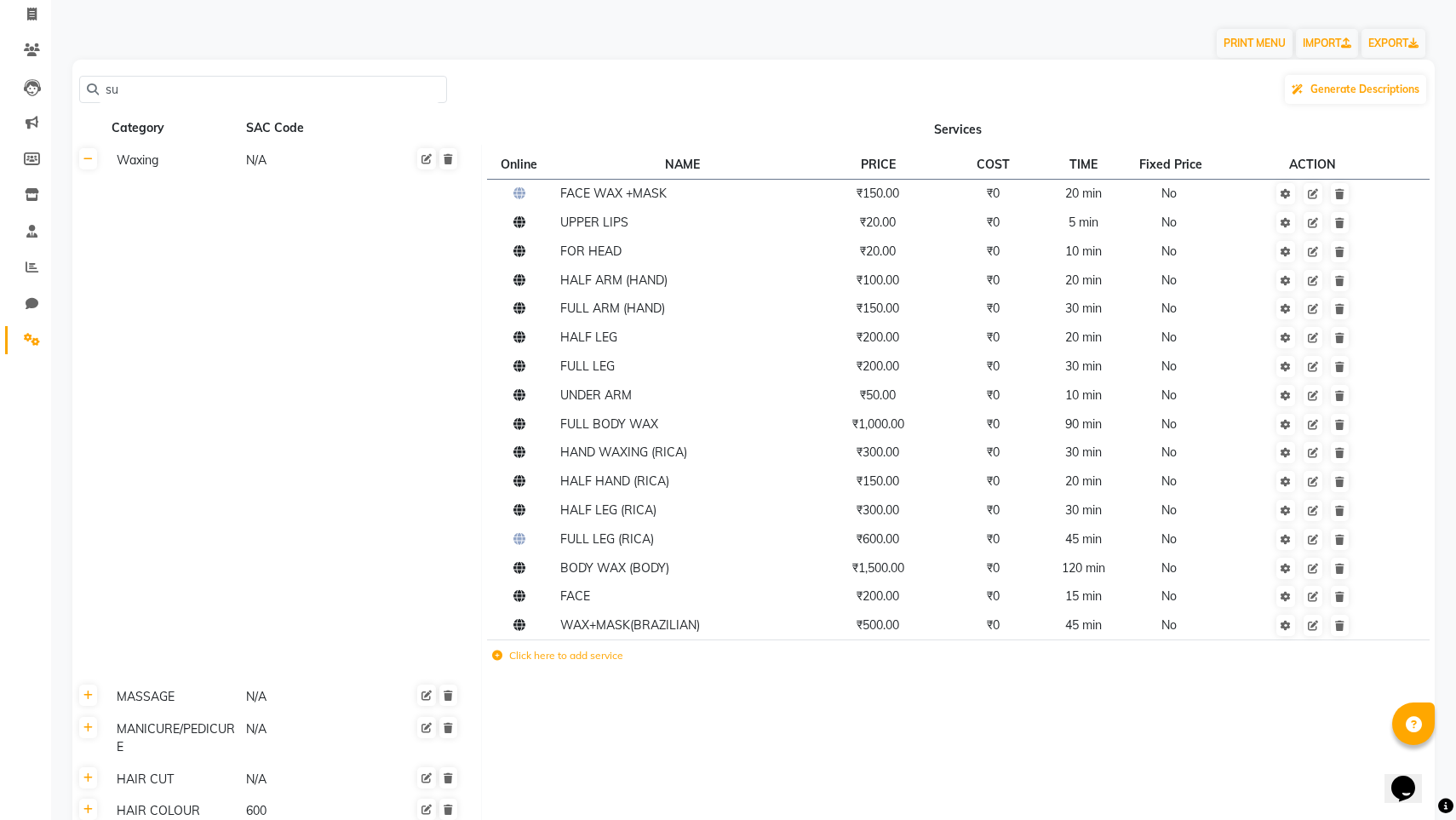 scroll, scrollTop: 0, scrollLeft: 0, axis: both 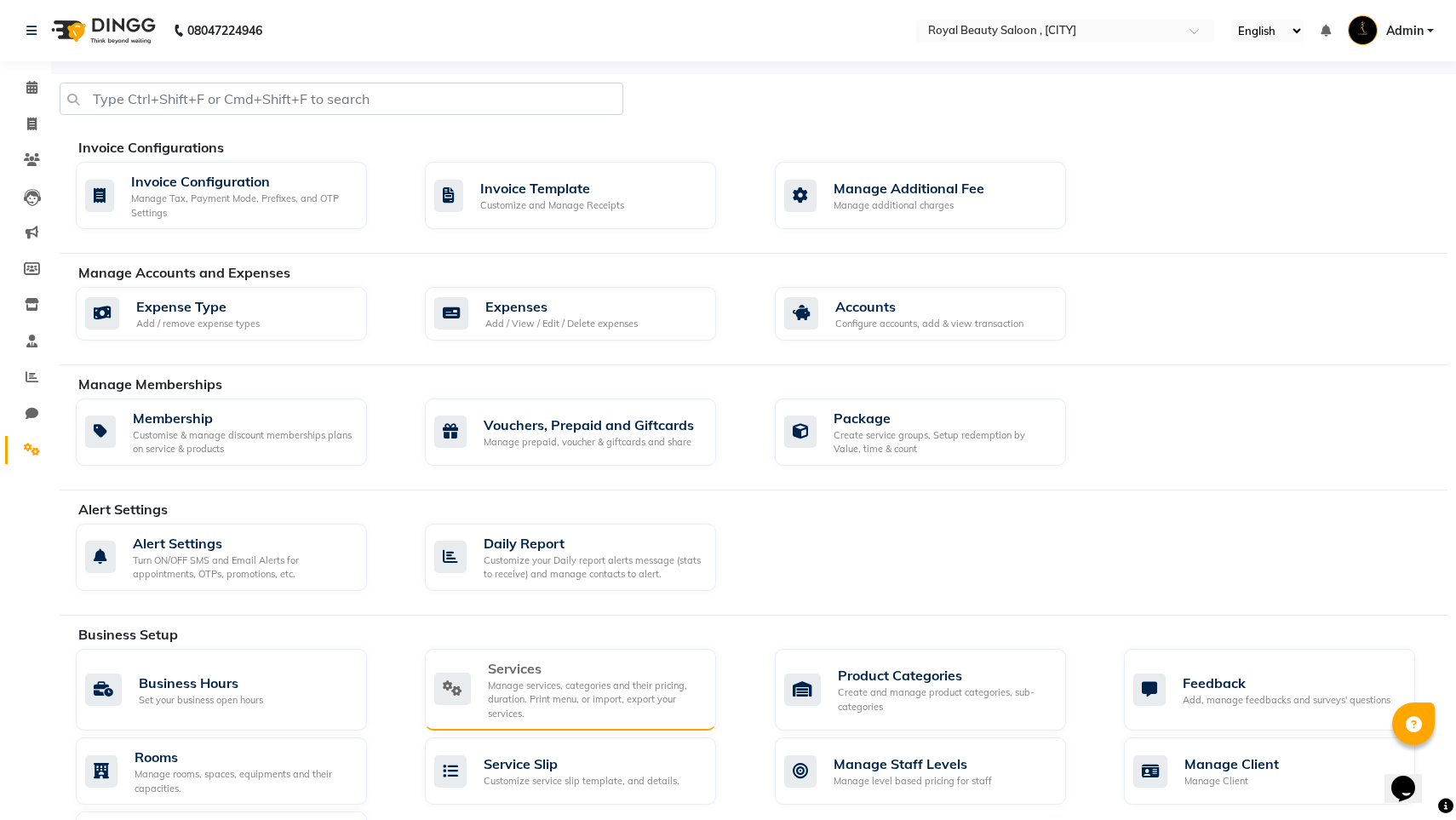 click on "Manage services, categories and their pricing, duration. Print menu, or import, export your services." 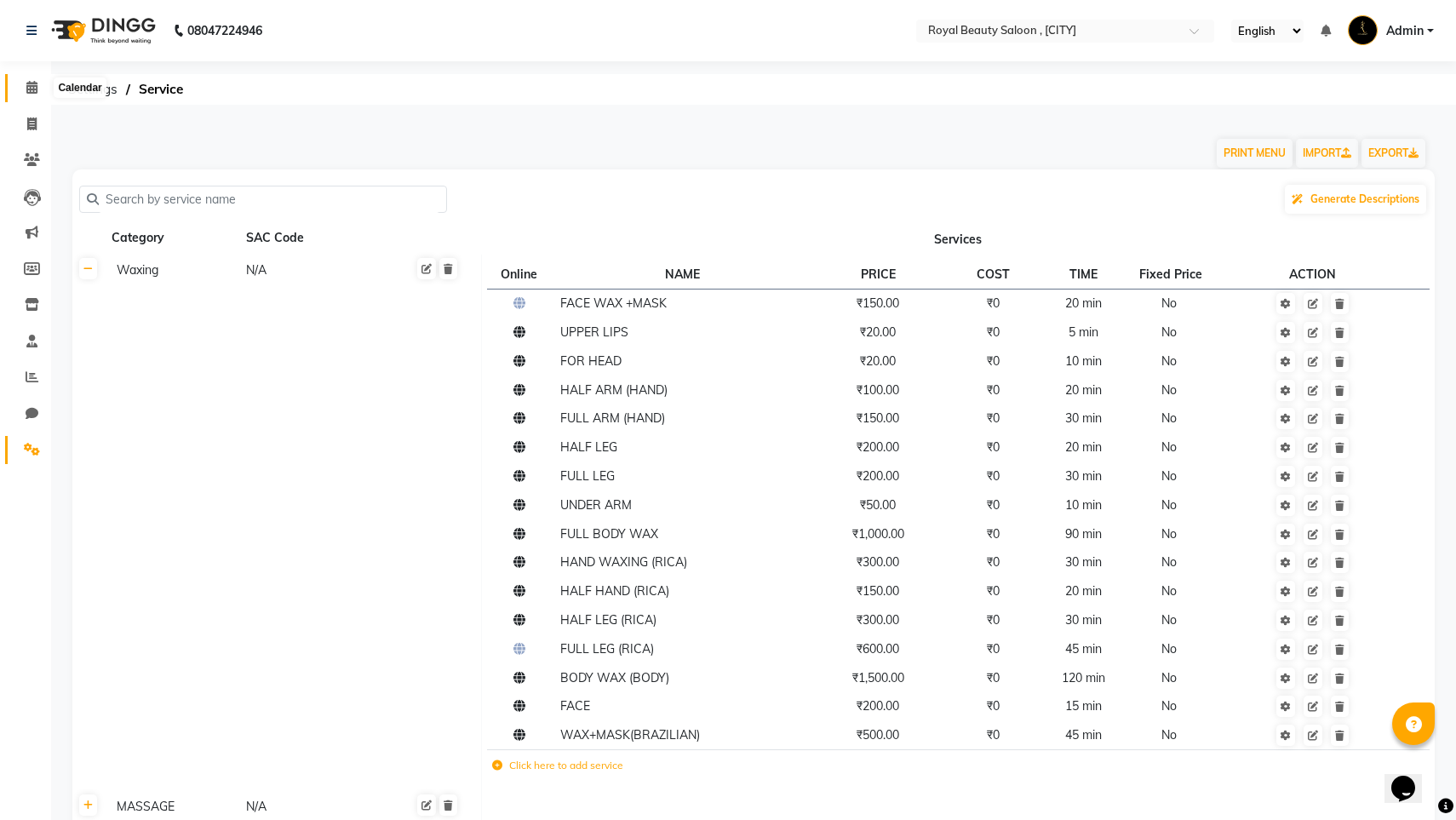 click 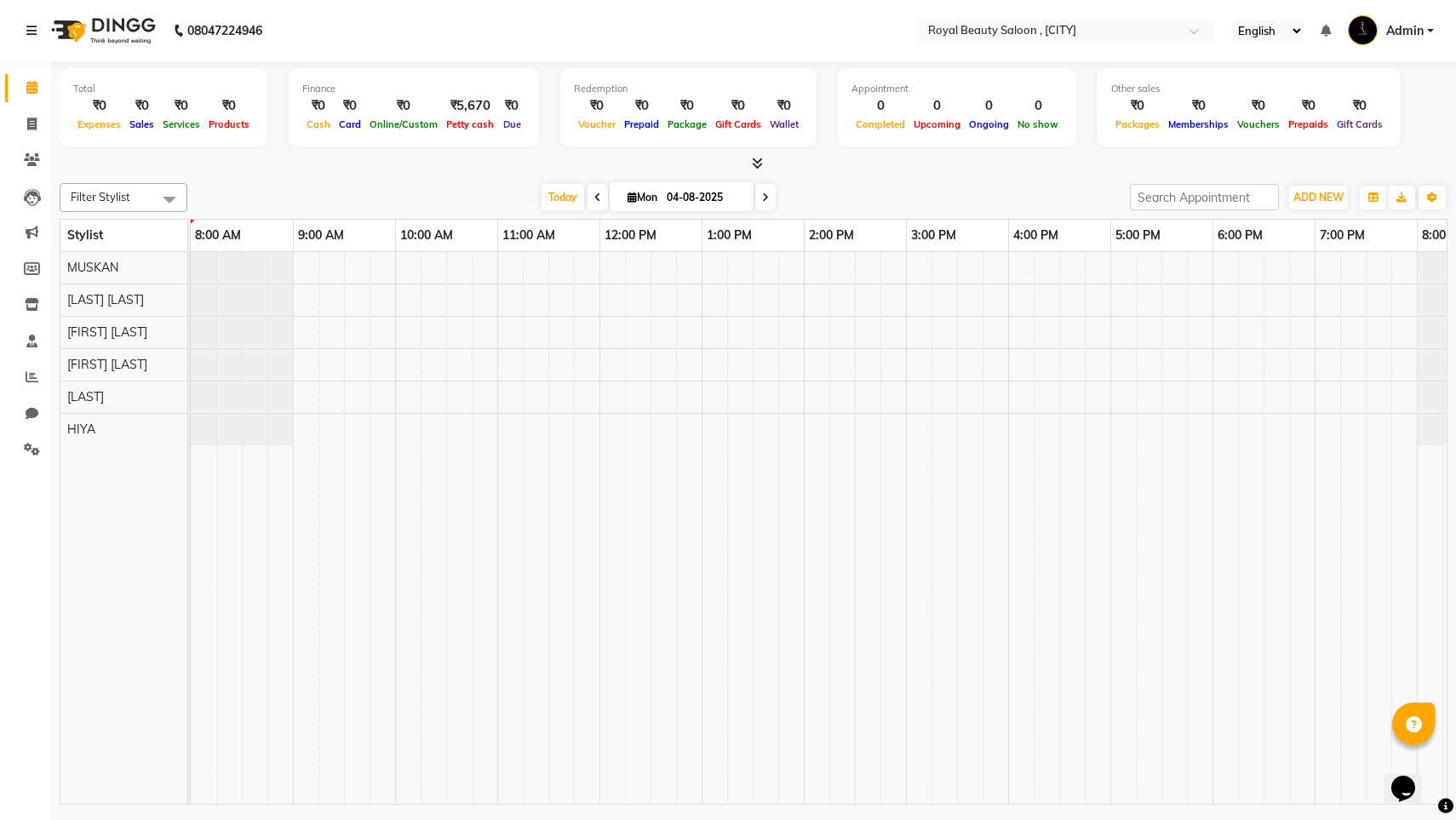 click at bounding box center [855, 528] 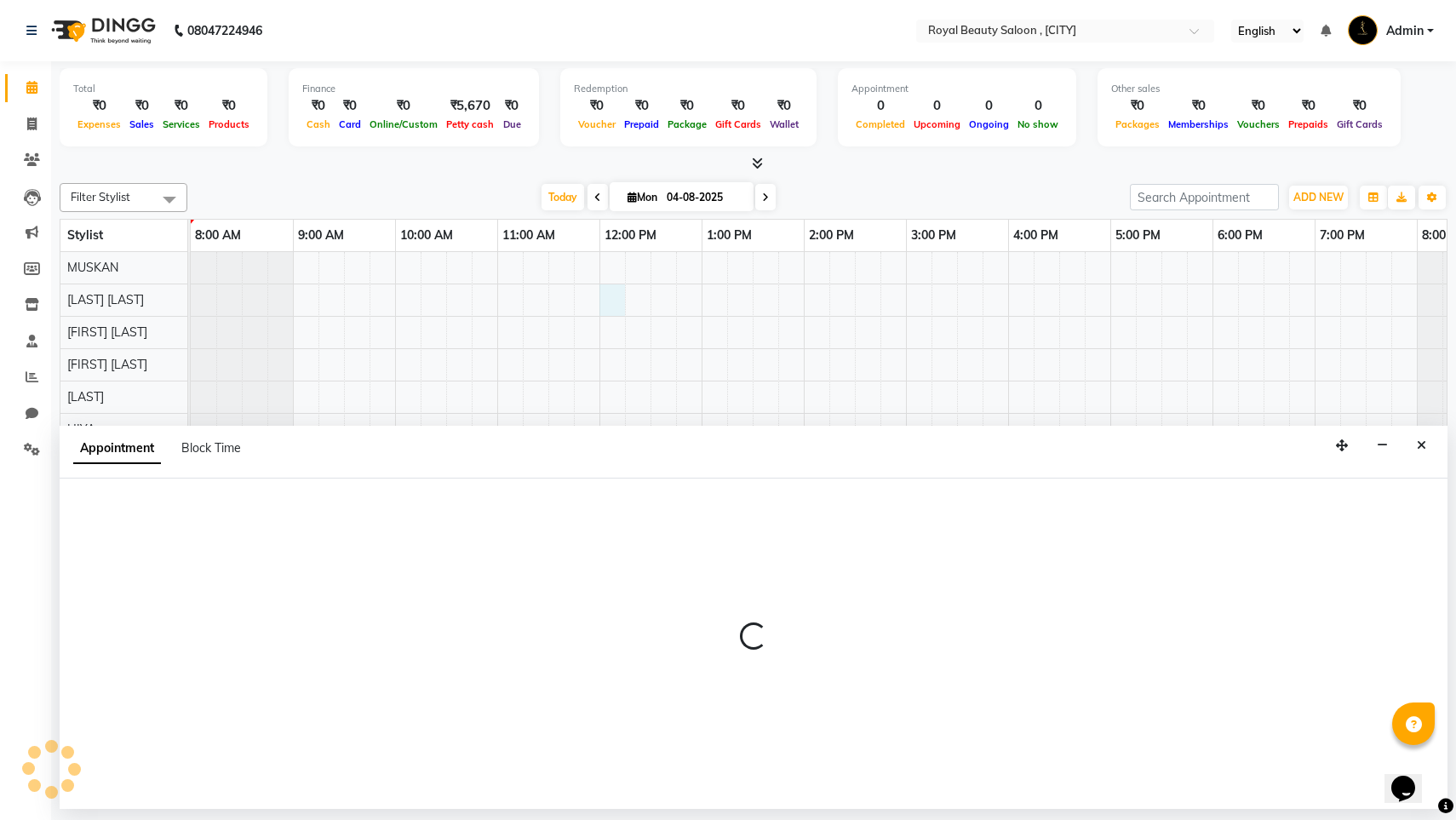 select on "68373" 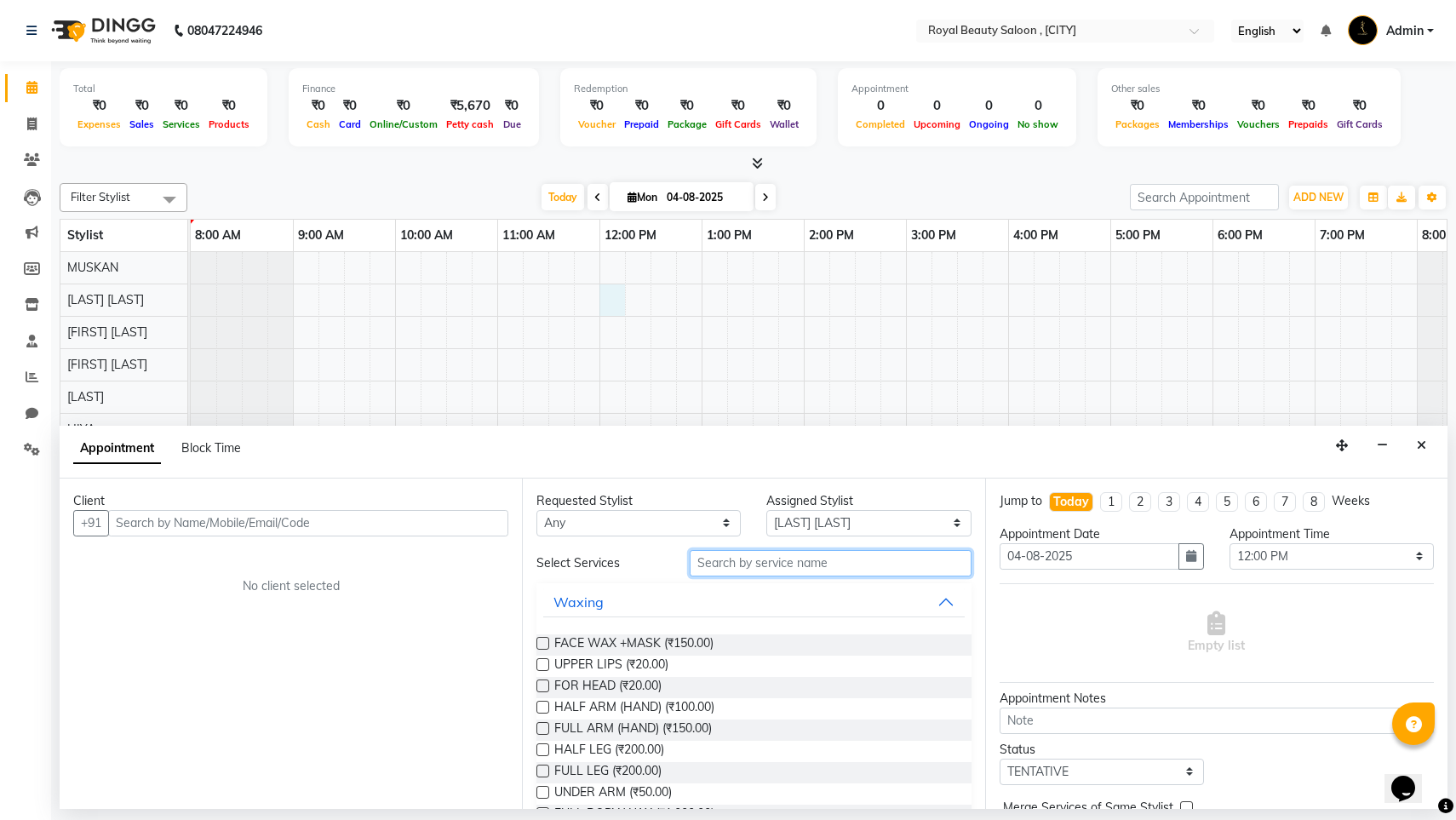 click at bounding box center [830, 563] 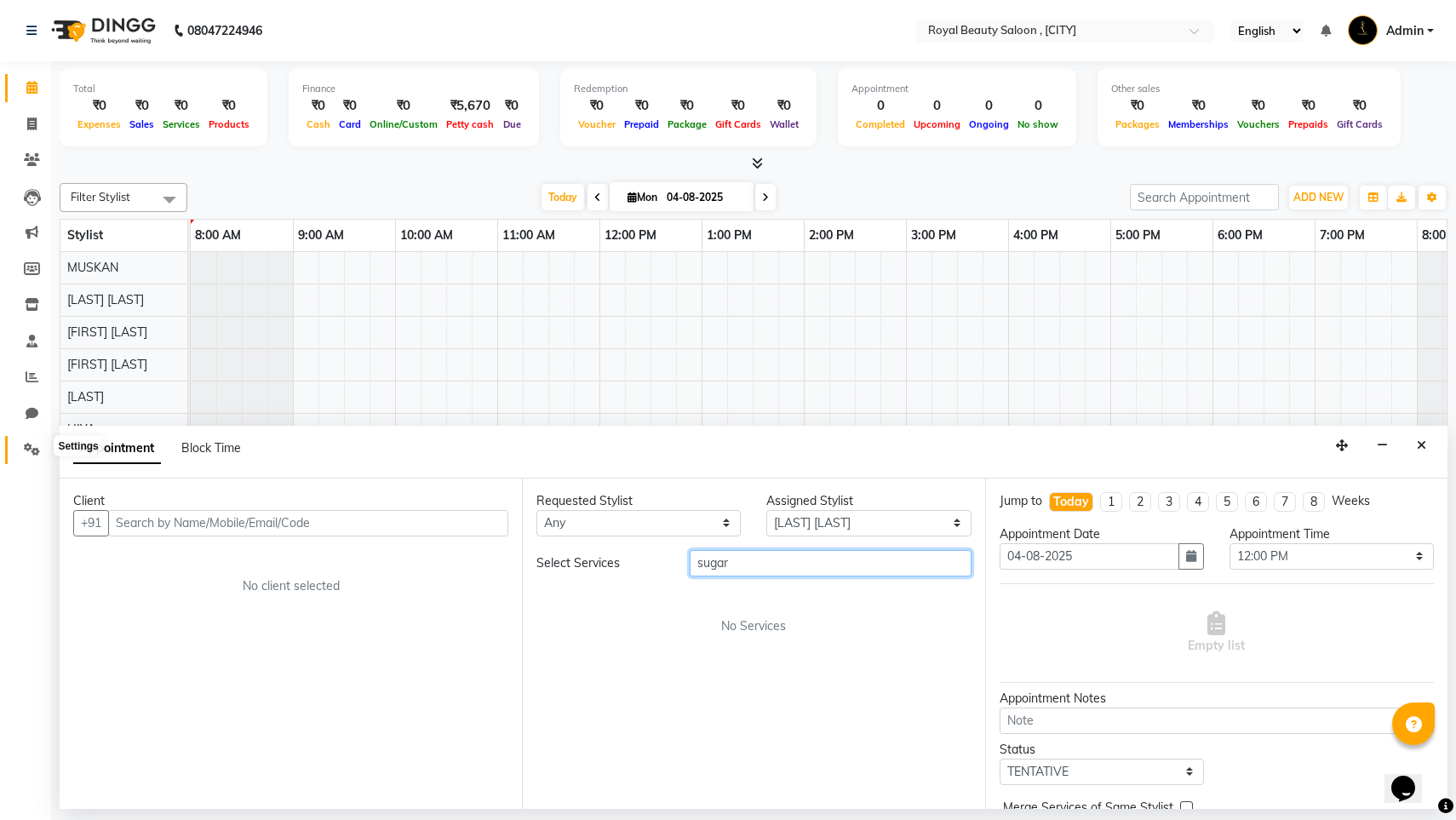 type on "sugar" 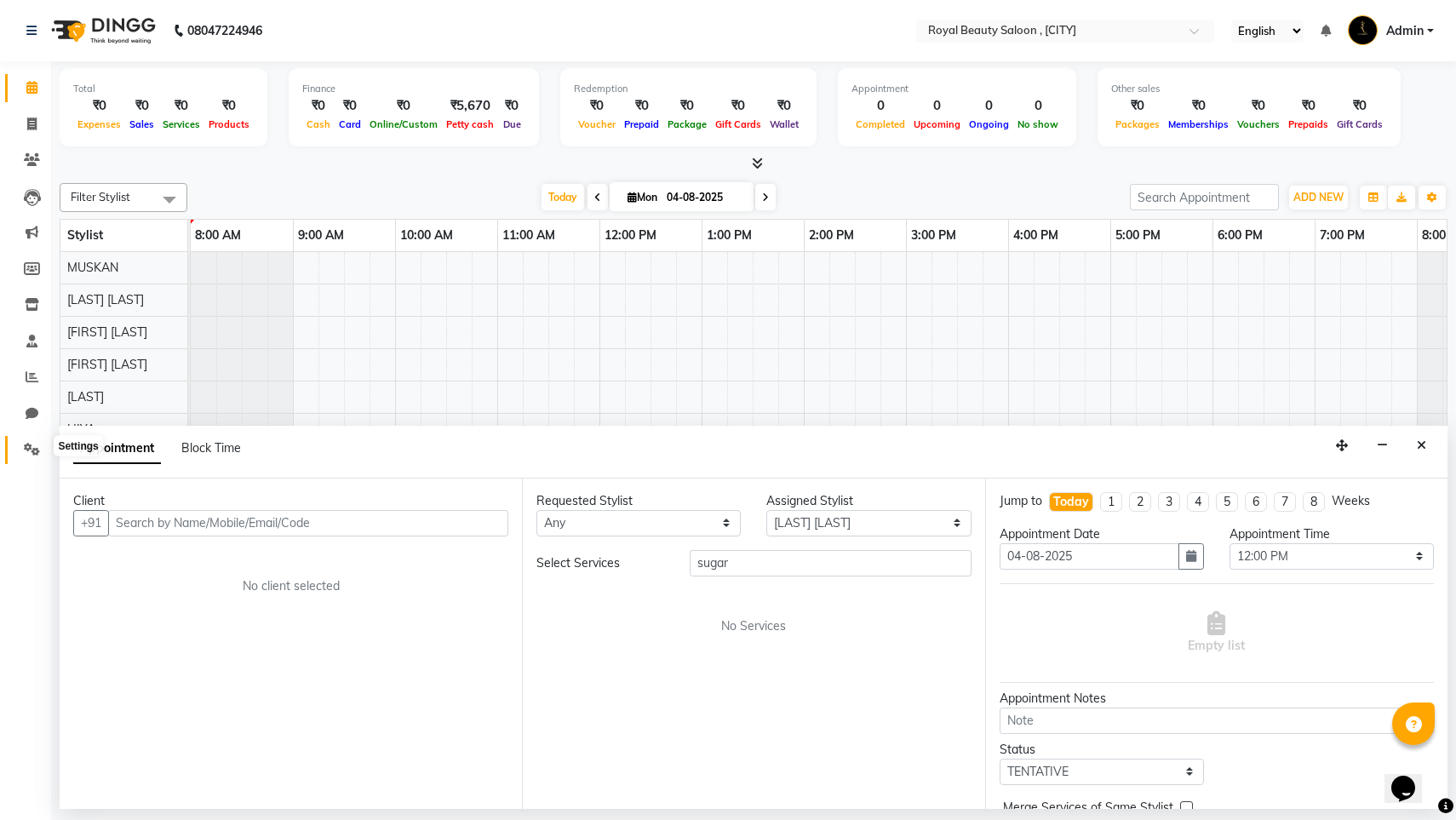 click 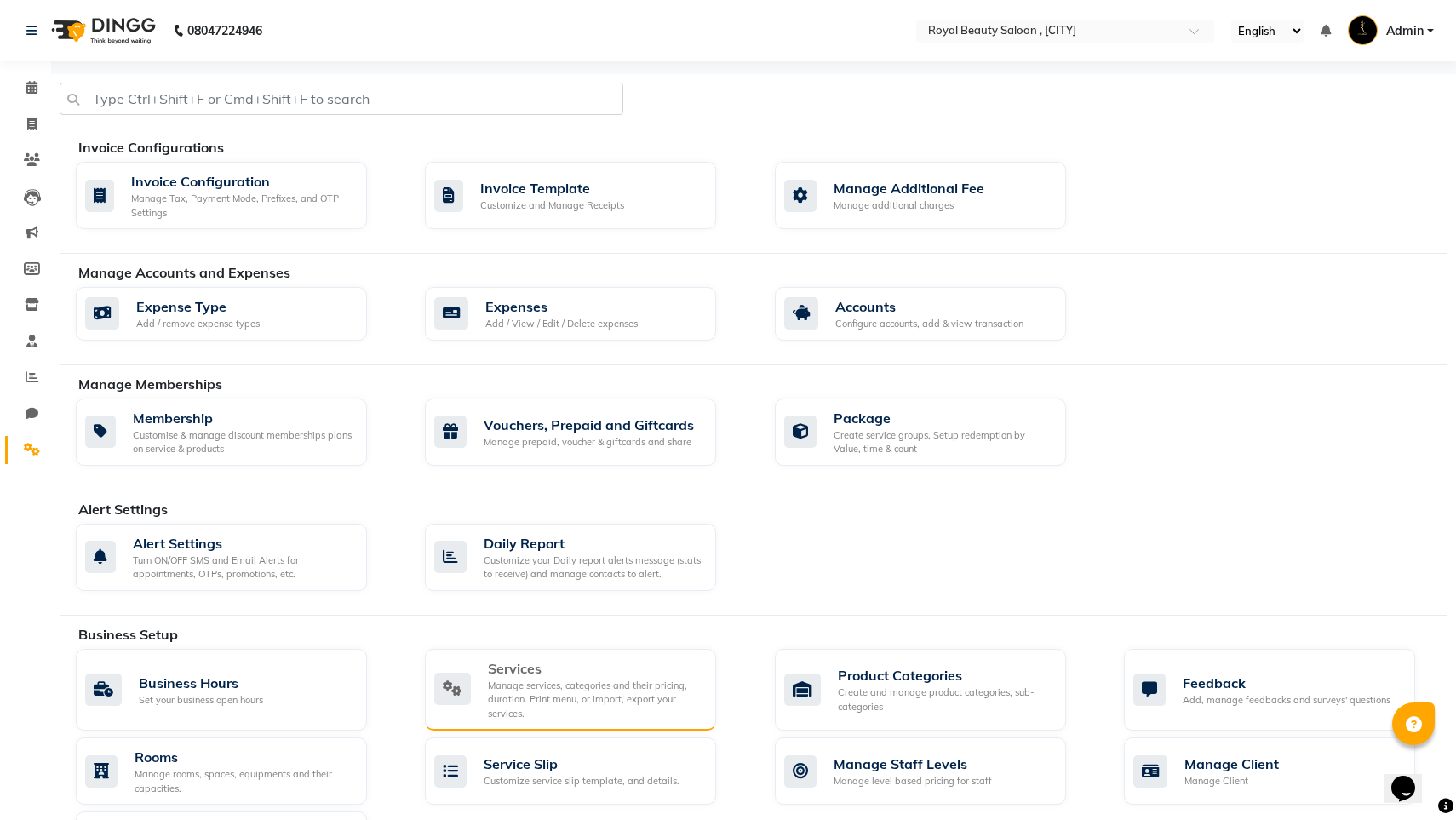 click on "Manage services, categories and their pricing, duration. Print menu, or import, export your services." 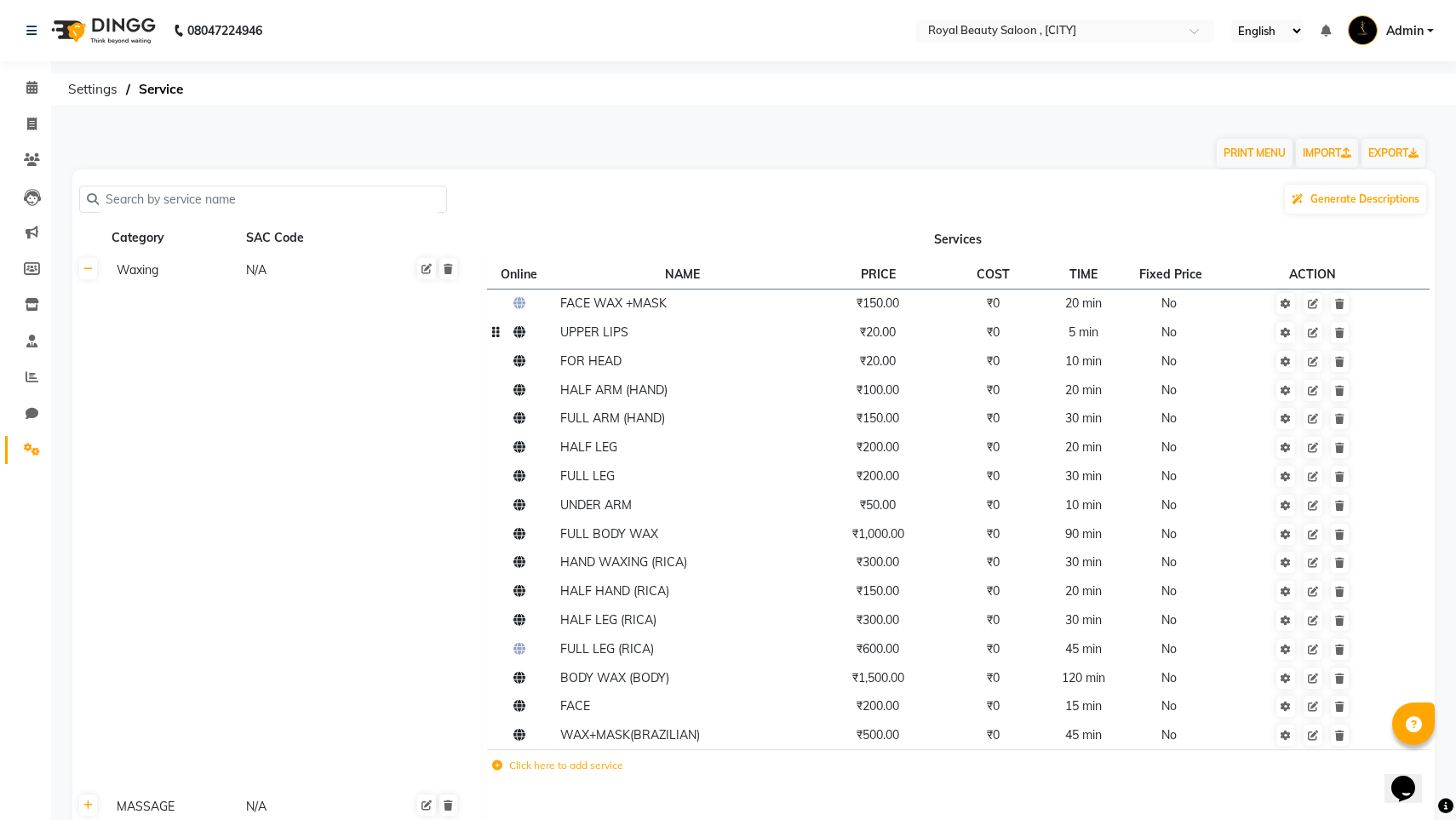scroll, scrollTop: 0, scrollLeft: 0, axis: both 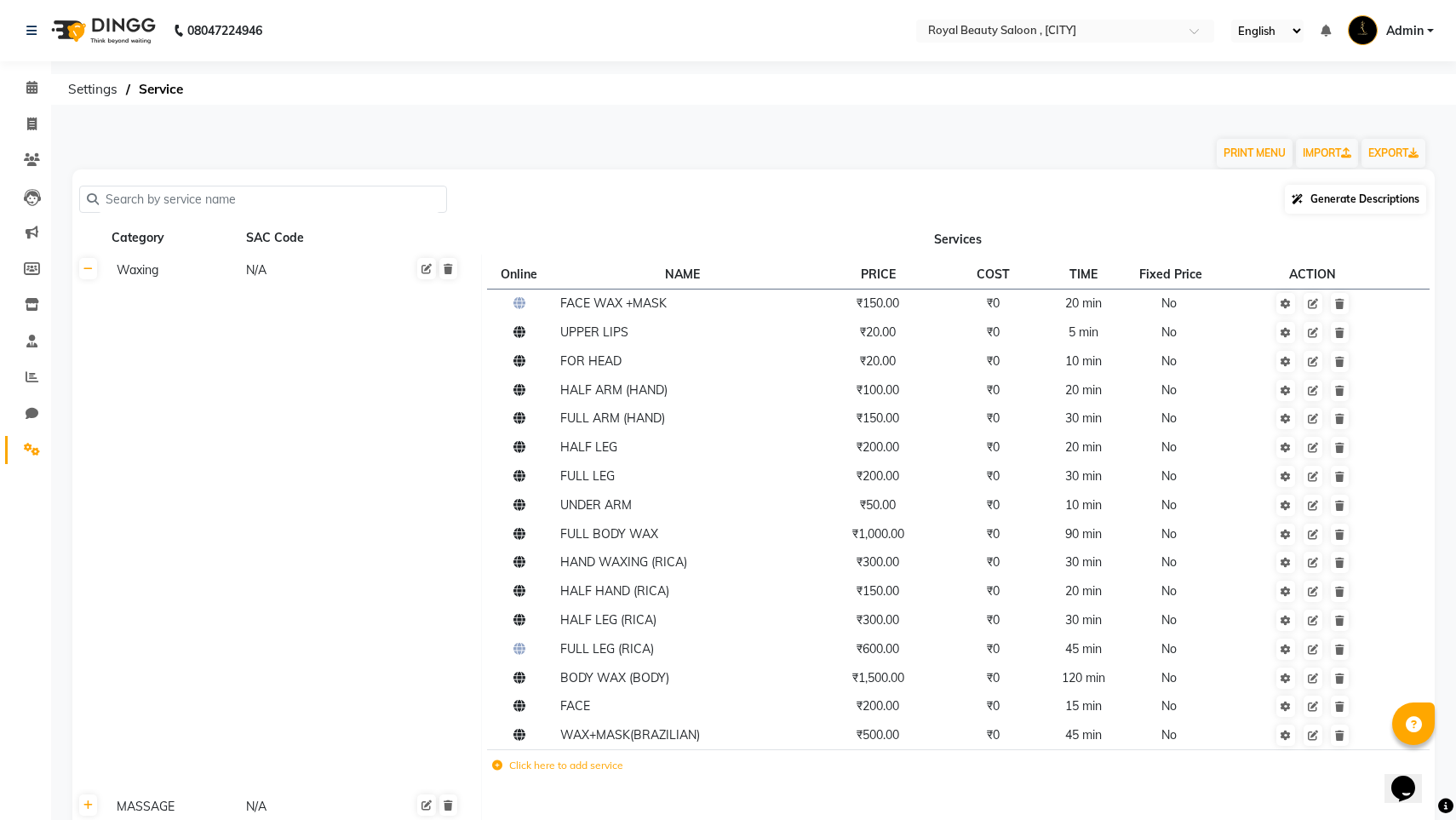click on "Generate Descriptions" 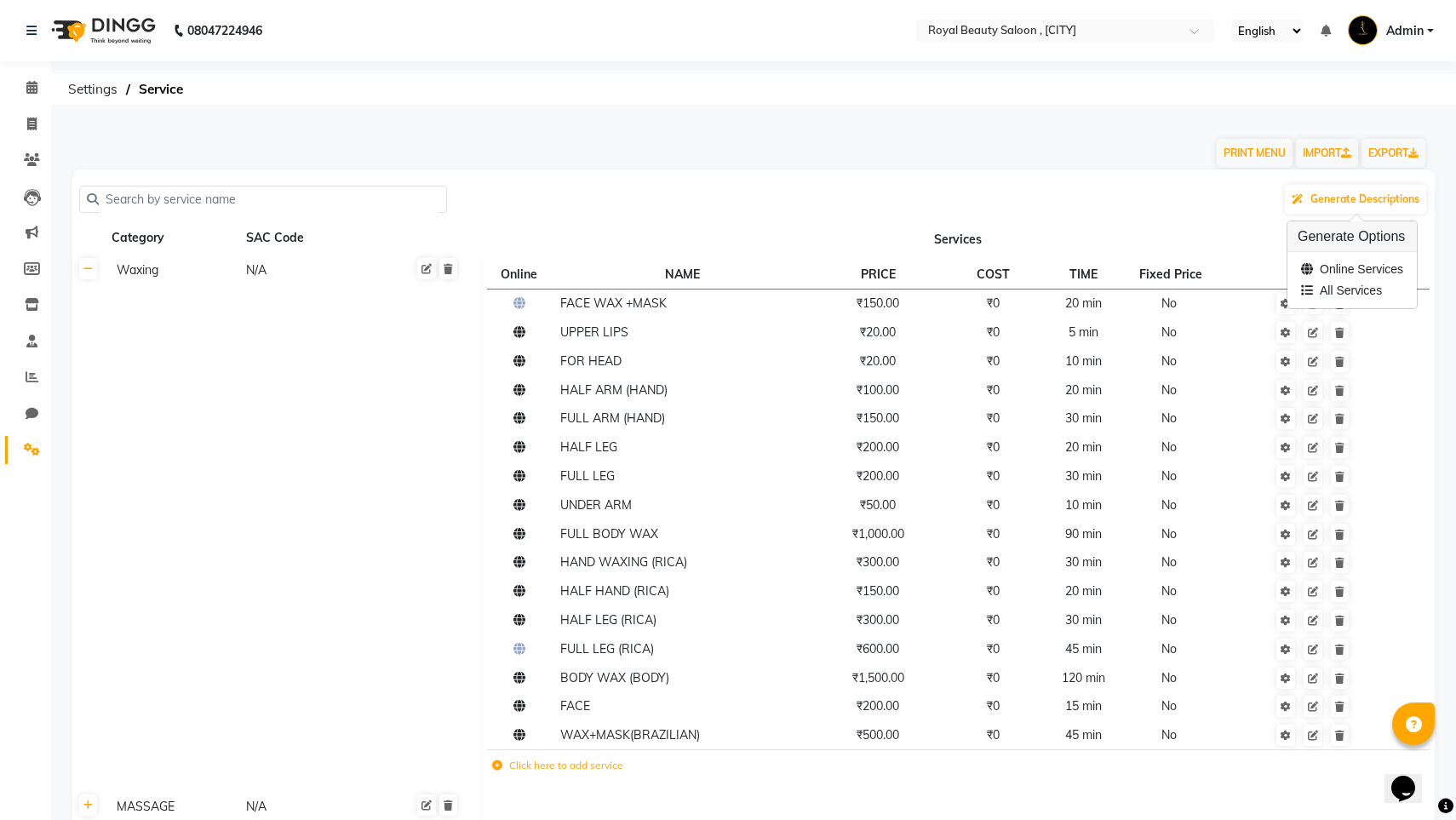 click on "Generate Descriptions" 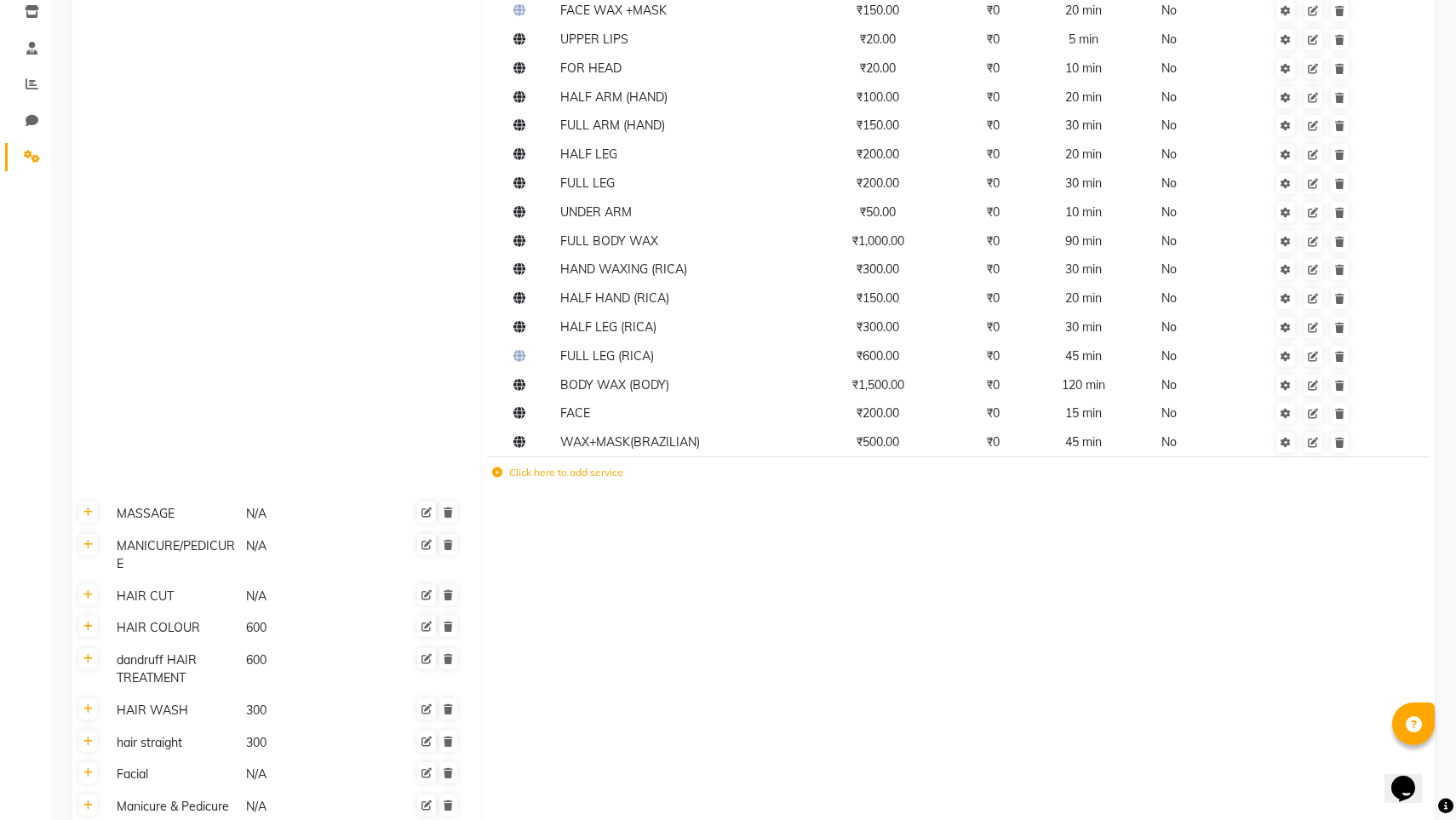 scroll, scrollTop: 294, scrollLeft: 0, axis: vertical 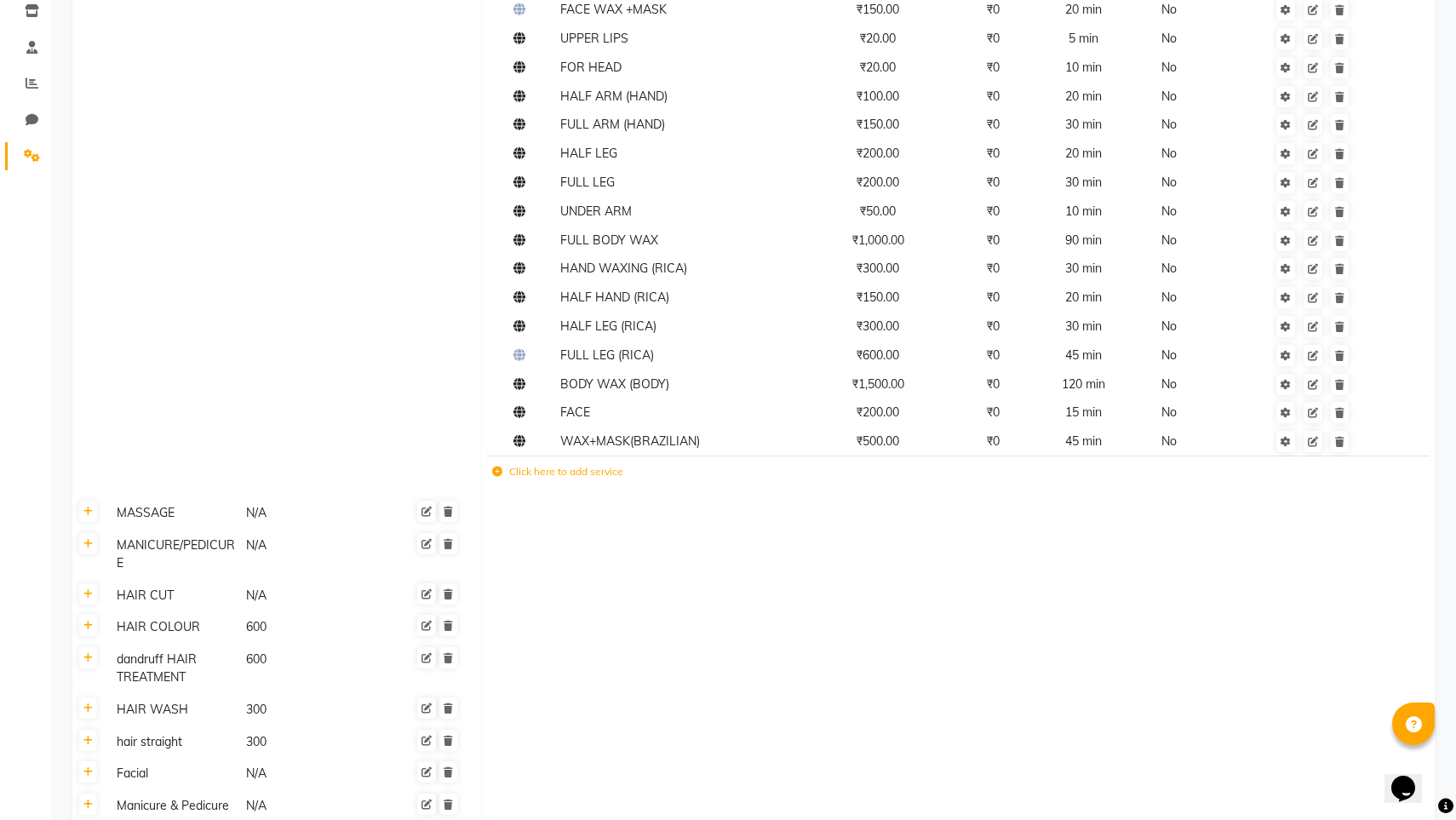 click on "Click here to add service" 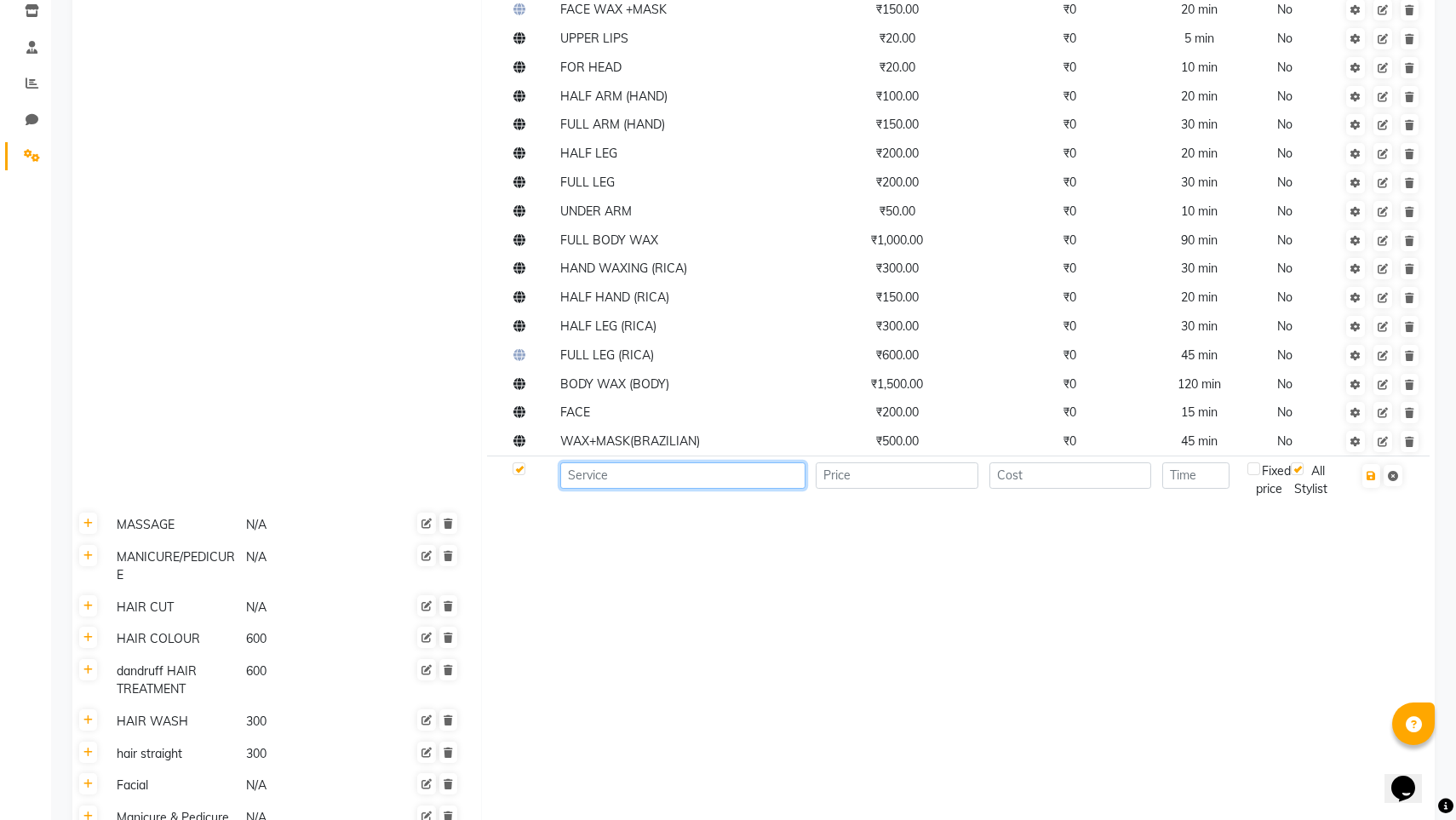 click 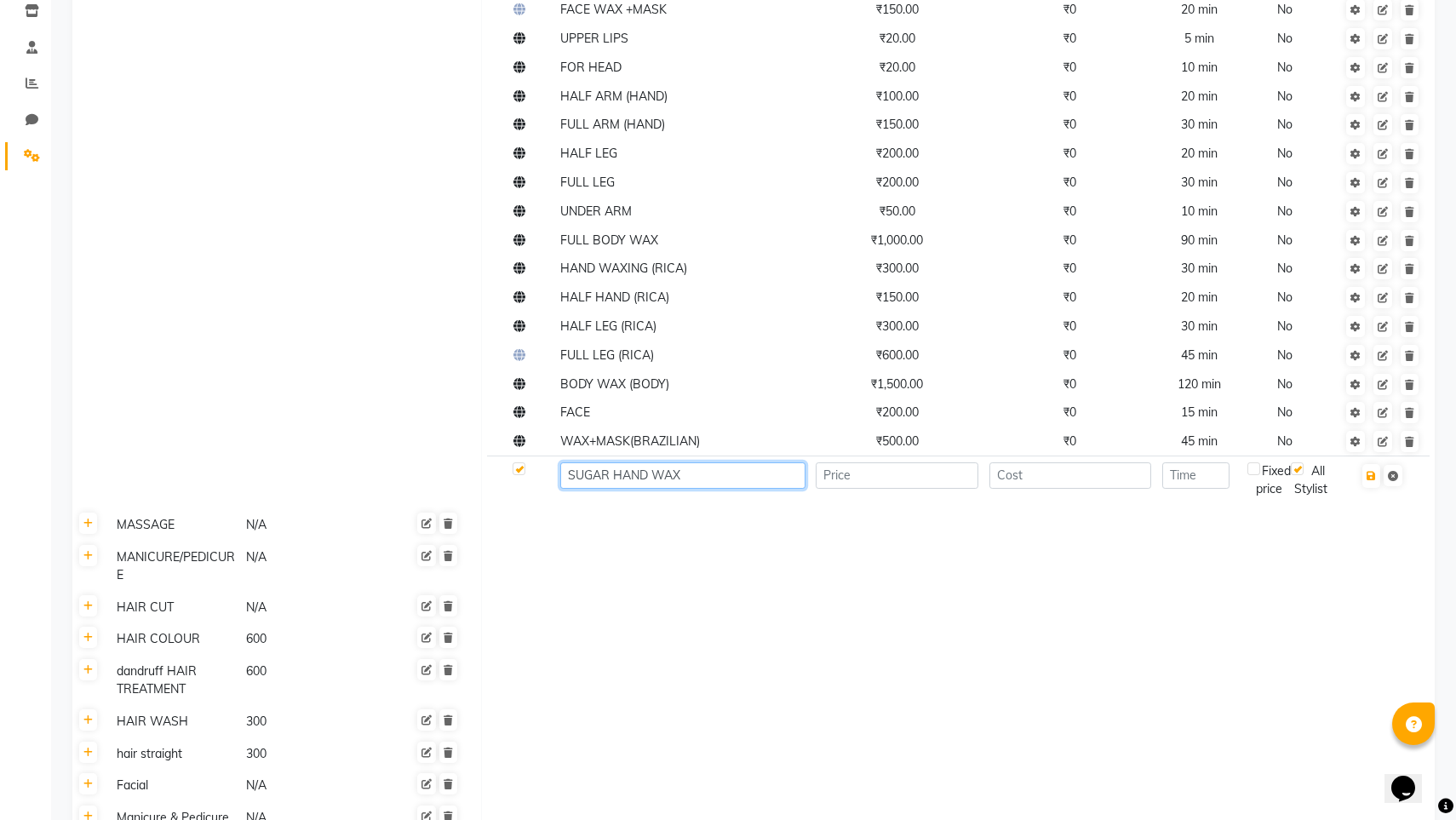 type on "SUGAR HAND WAX" 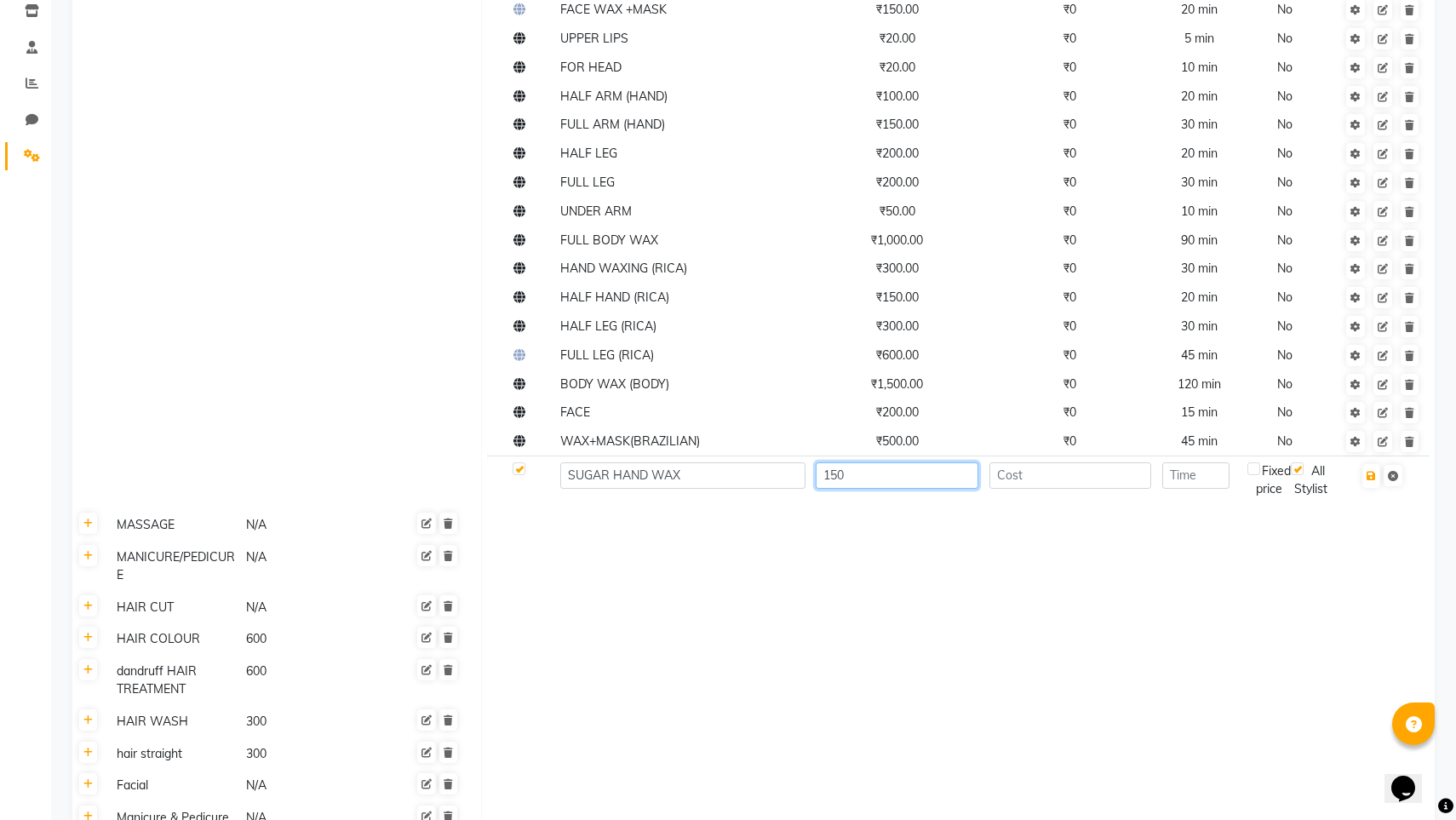 type on "150" 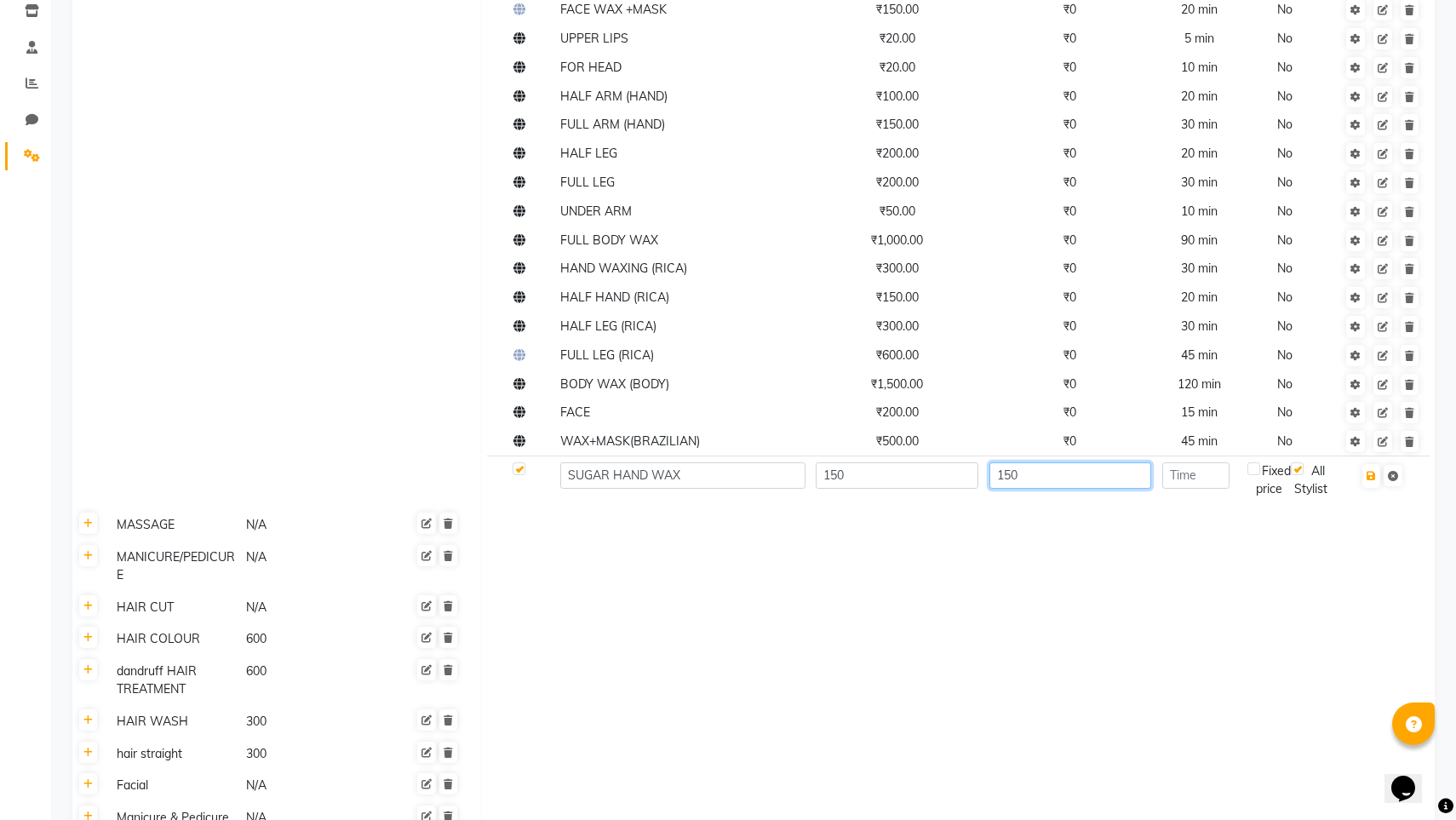 type on "150" 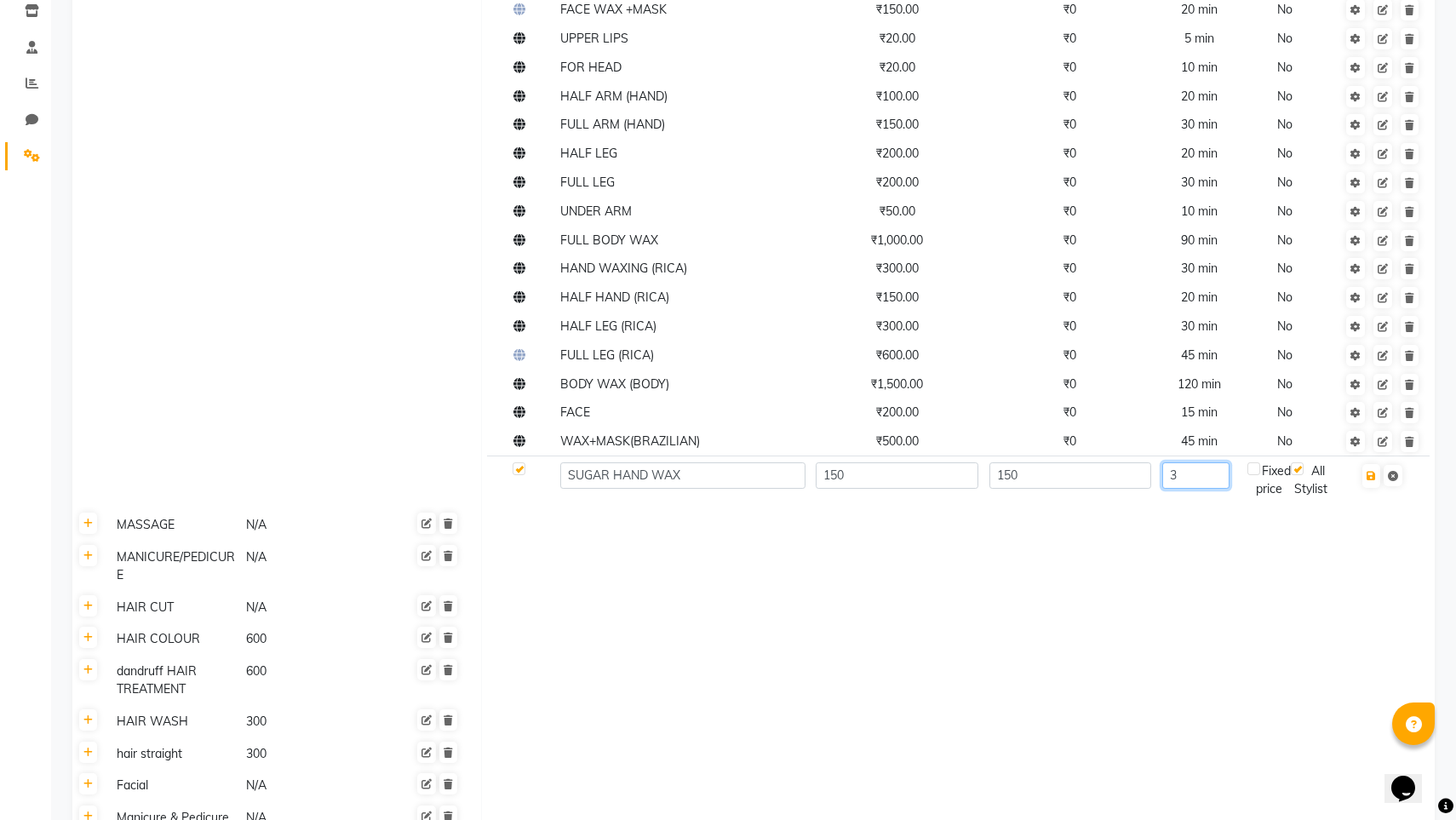 type on "30" 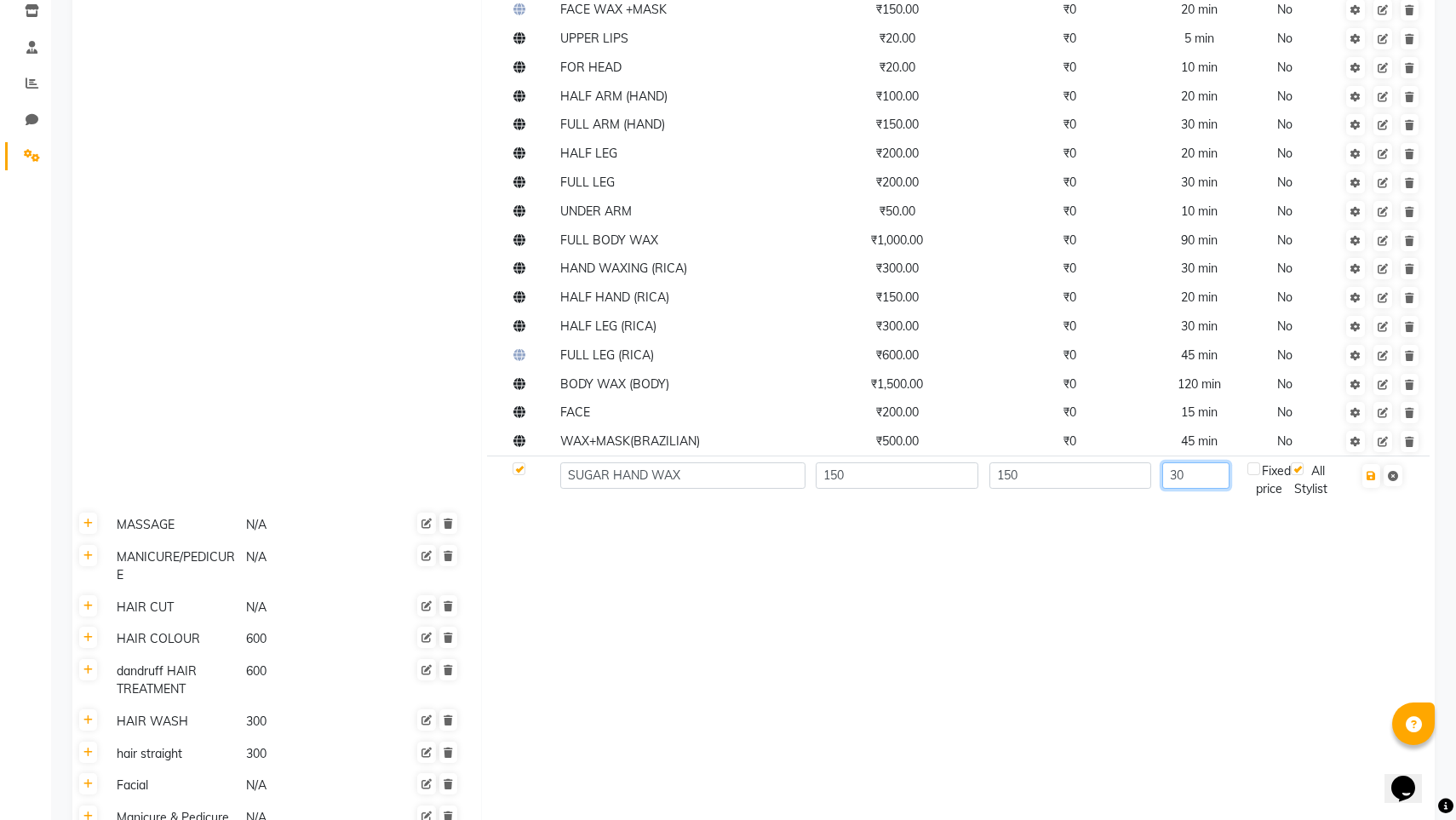 type 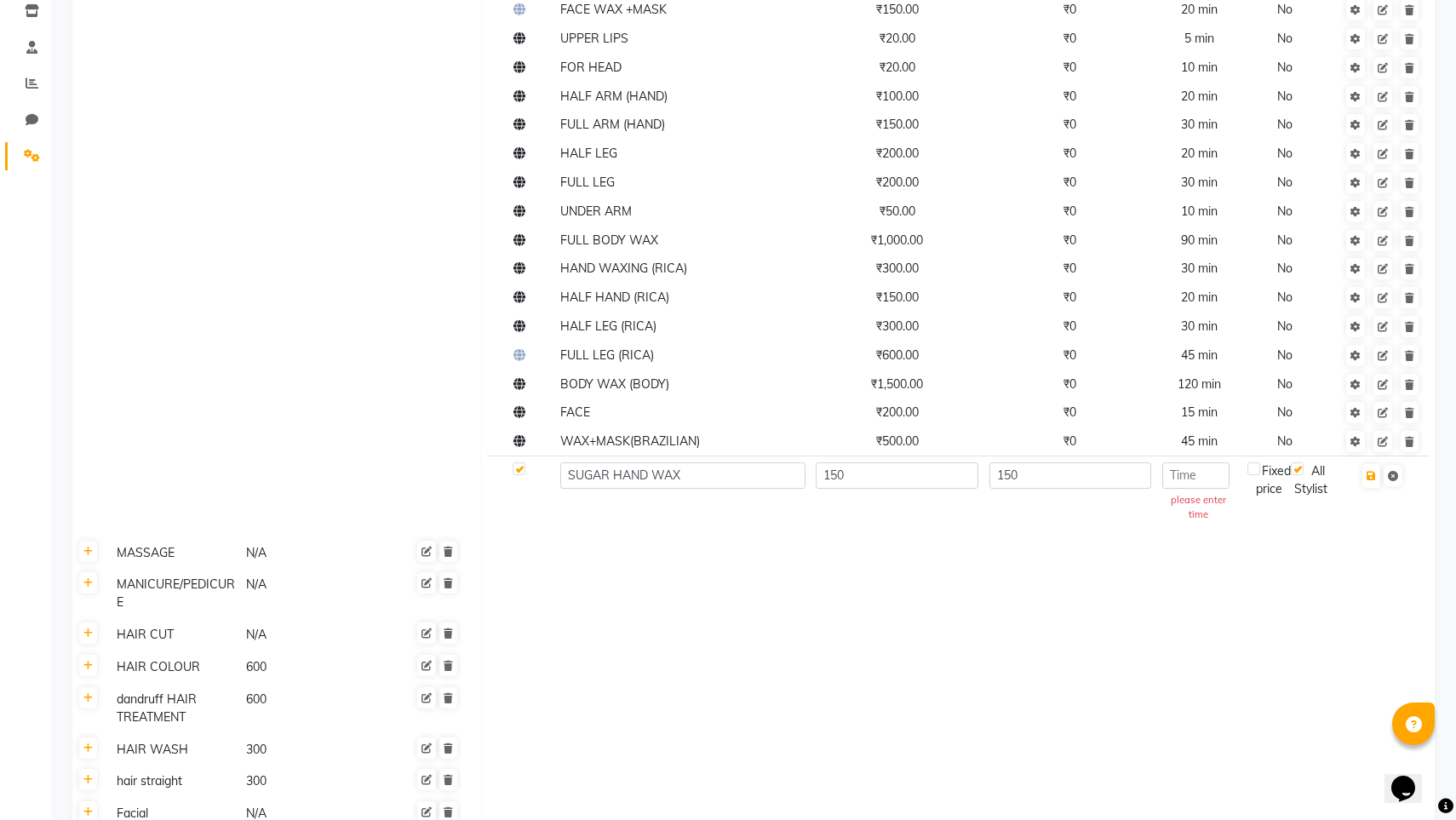 click 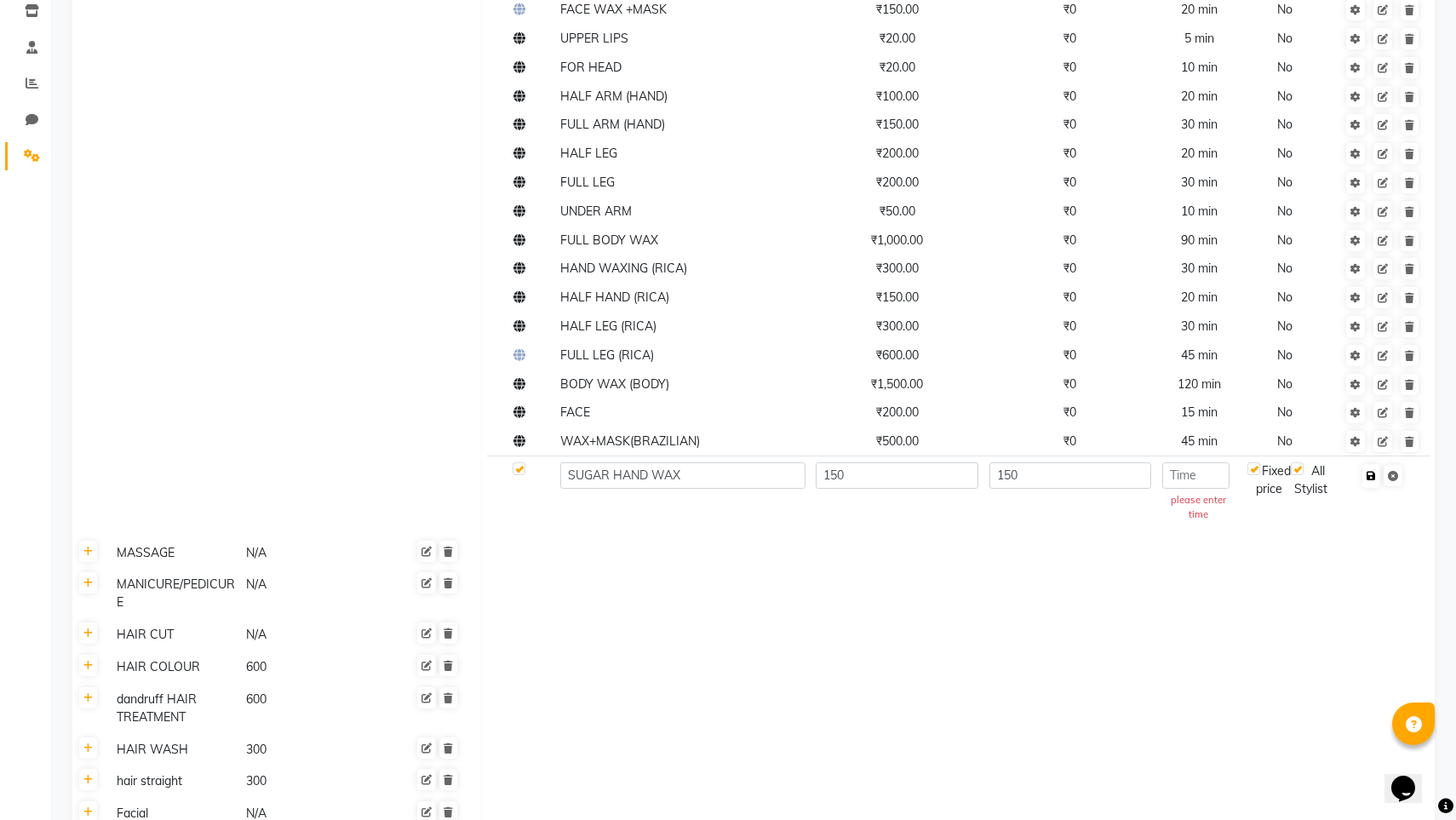 click at bounding box center (1371, 476) 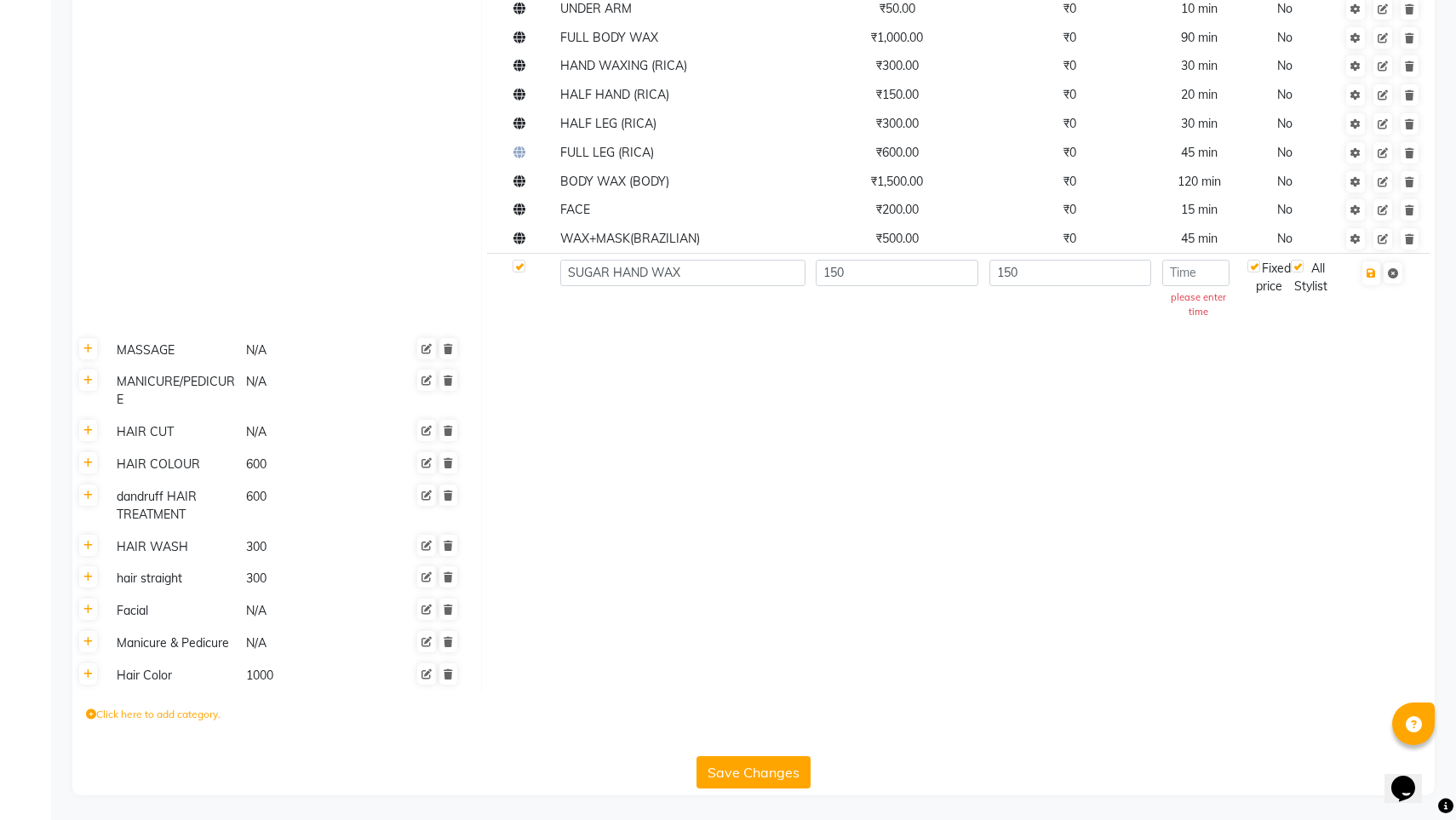 scroll, scrollTop: 496, scrollLeft: 0, axis: vertical 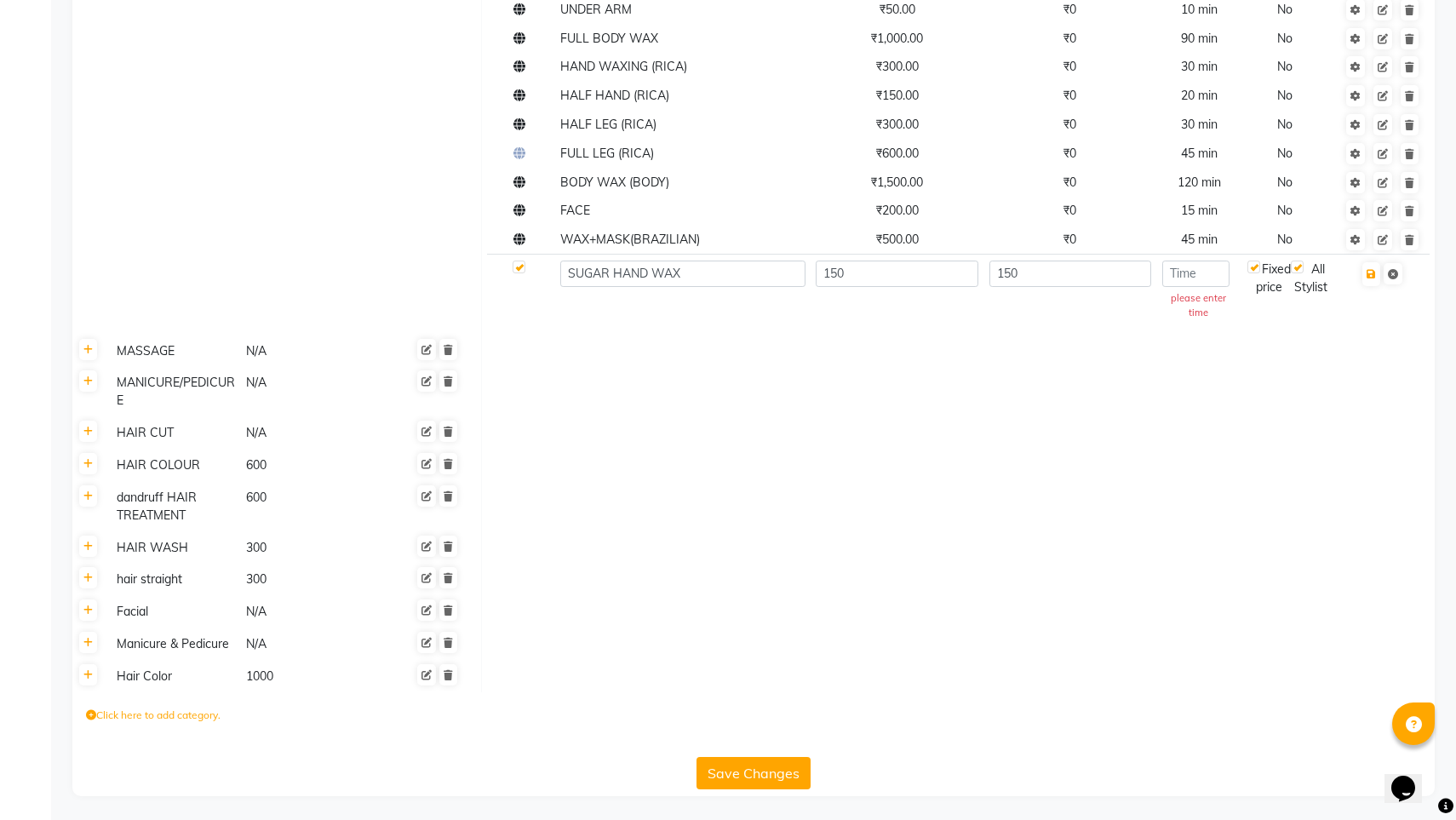 click on "Save Changes" 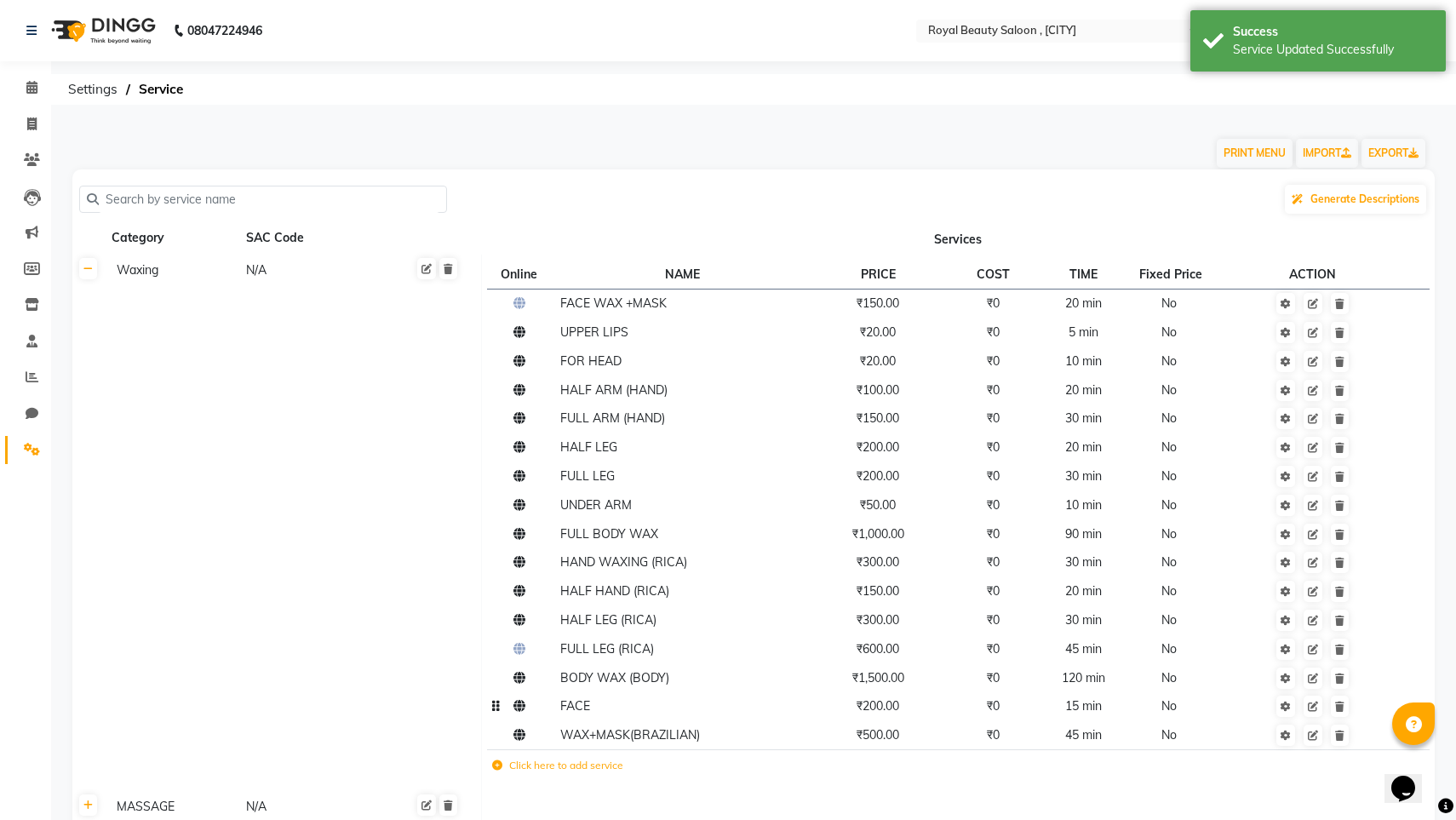 scroll, scrollTop: 0, scrollLeft: 0, axis: both 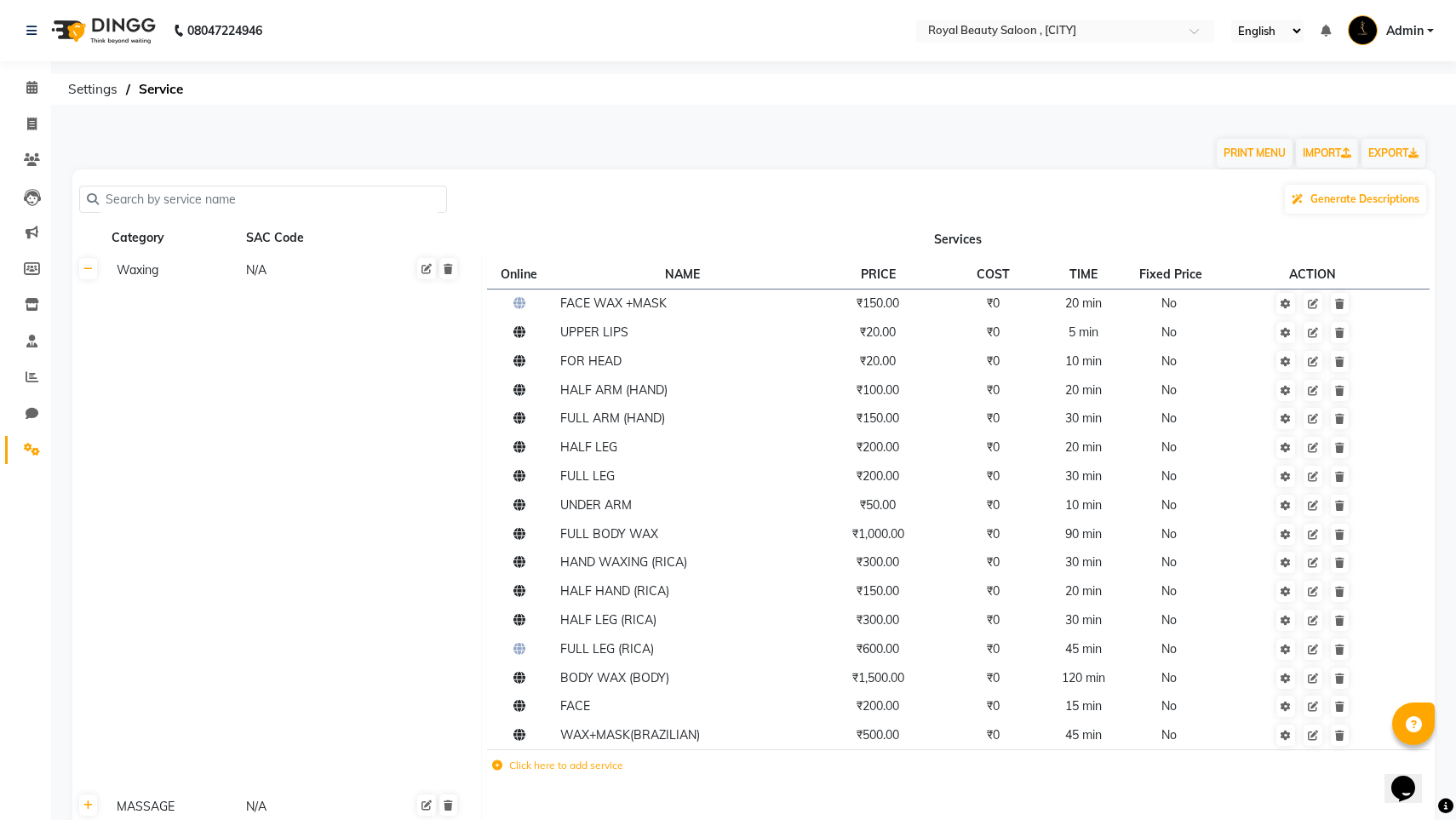 click 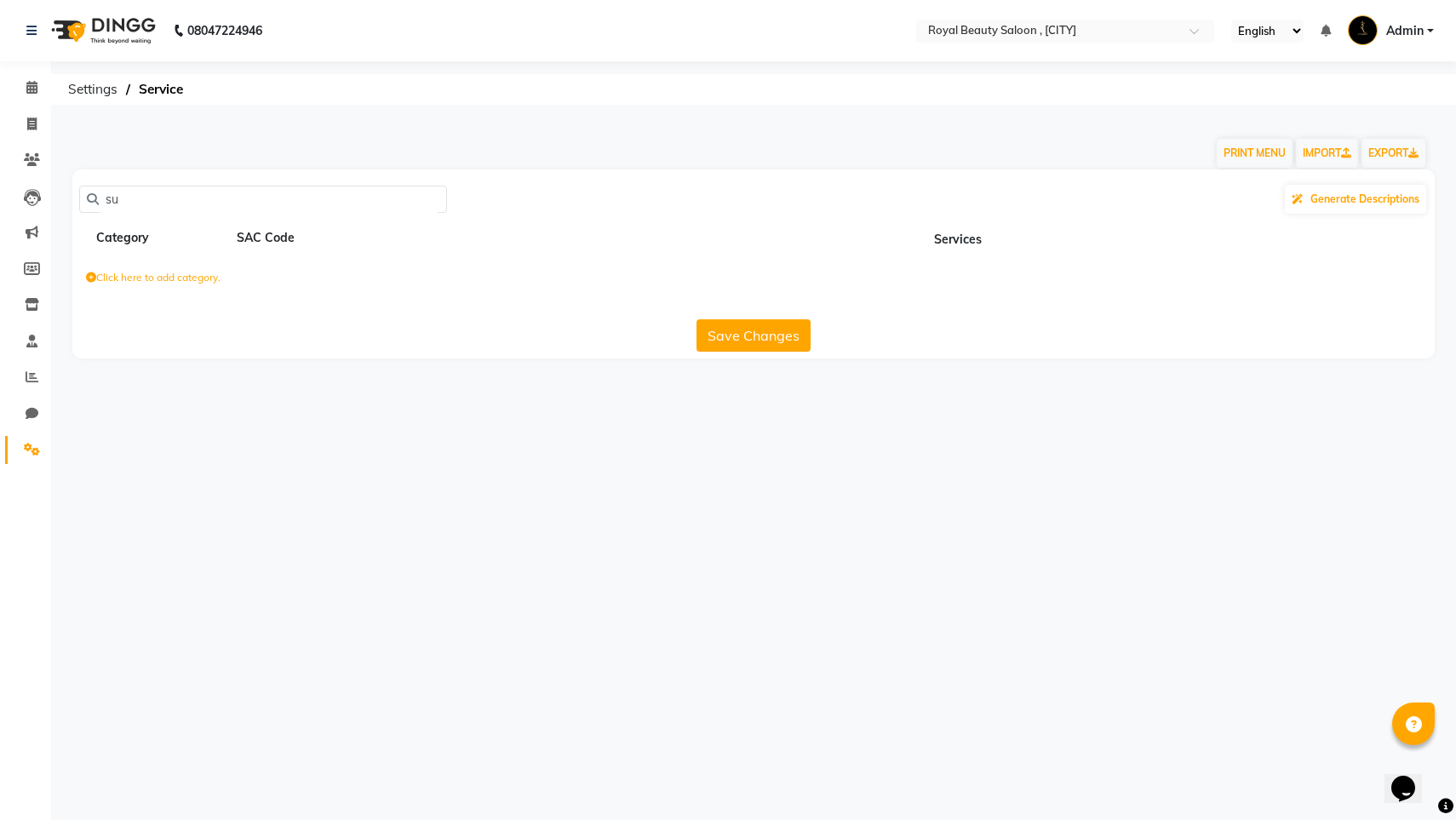 type on "s" 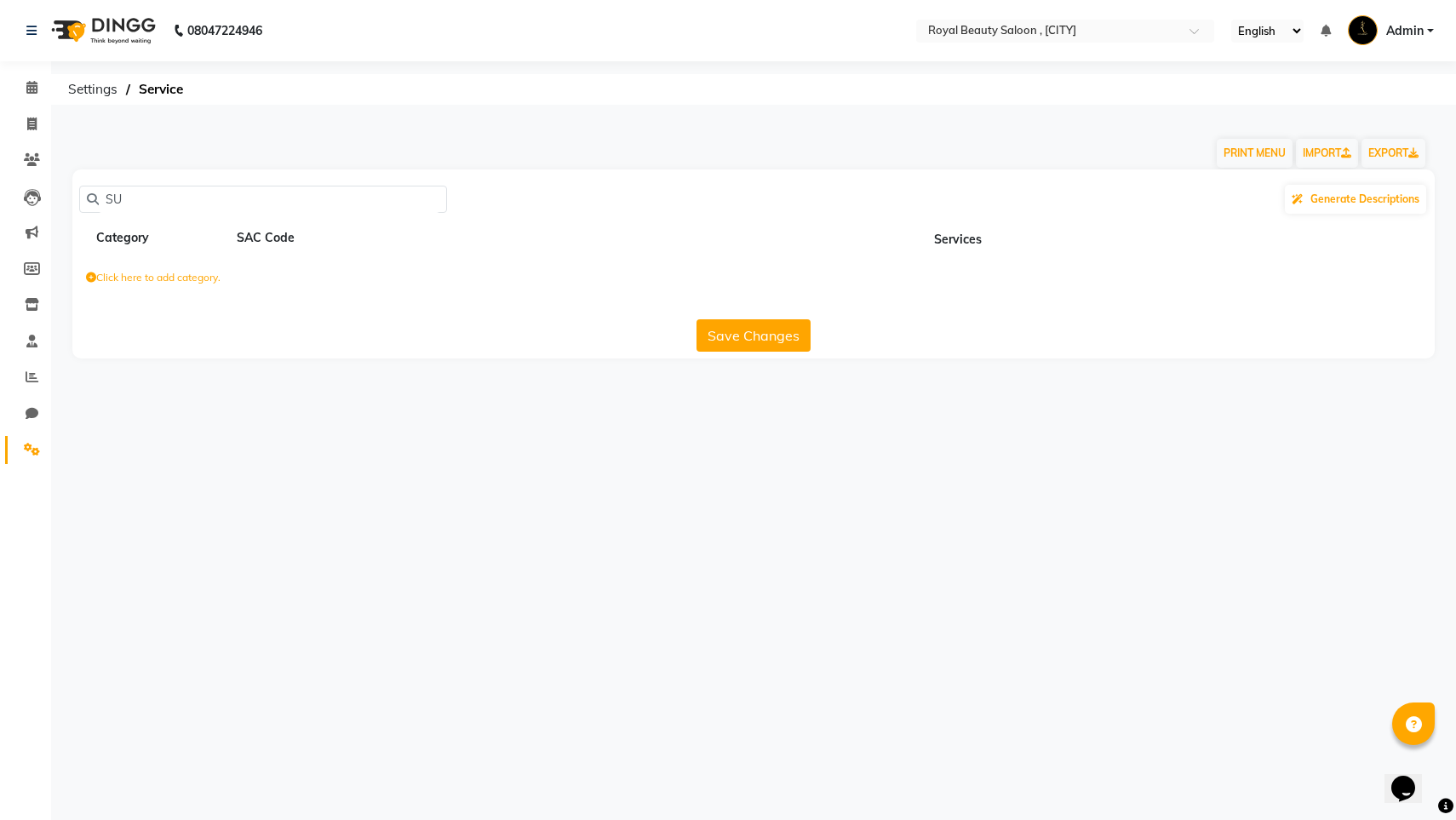 type on "S" 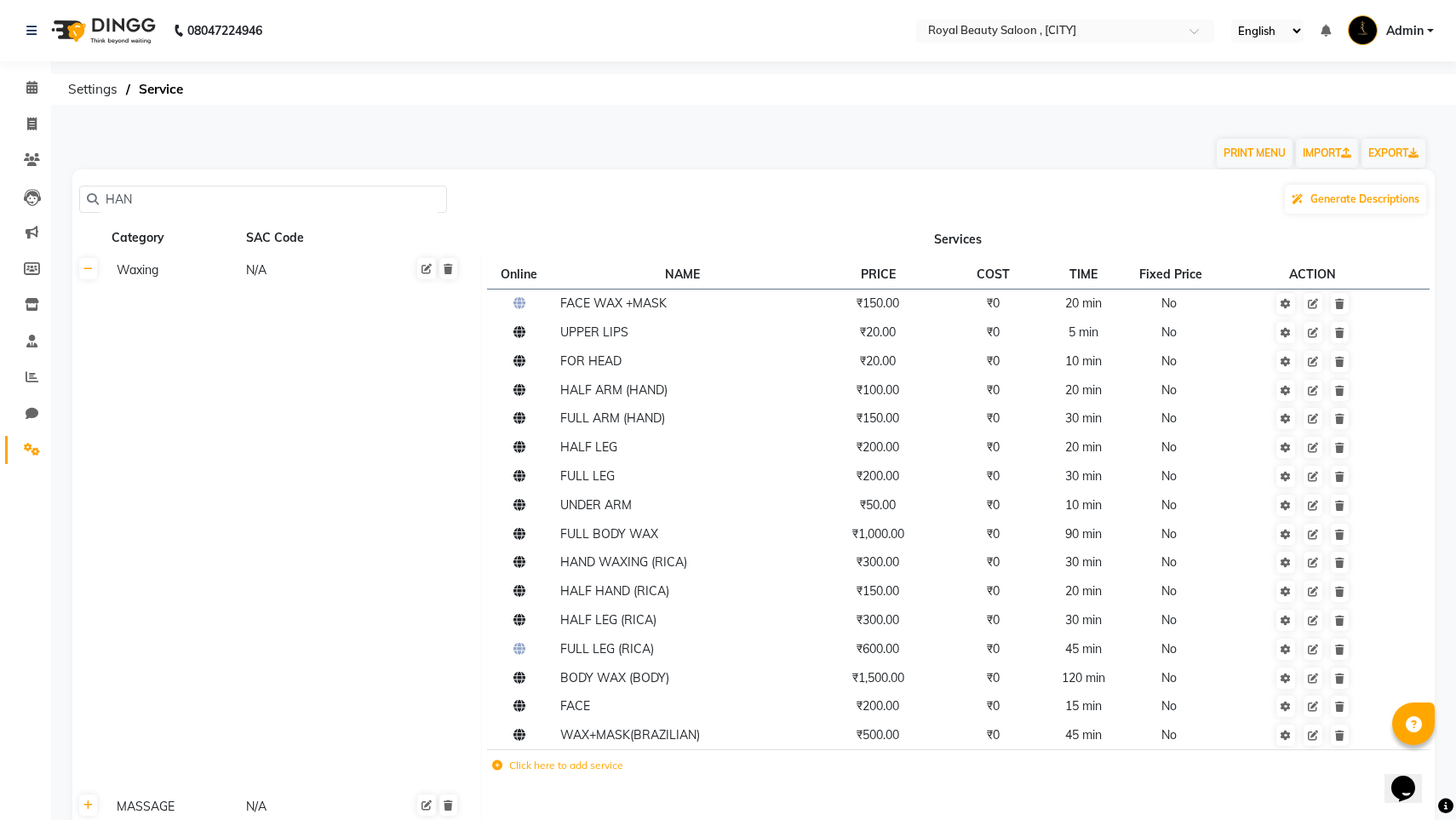 type on "HAND" 